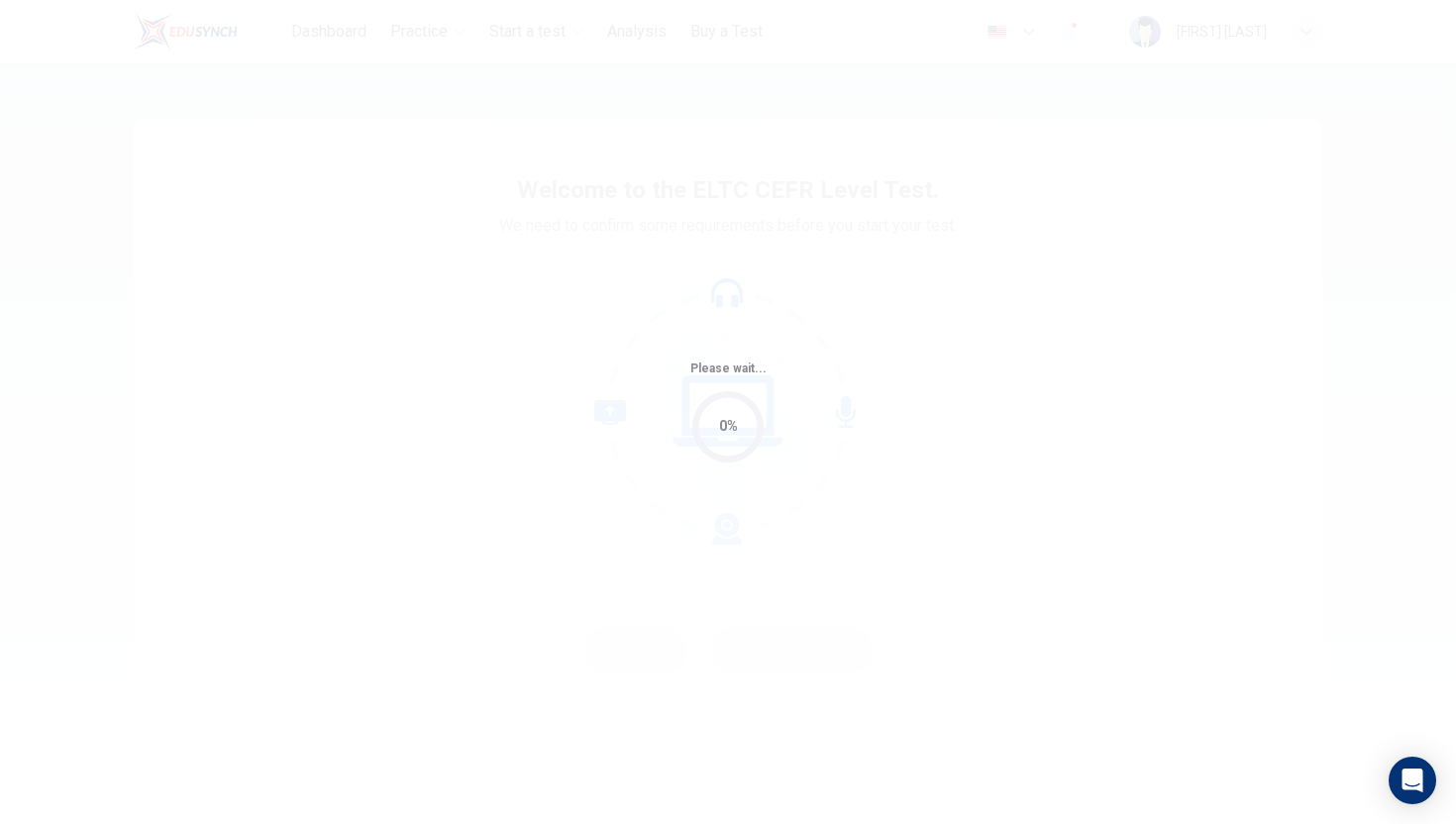 scroll, scrollTop: 0, scrollLeft: 0, axis: both 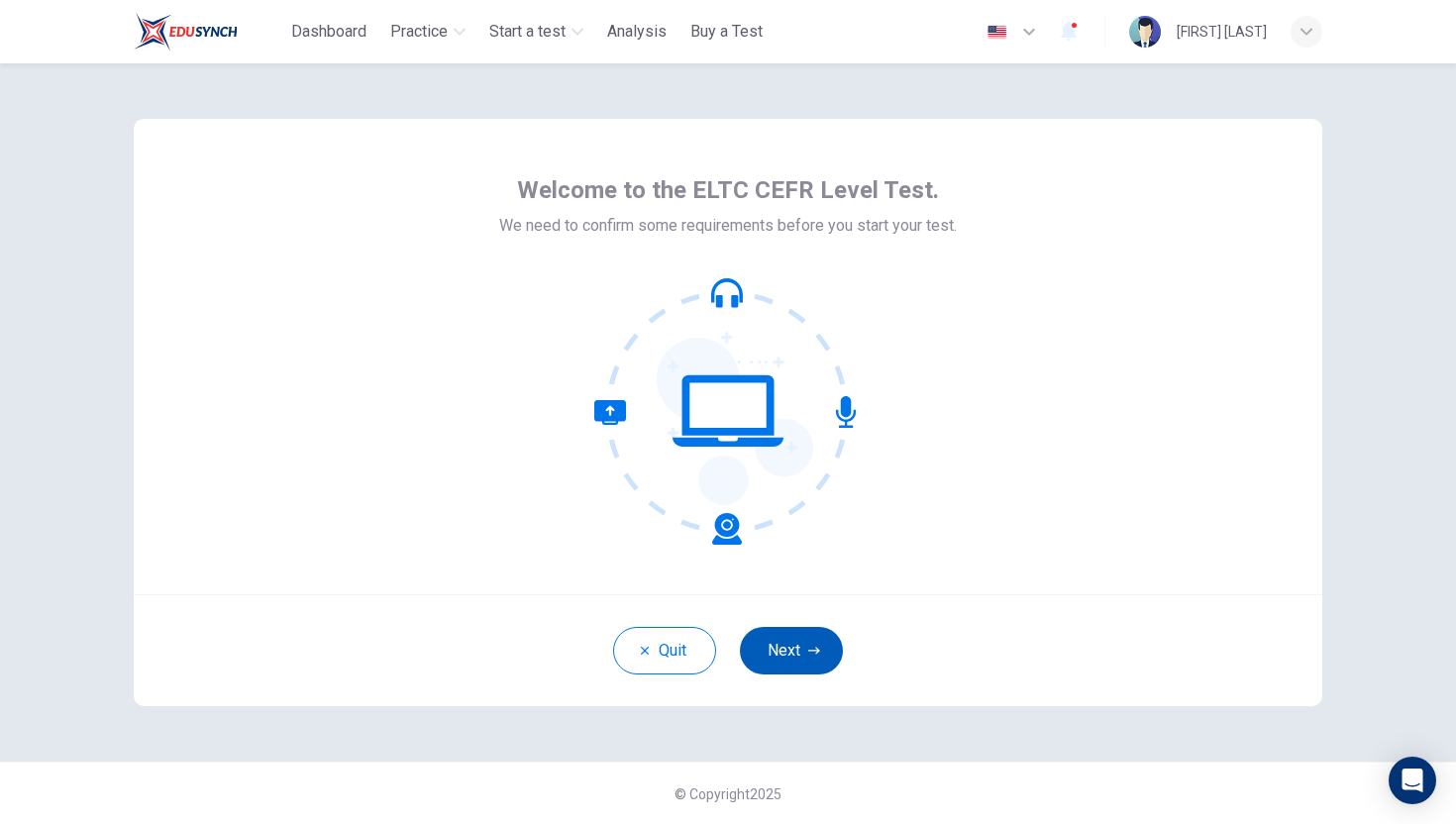 click on "Next" at bounding box center (791, 651) 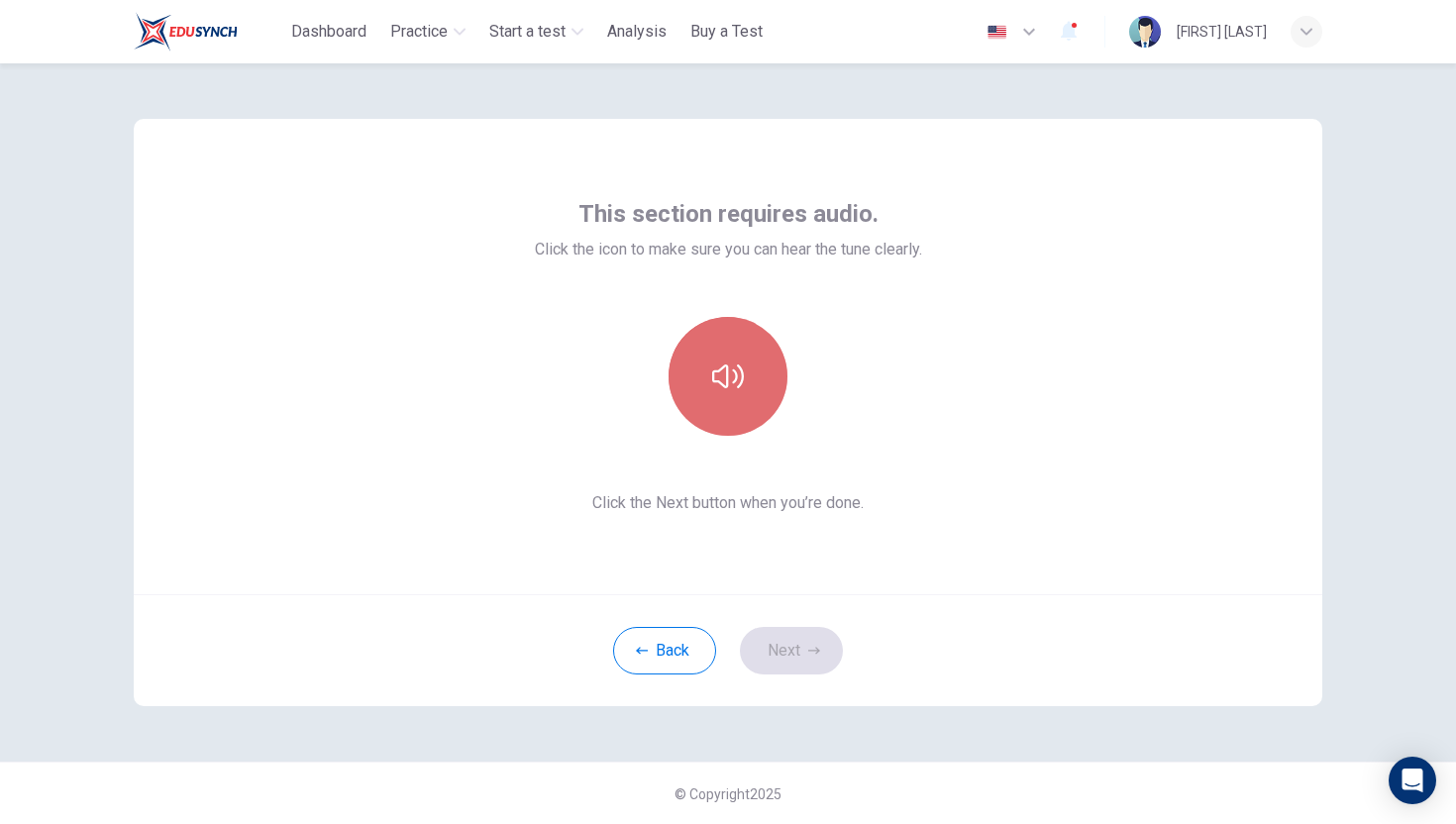 click at bounding box center (728, 376) 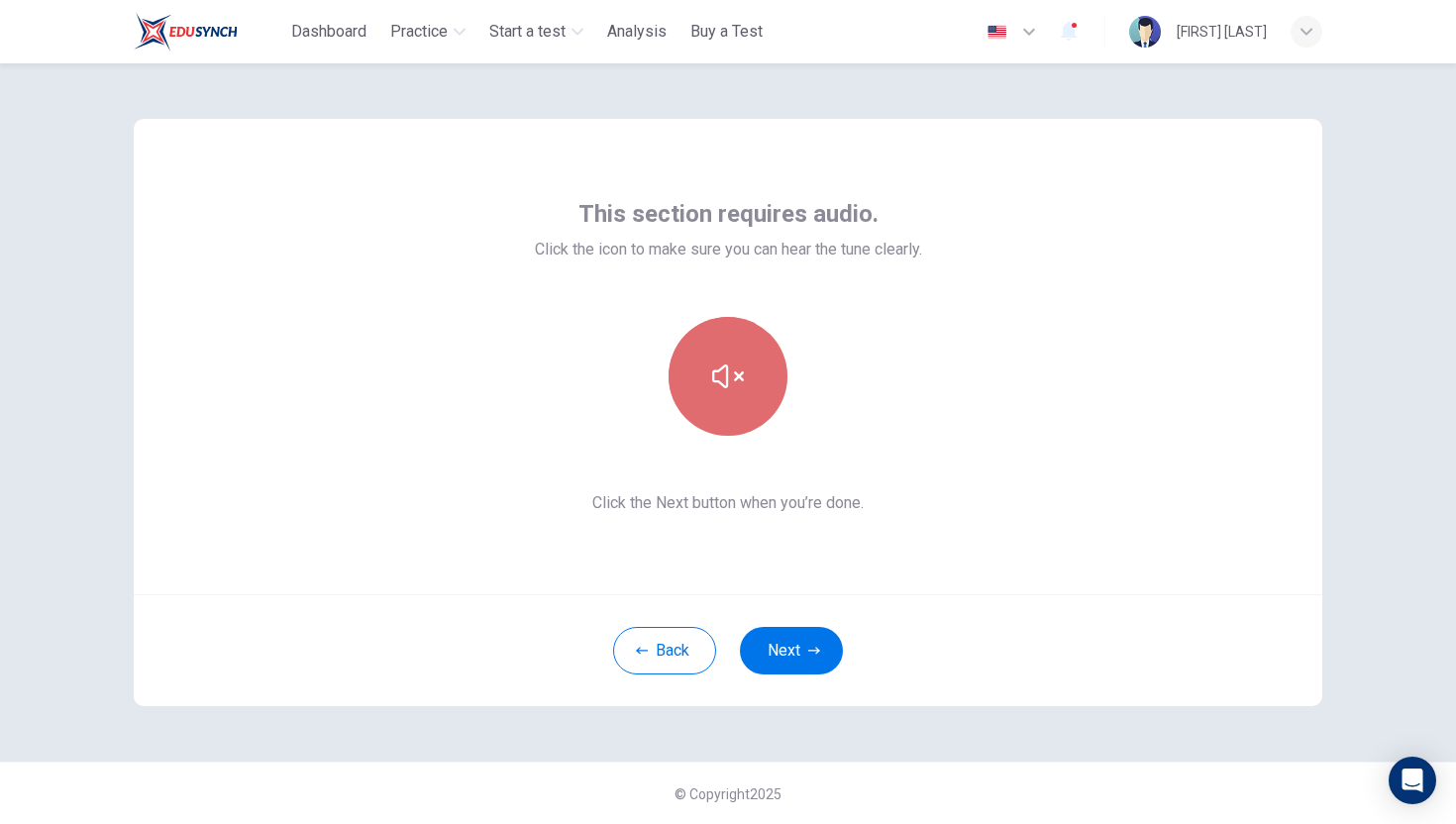 click at bounding box center (728, 376) 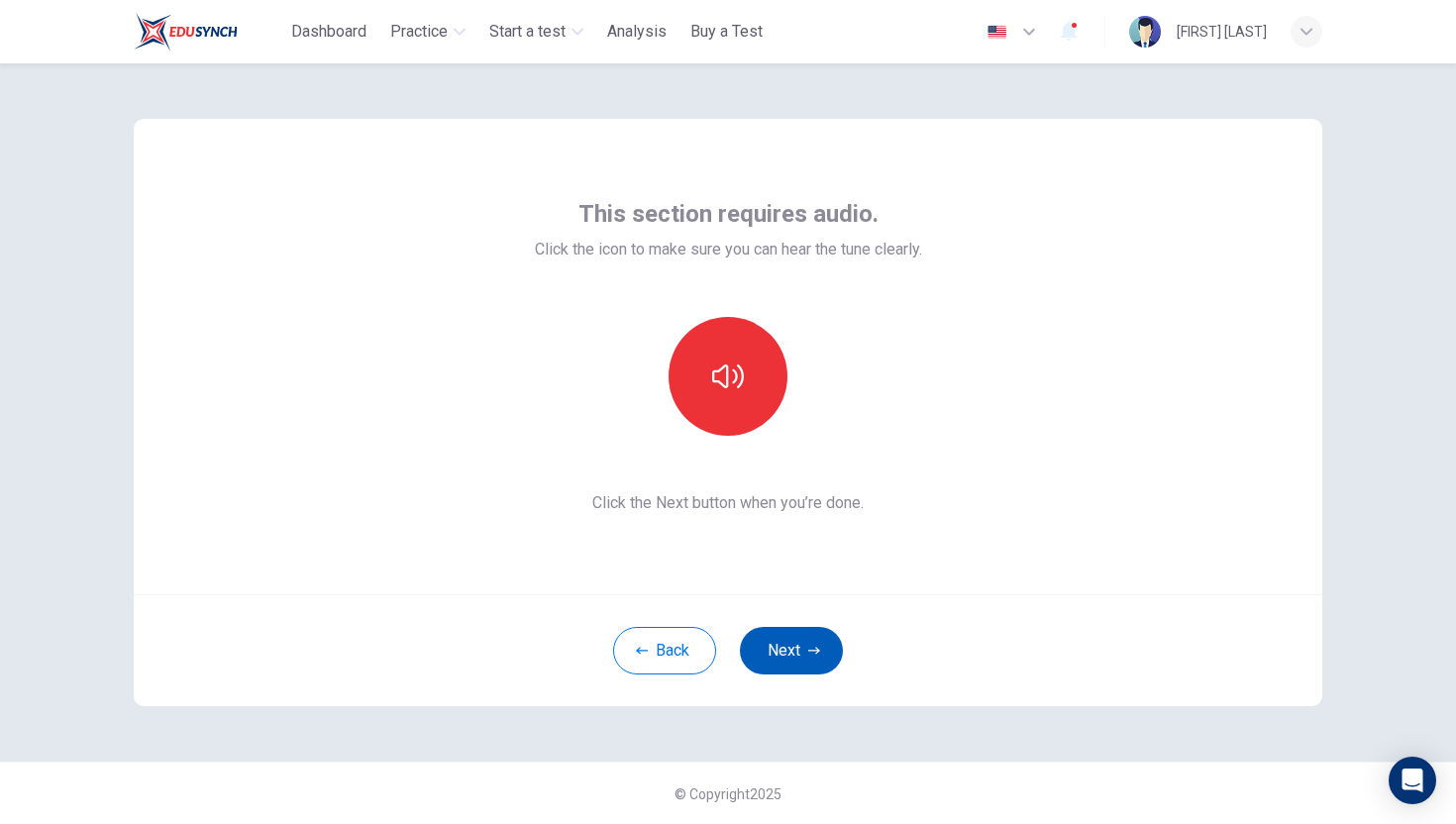 click on "Next" at bounding box center (791, 651) 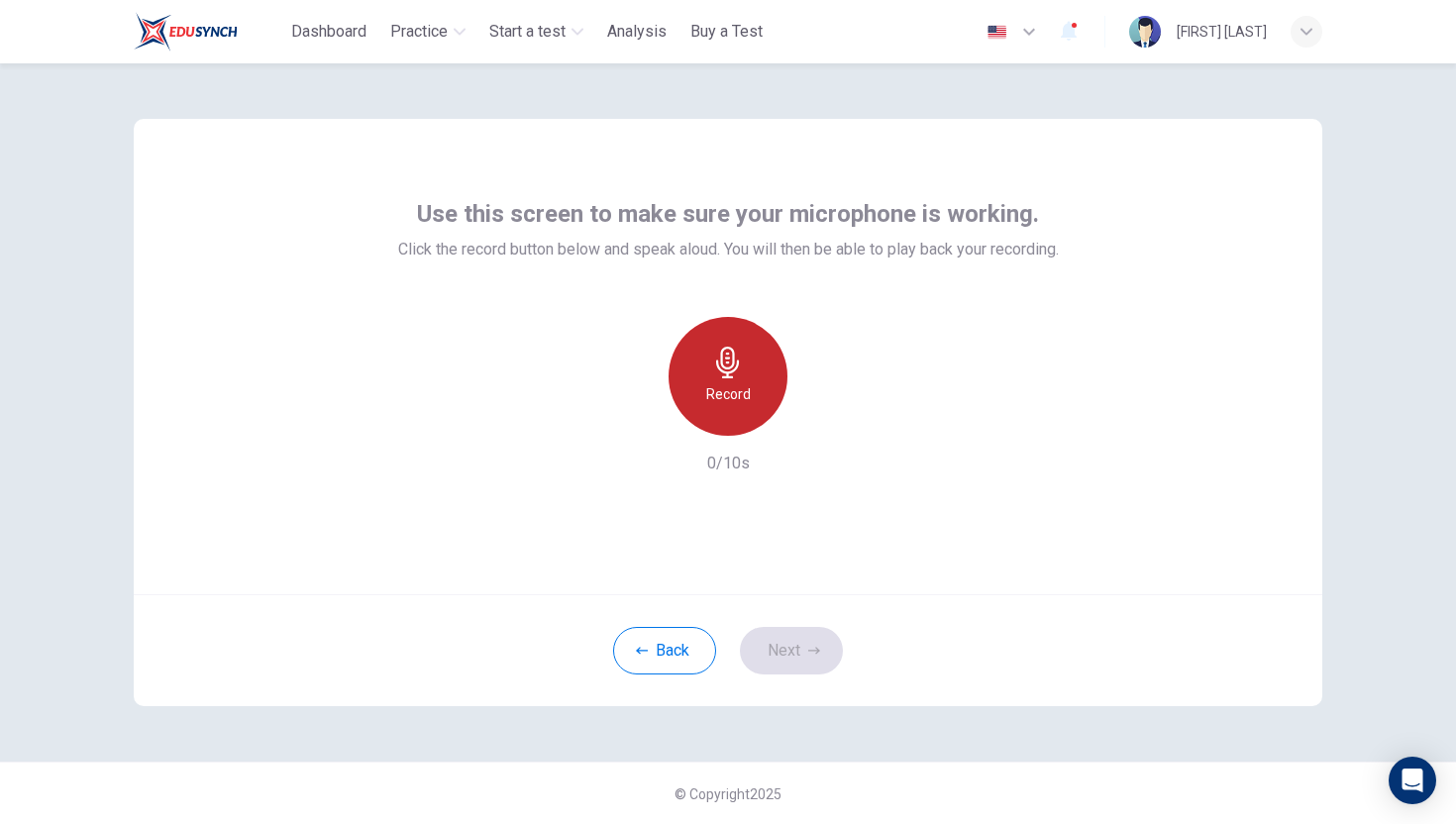 click on "Record" at bounding box center [728, 394] 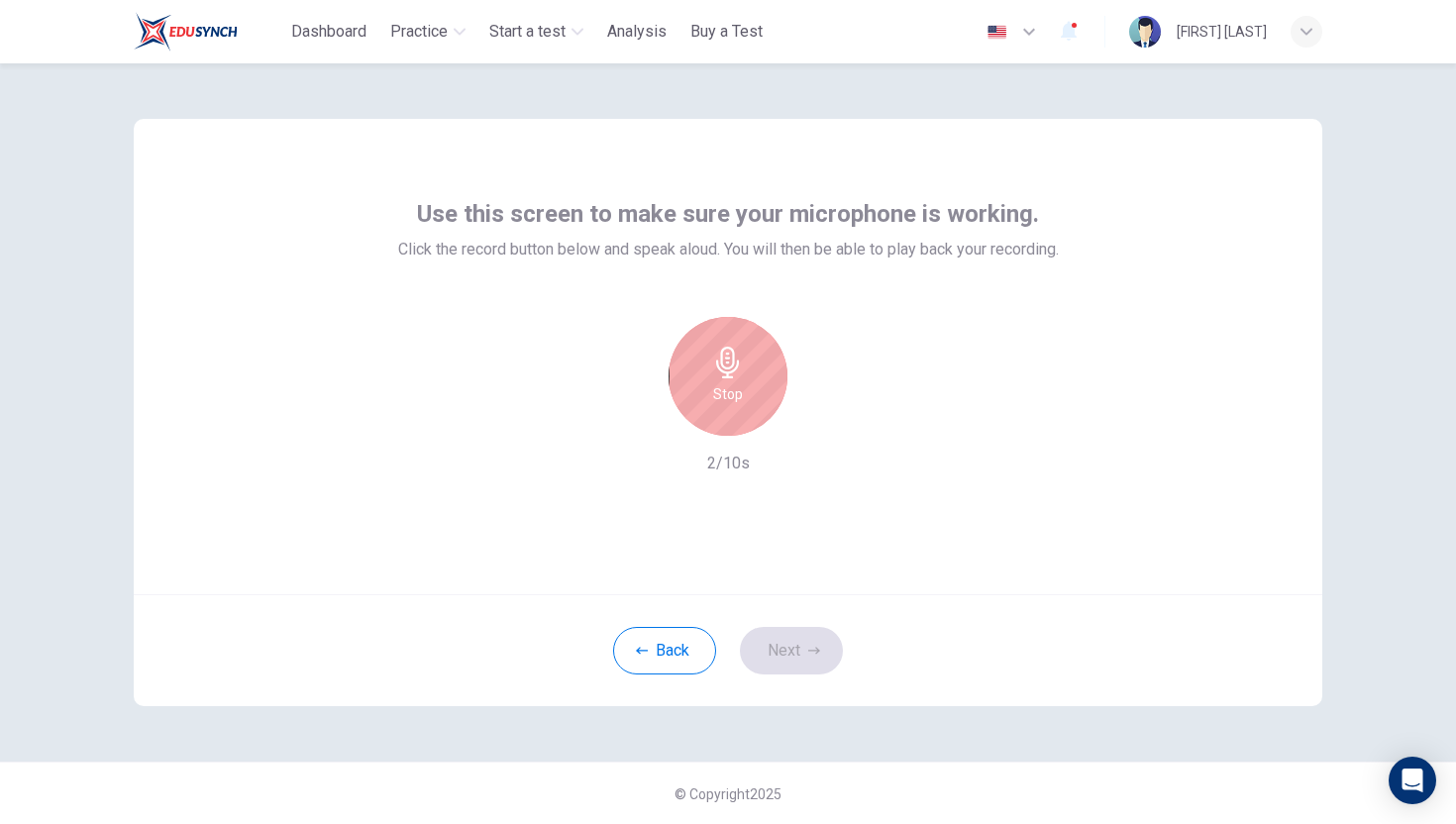 click on "Stop" at bounding box center [728, 394] 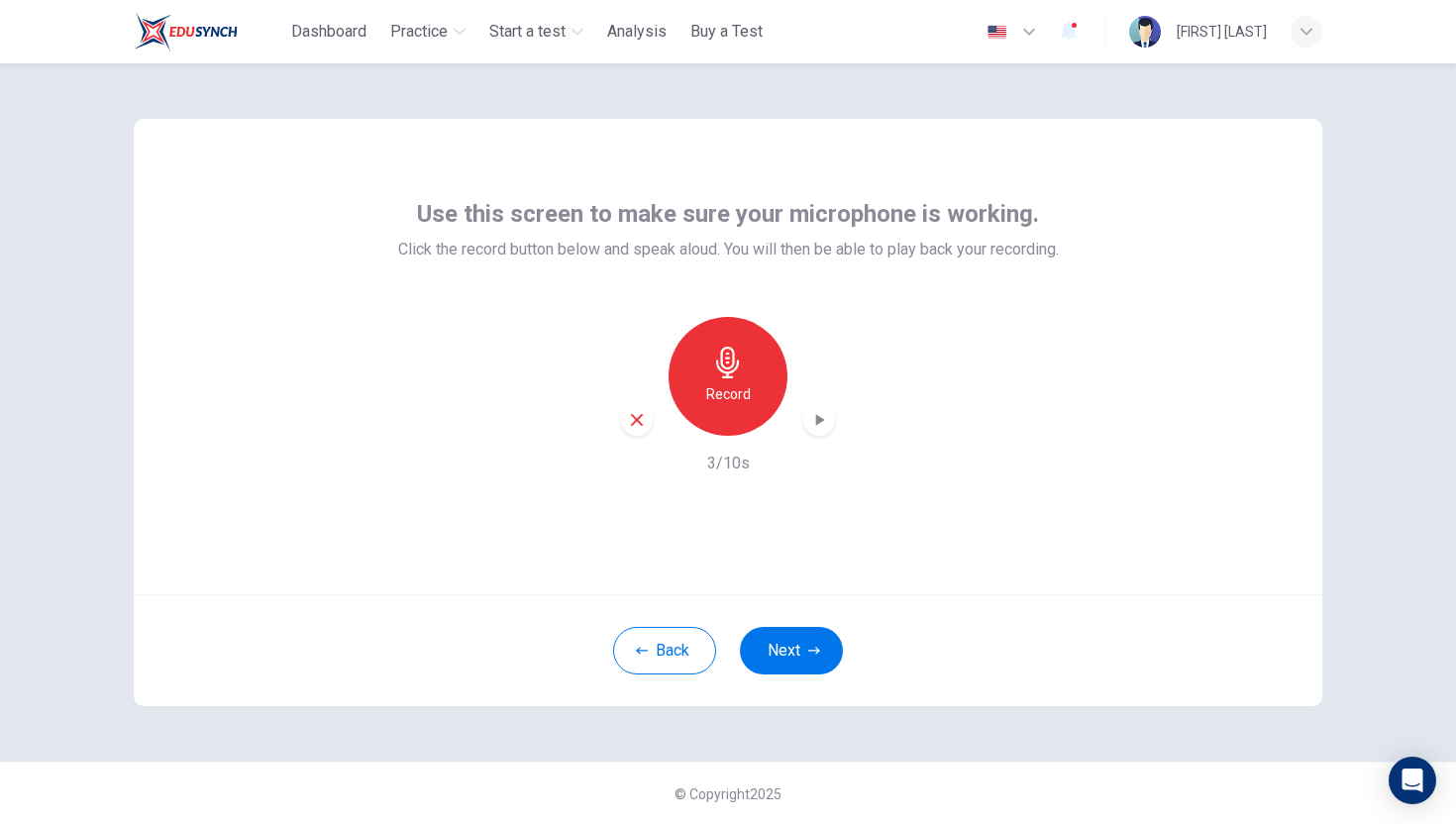 click at bounding box center (819, 420) 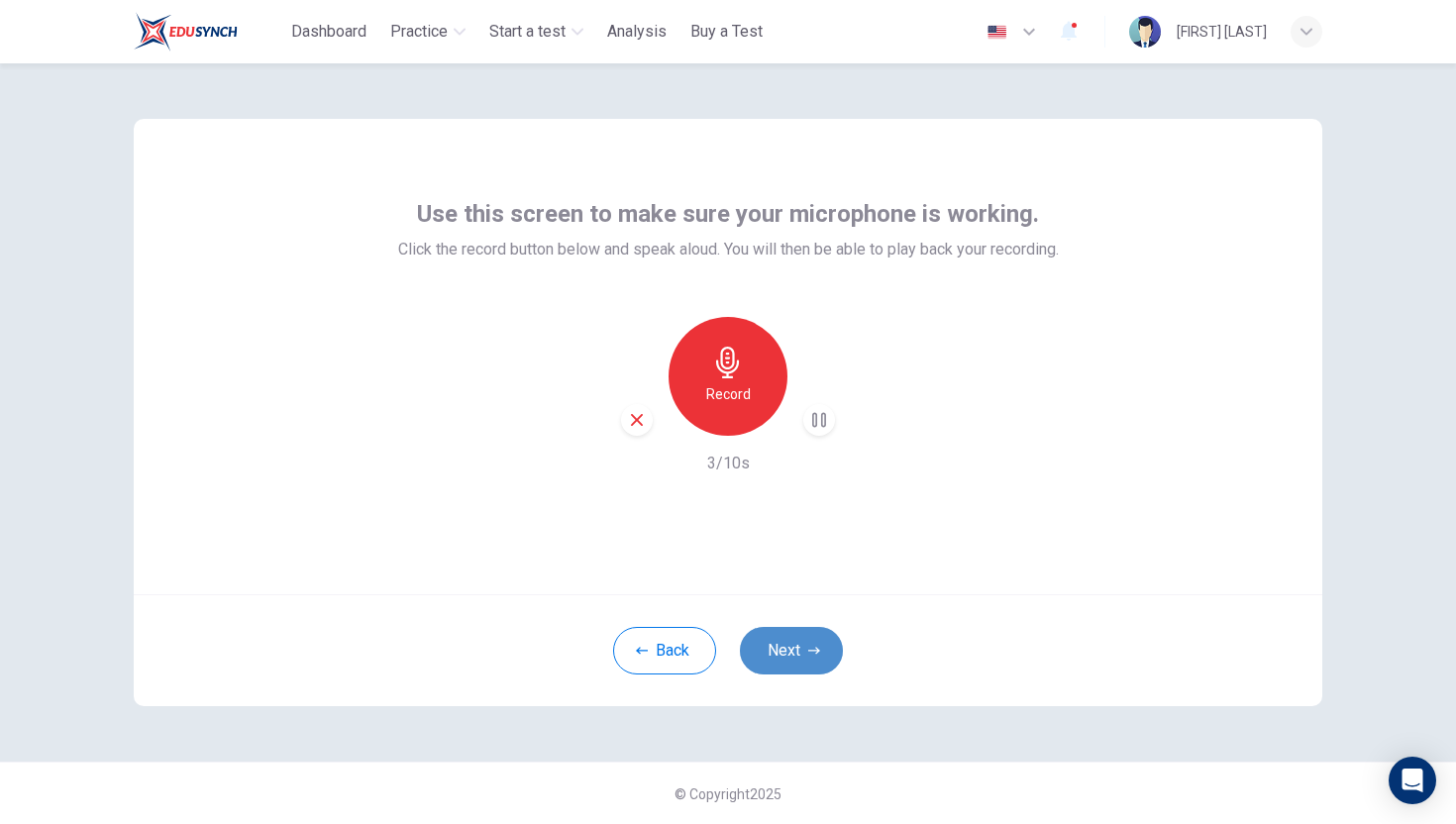 click on "Next" at bounding box center [791, 651] 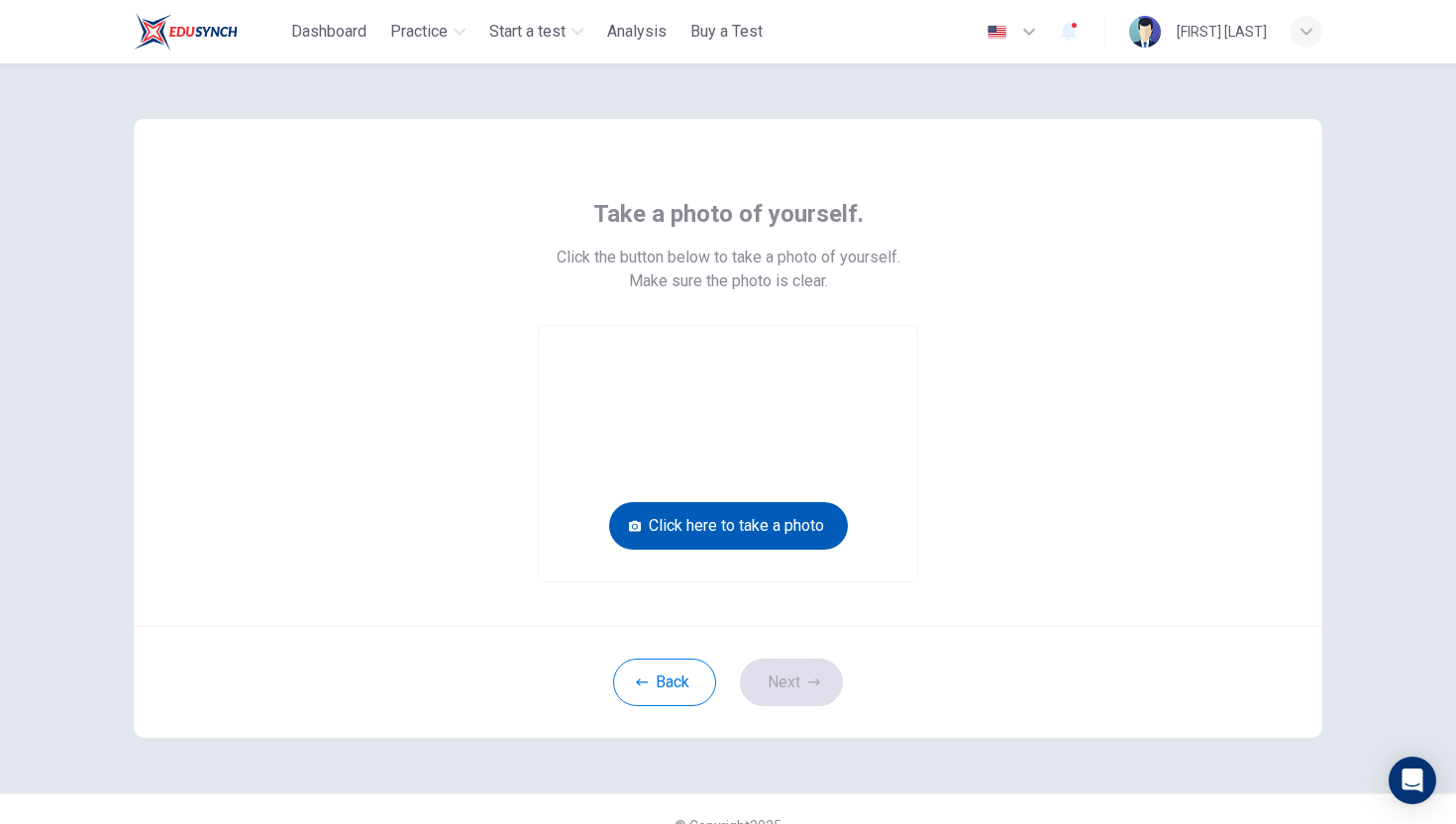 click on "Click here to take a photo" at bounding box center [728, 526] 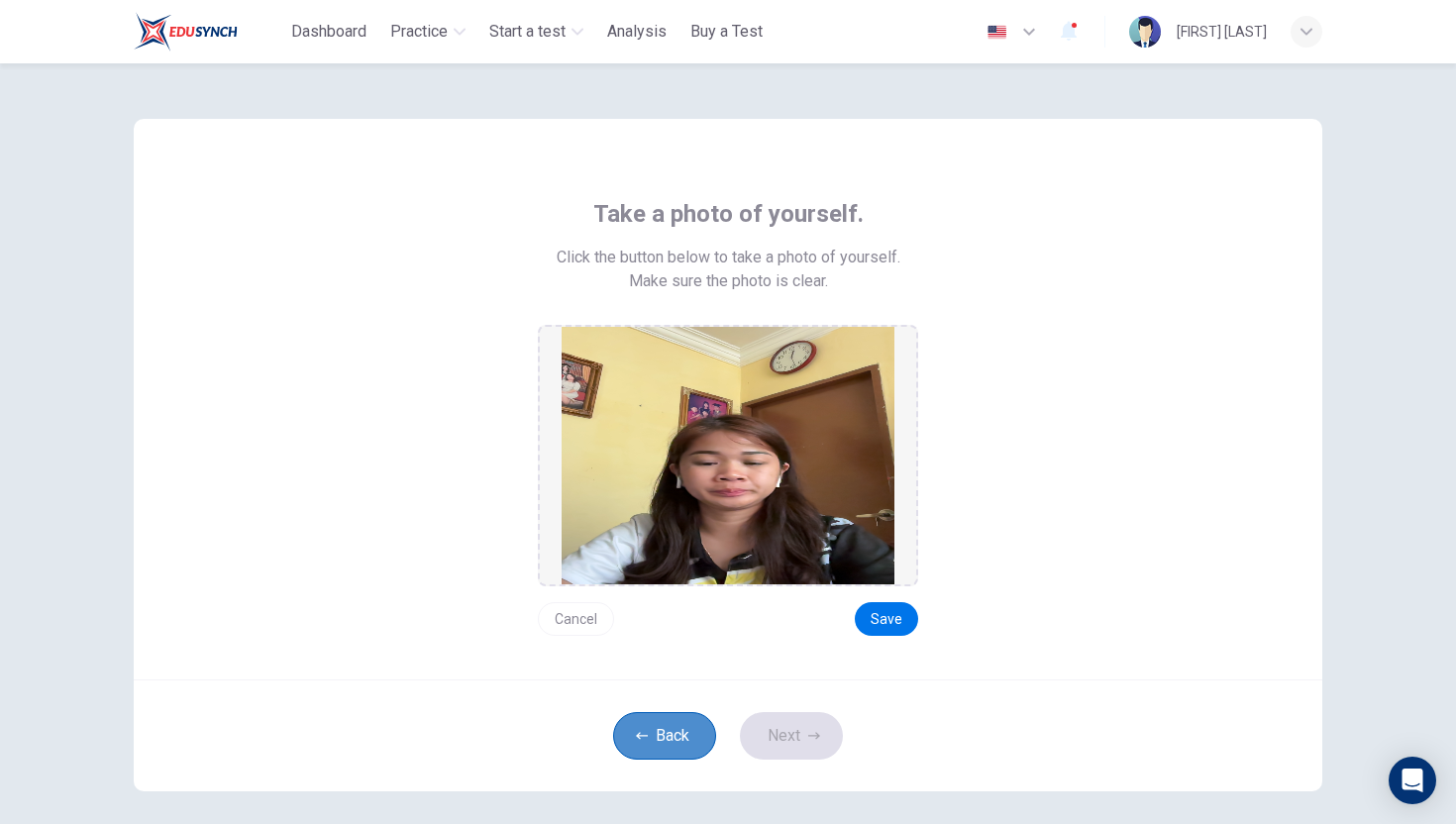 click on "Back" at bounding box center [665, 736] 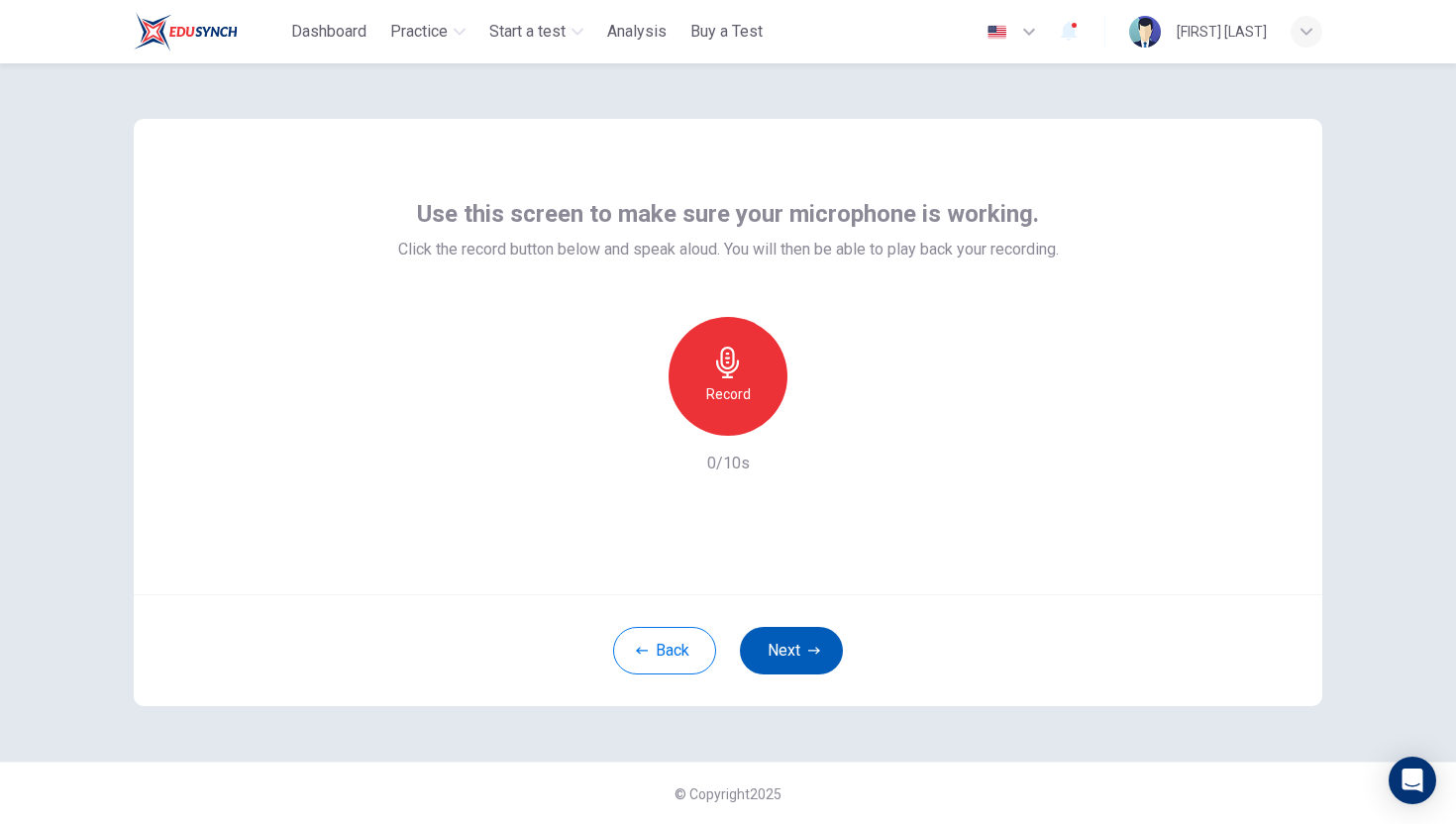 click on "Next" at bounding box center [791, 651] 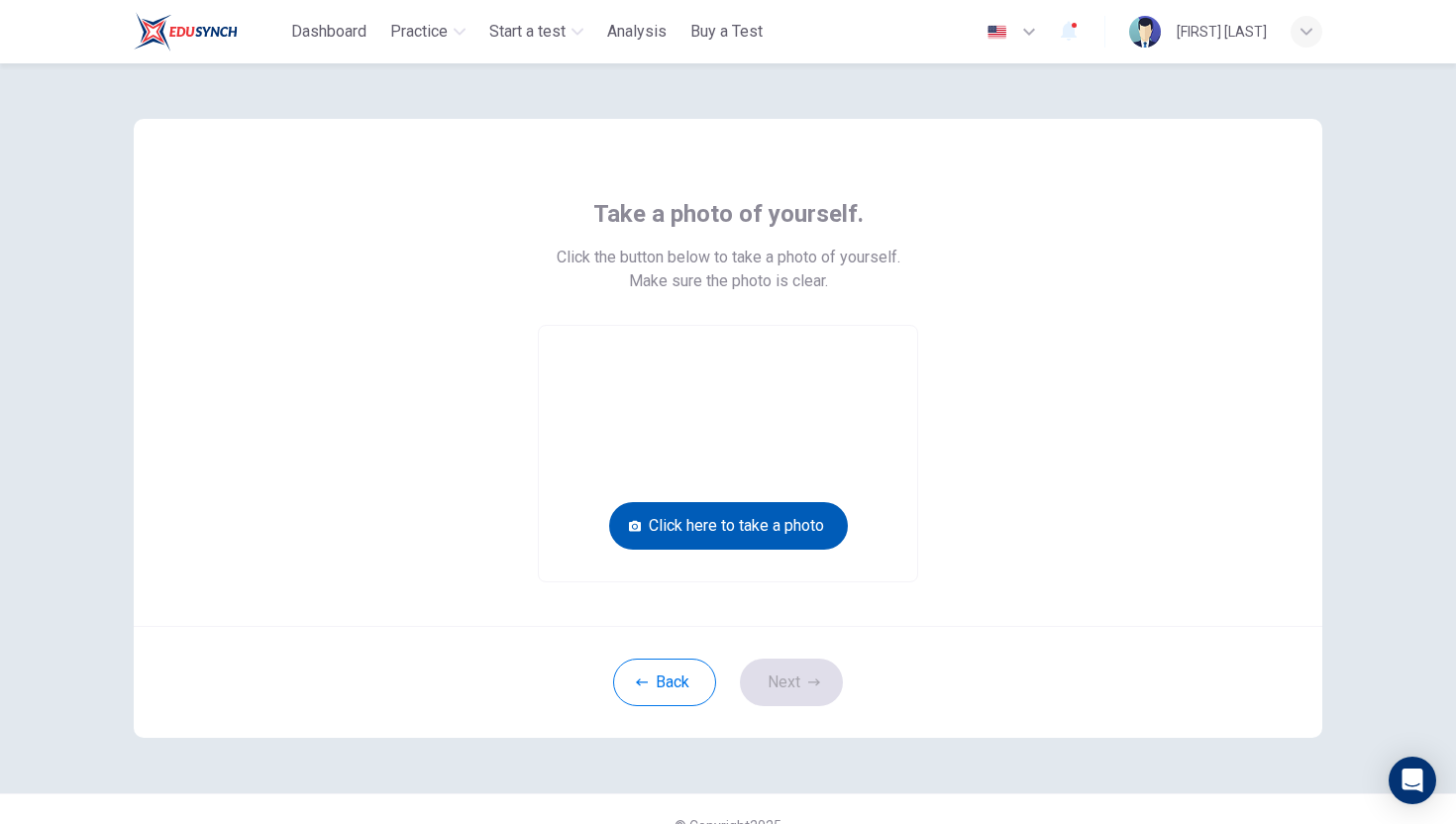 click on "Click here to take a photo" at bounding box center [728, 526] 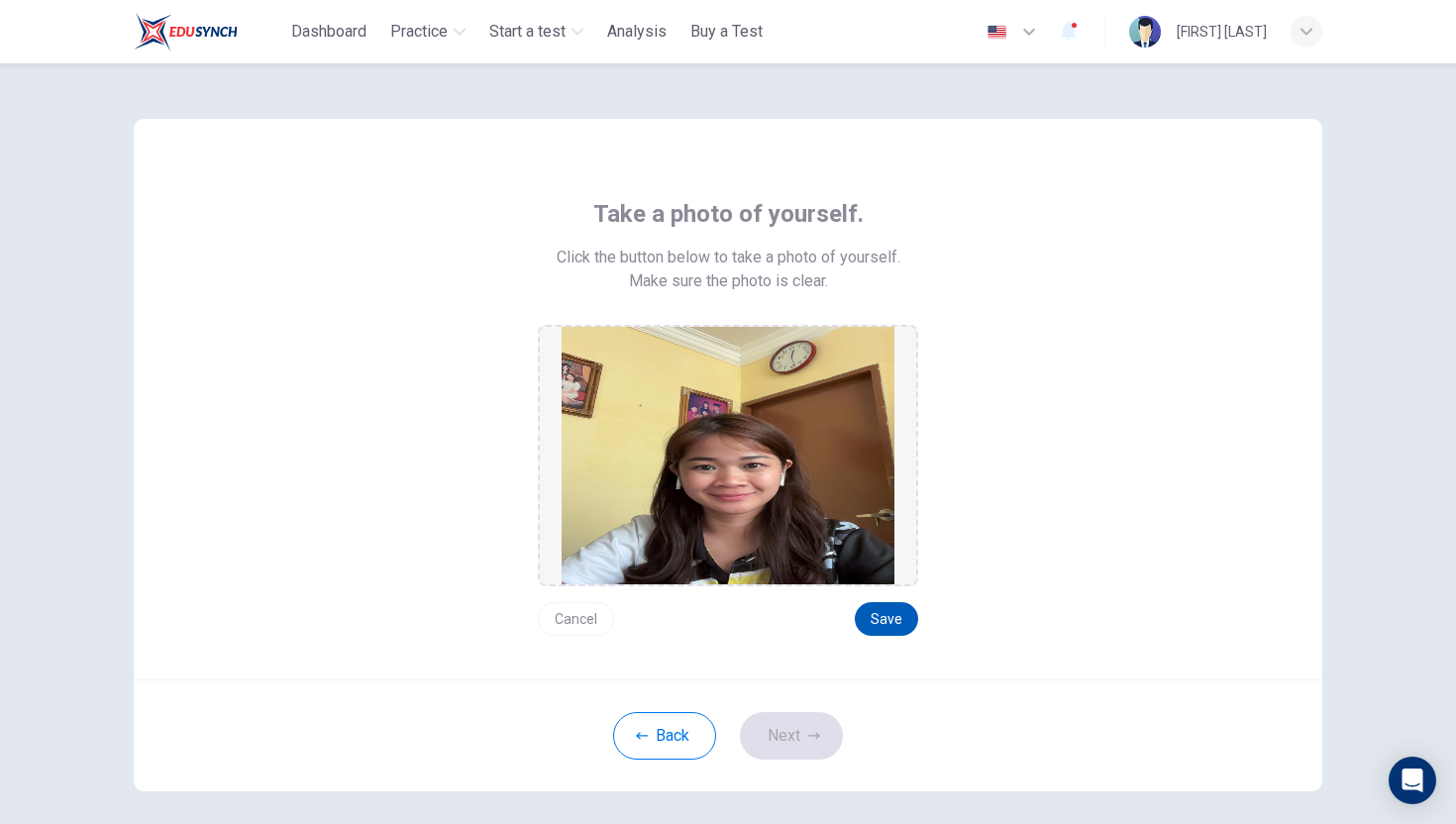 click on "Save" at bounding box center [886, 619] 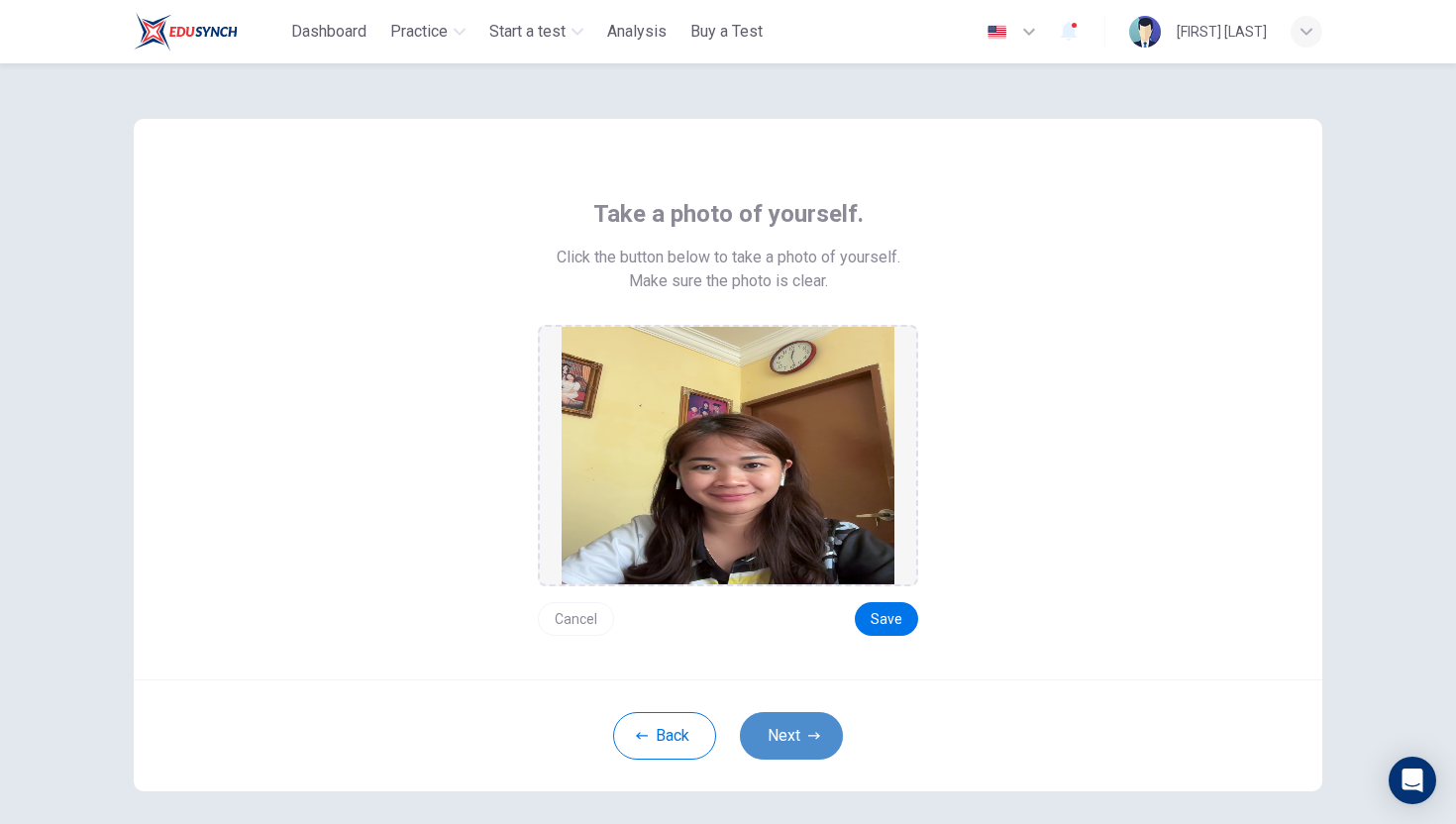 click on "Next" at bounding box center [791, 736] 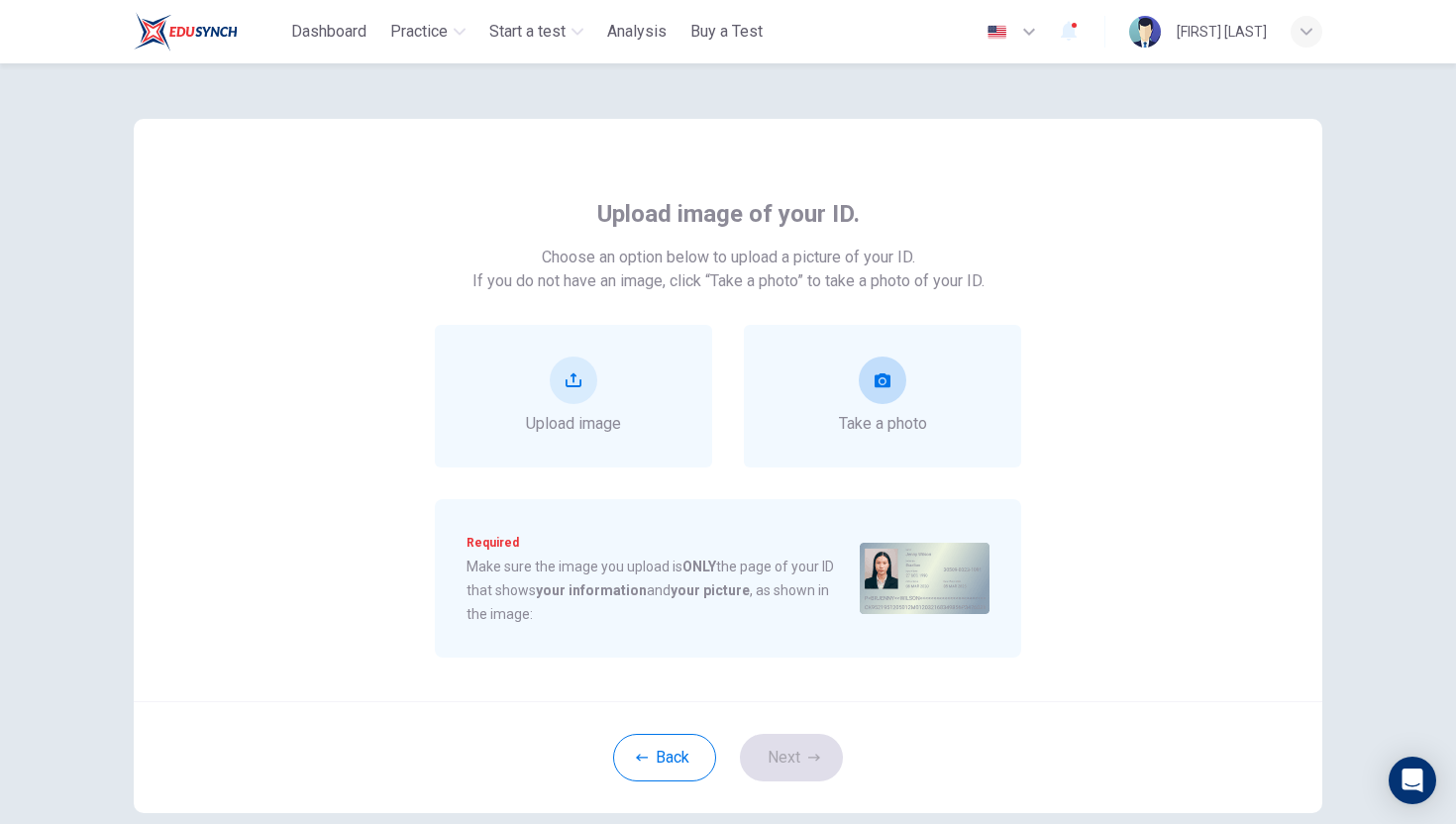 click at bounding box center [883, 380] 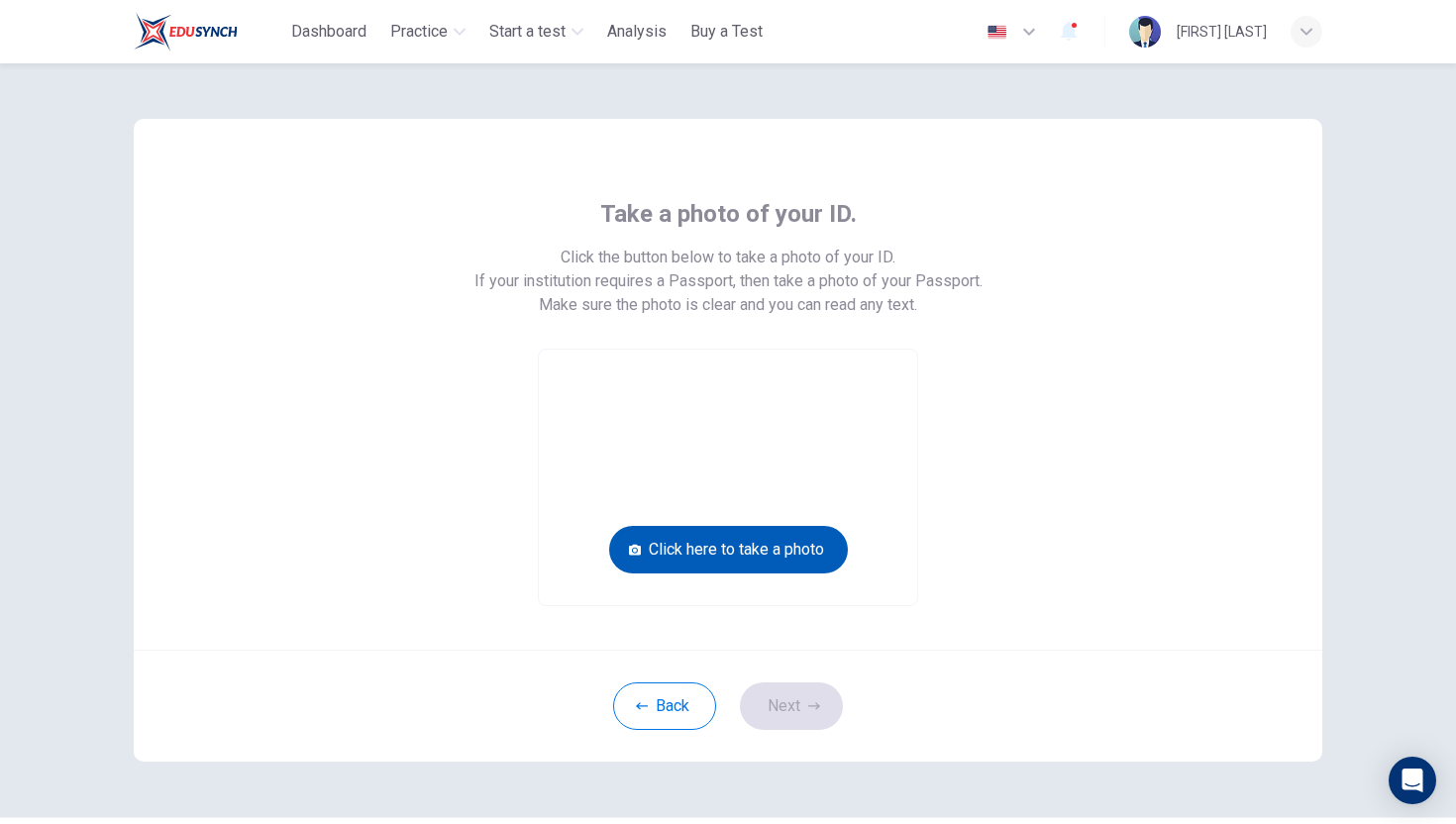 click on "Click here to take a photo" at bounding box center (728, 550) 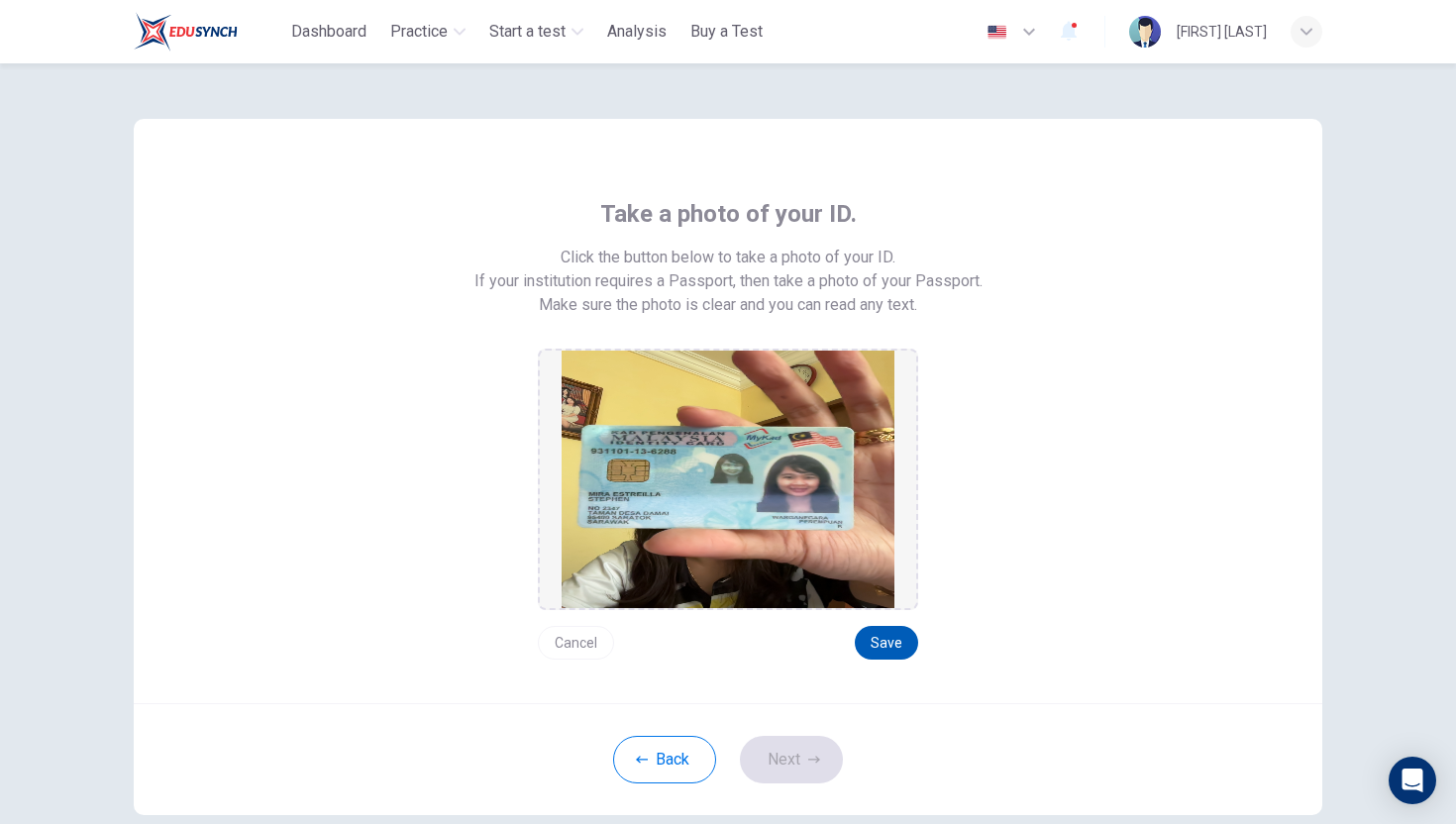 click on "Save" at bounding box center (886, 643) 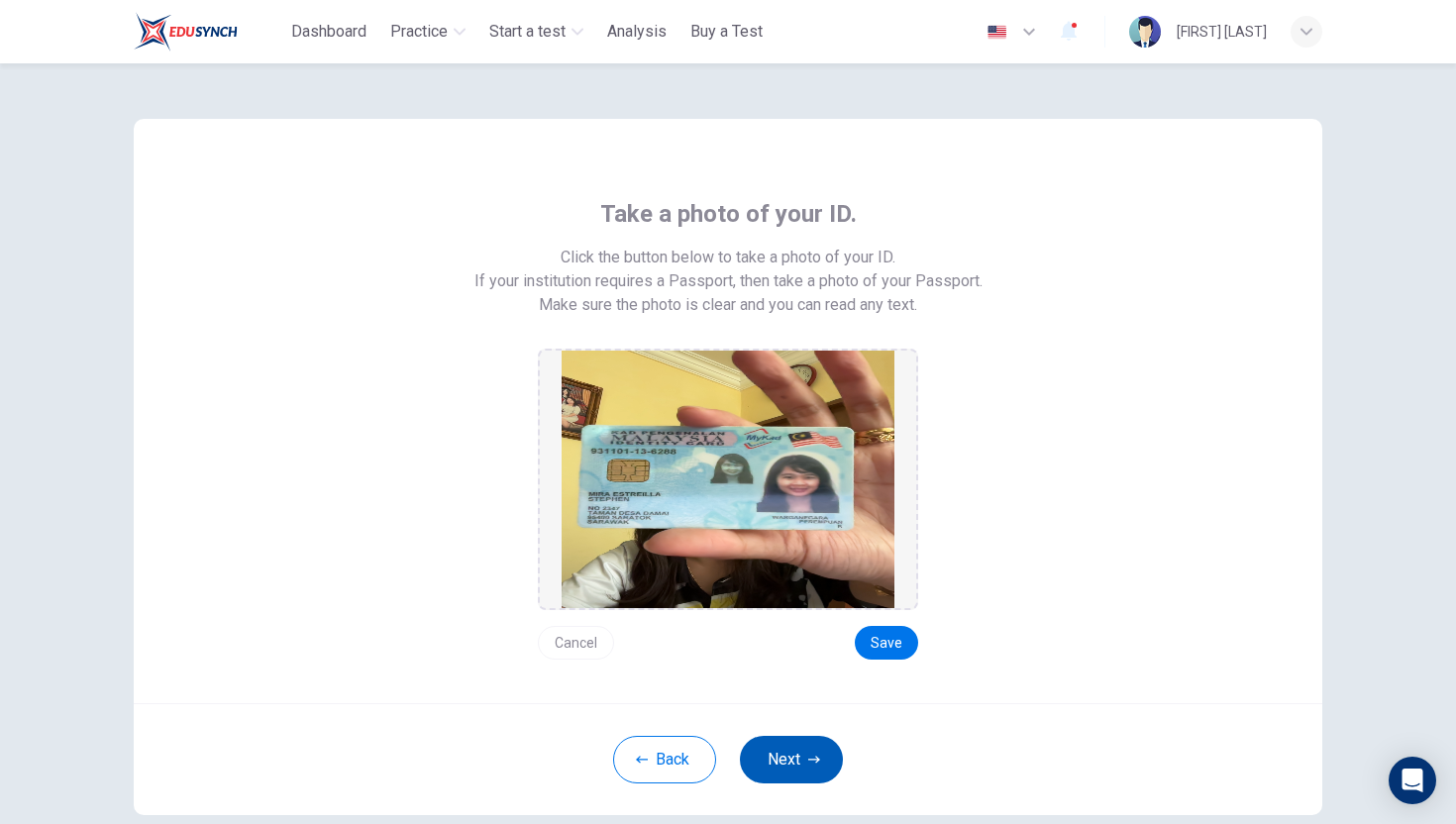 click on "Next" at bounding box center [791, 760] 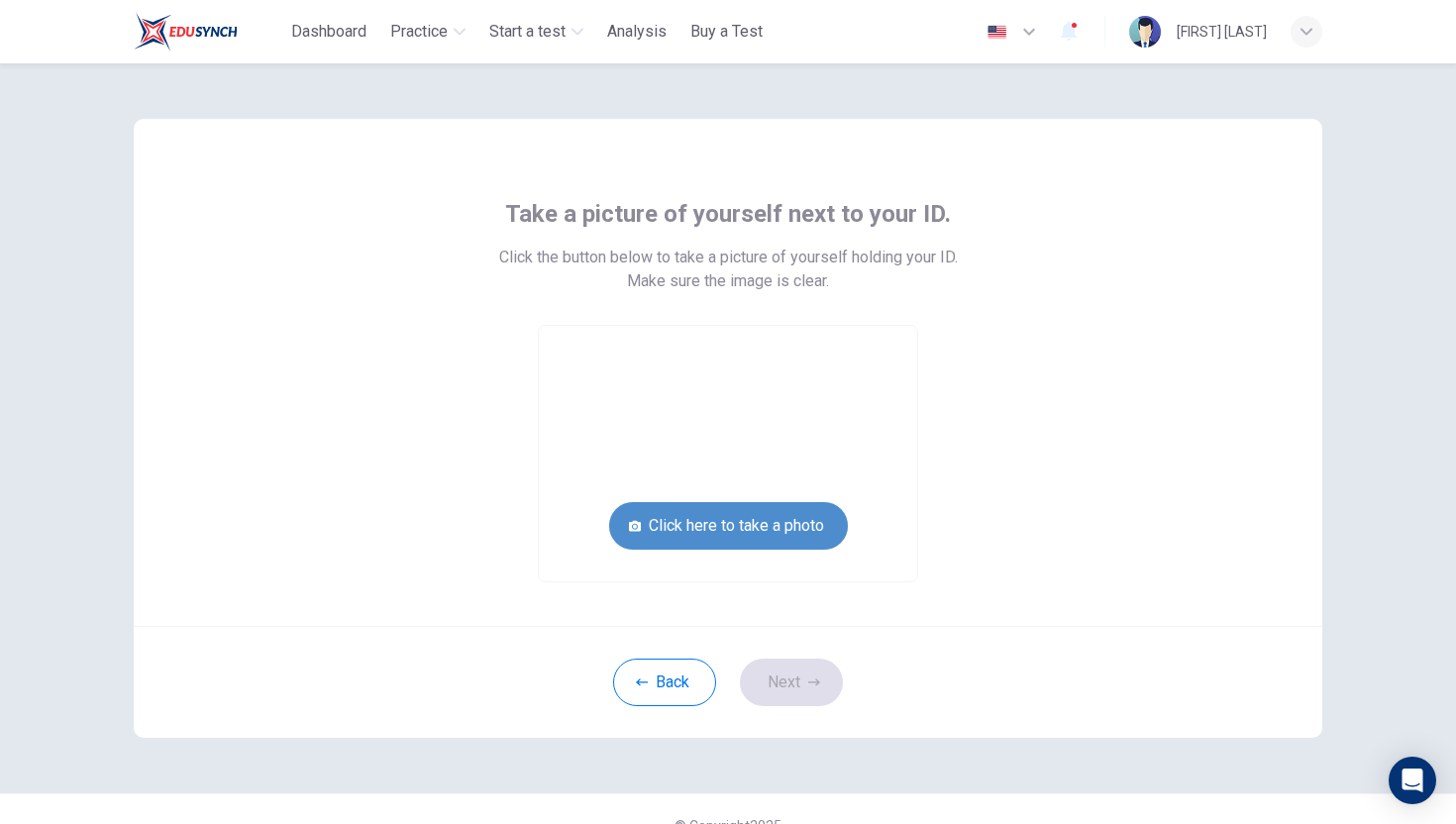 click on "Click here to take a photo" at bounding box center [728, 526] 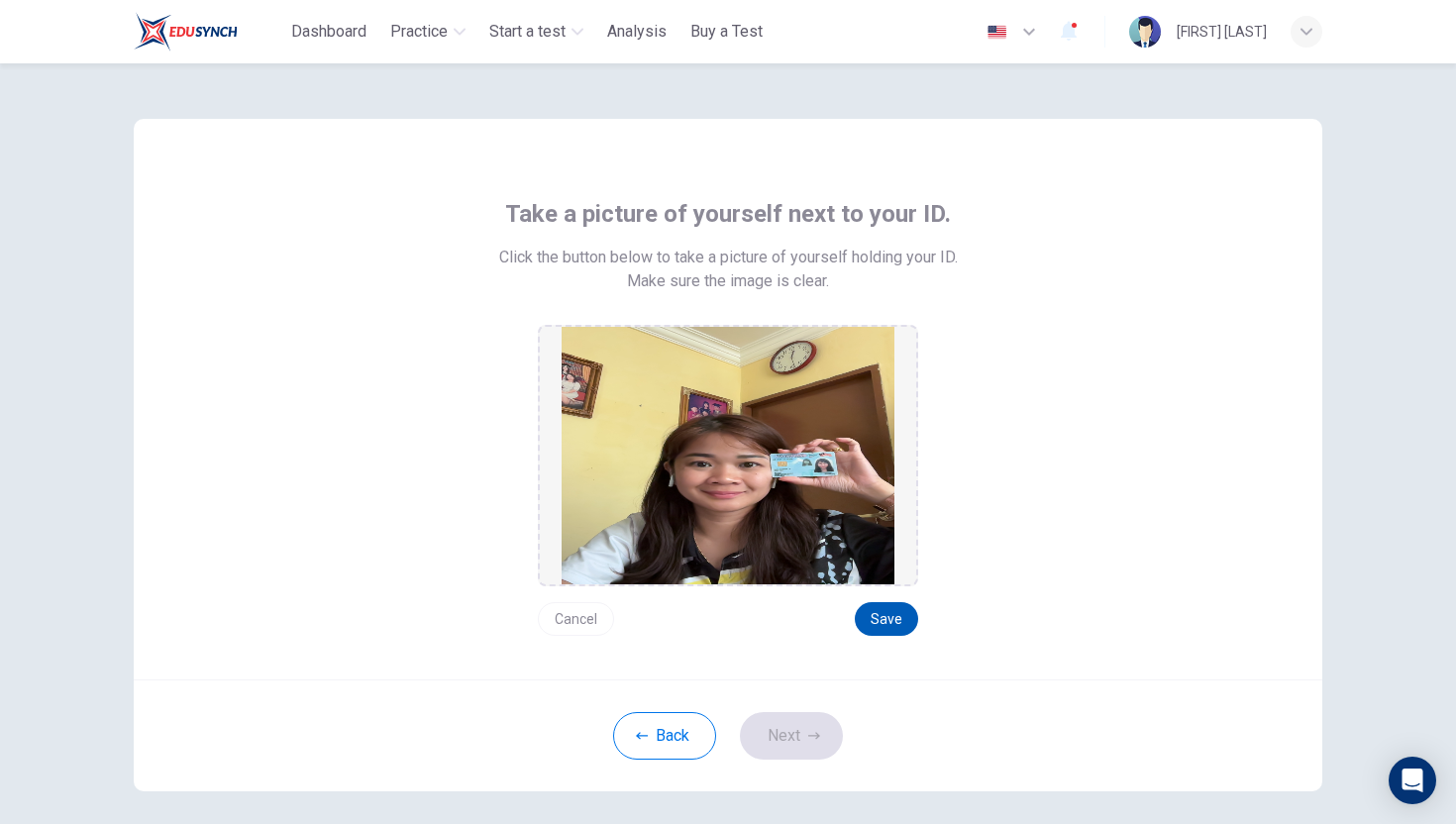 click on "Save" at bounding box center (886, 619) 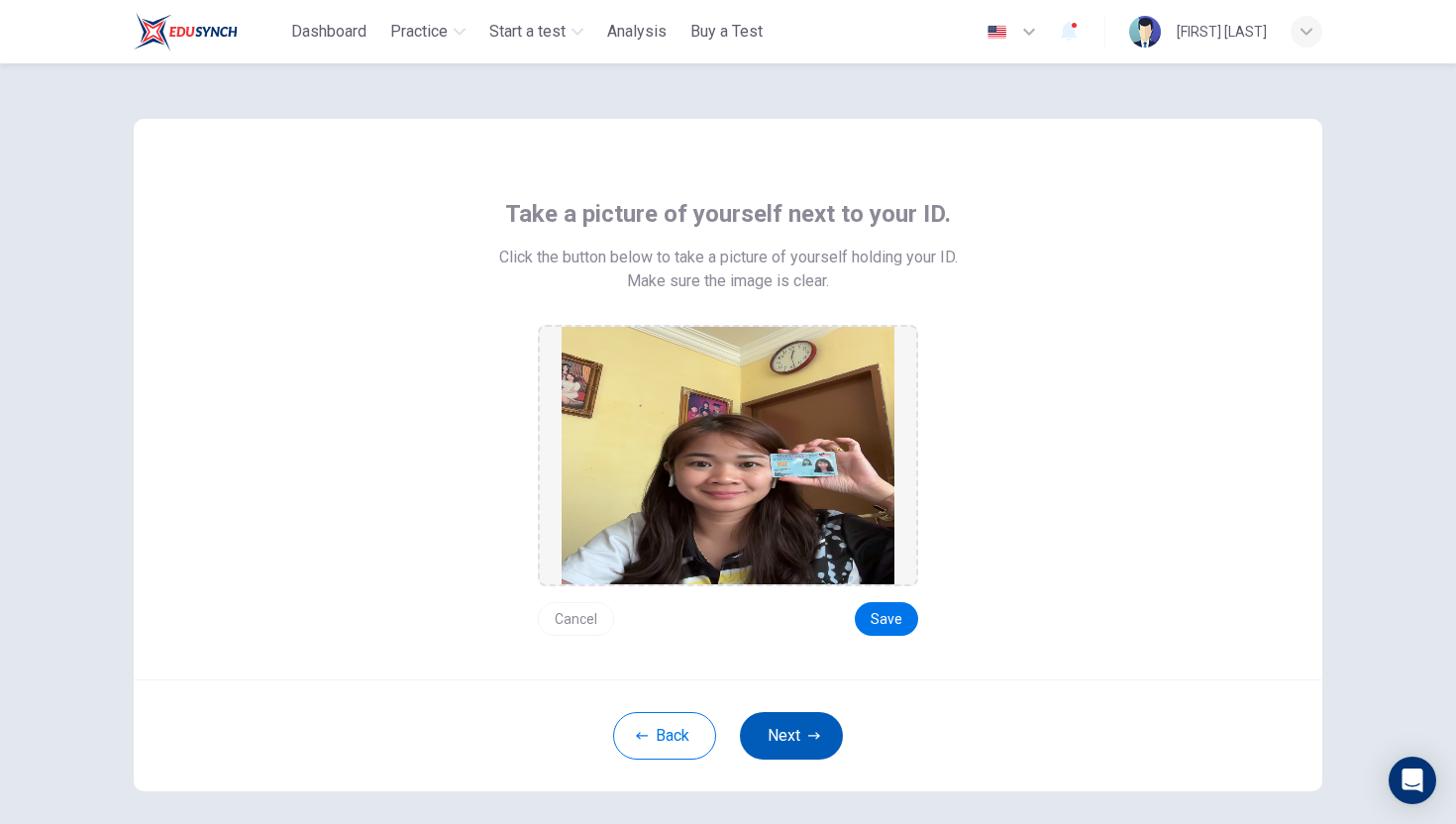 click on "Next" at bounding box center (791, 736) 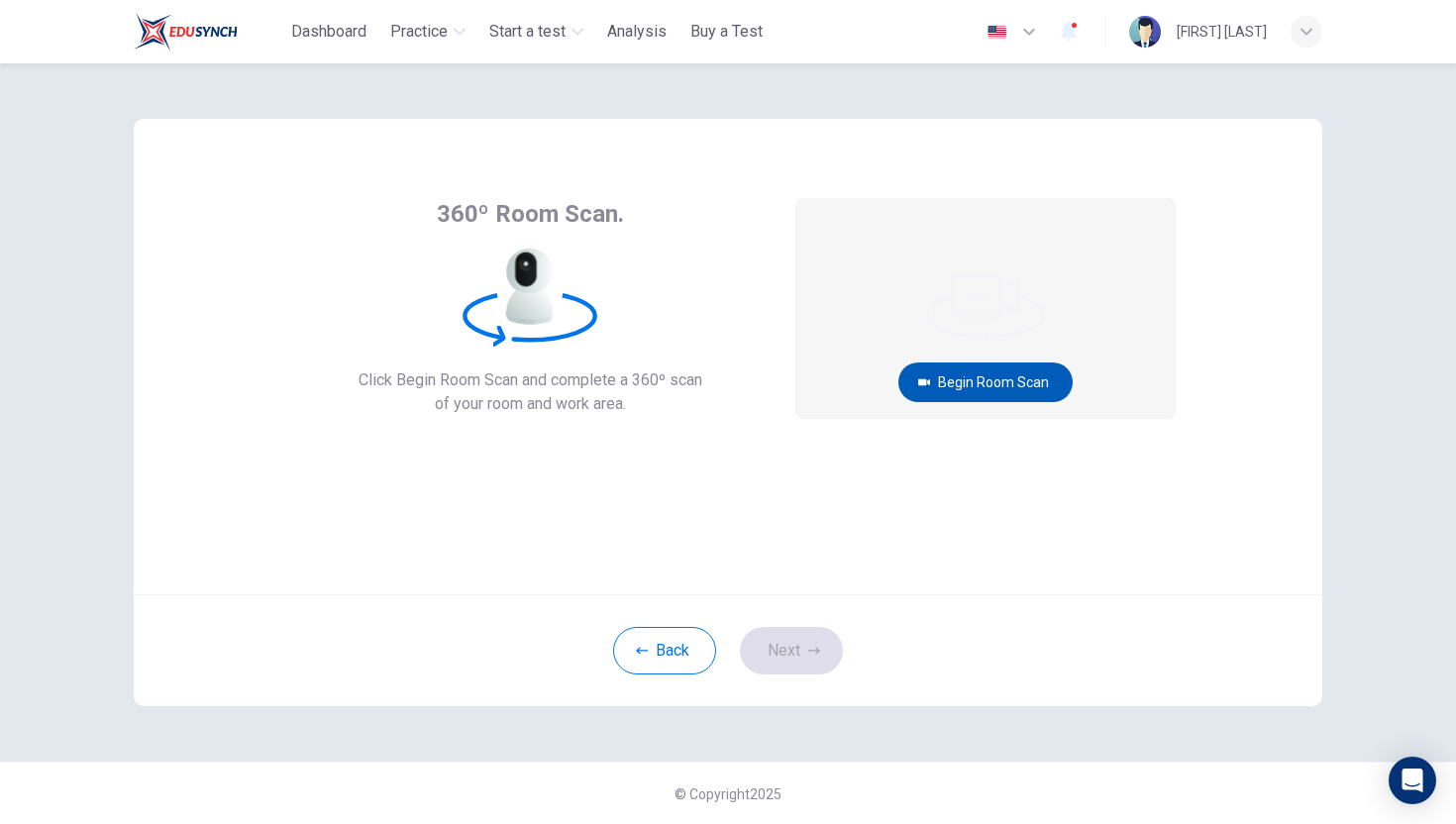 click on "Begin Room Scan" at bounding box center (986, 382) 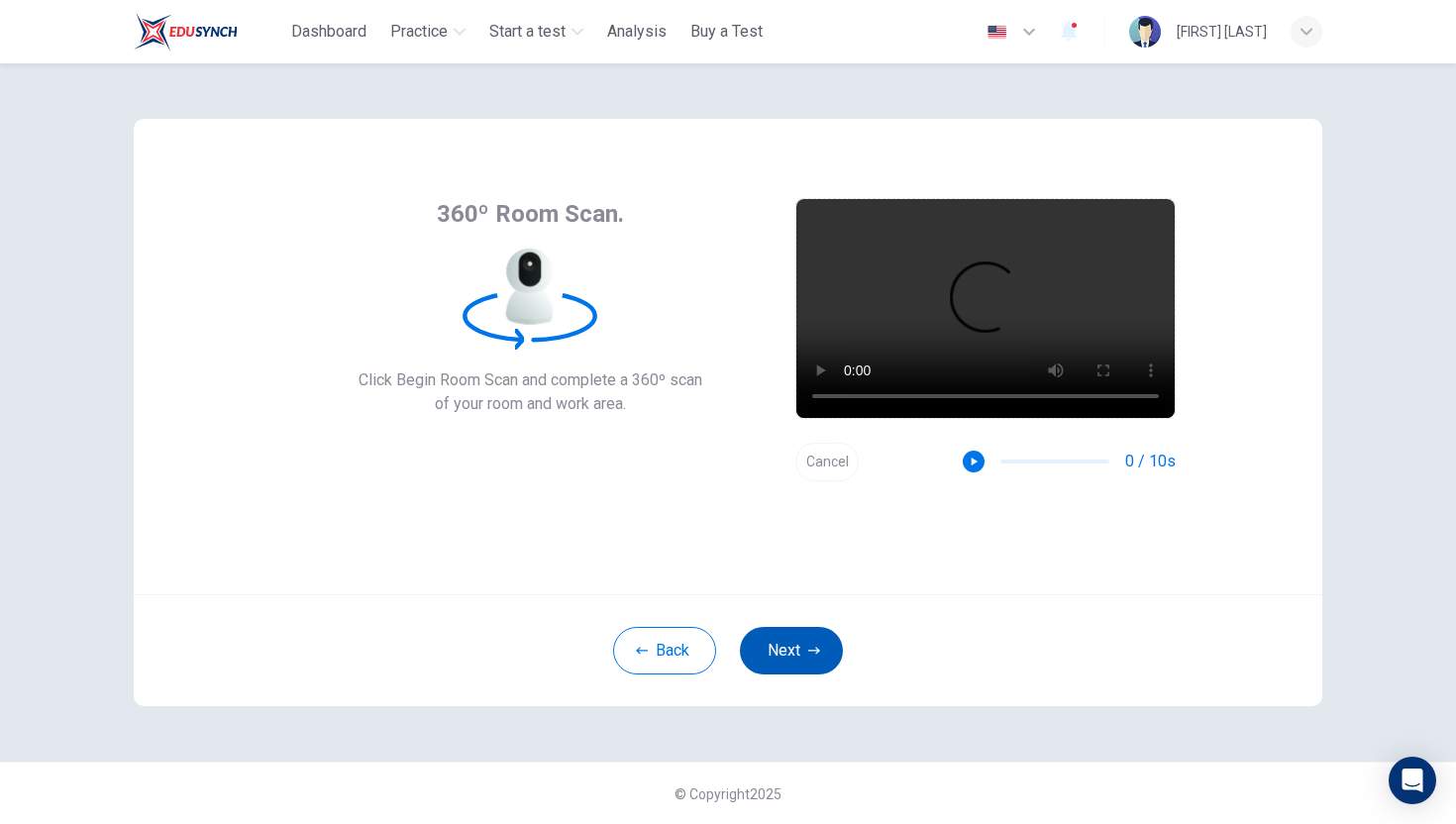 click on "Next" at bounding box center (791, 651) 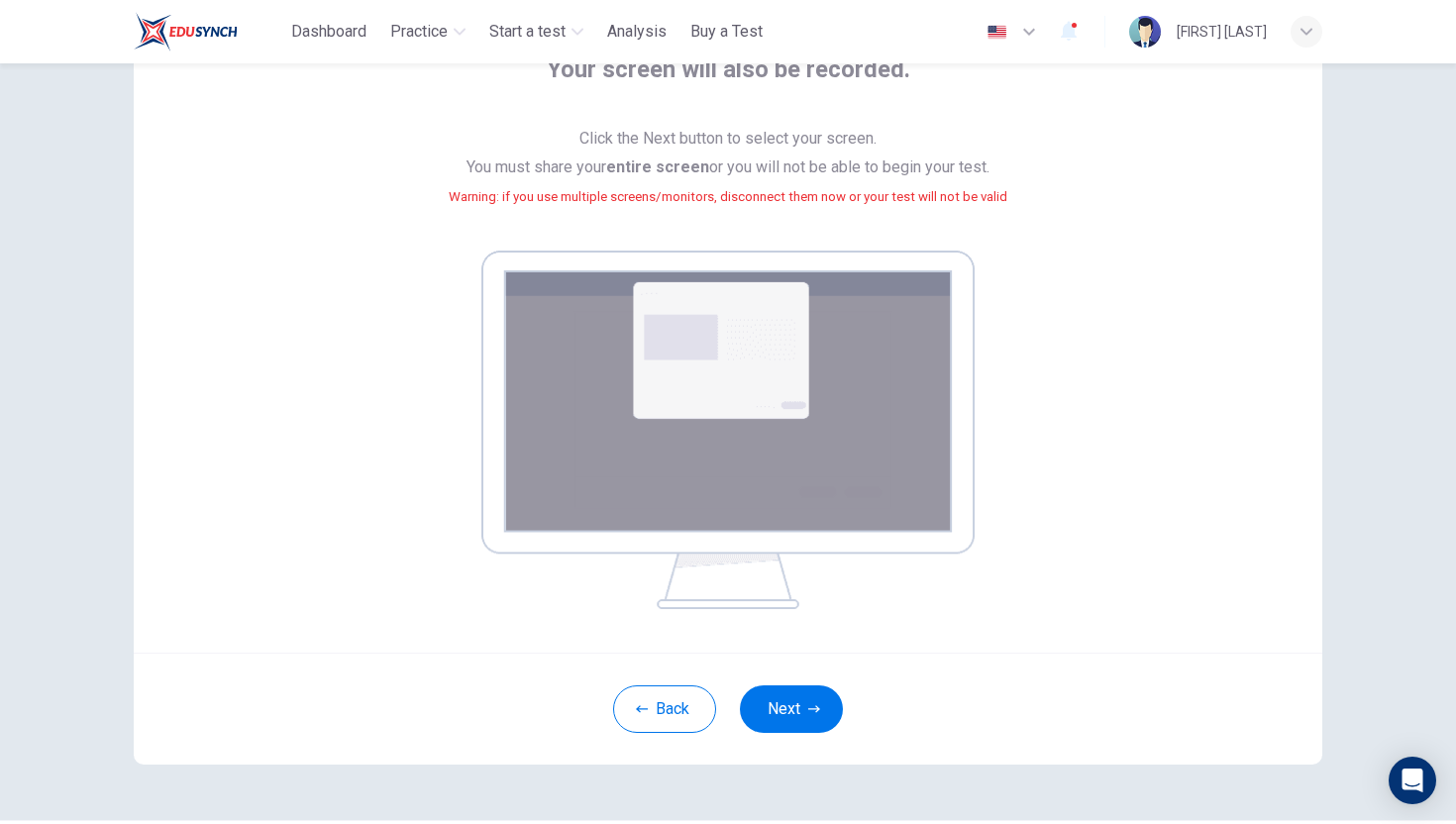 scroll, scrollTop: 143, scrollLeft: 0, axis: vertical 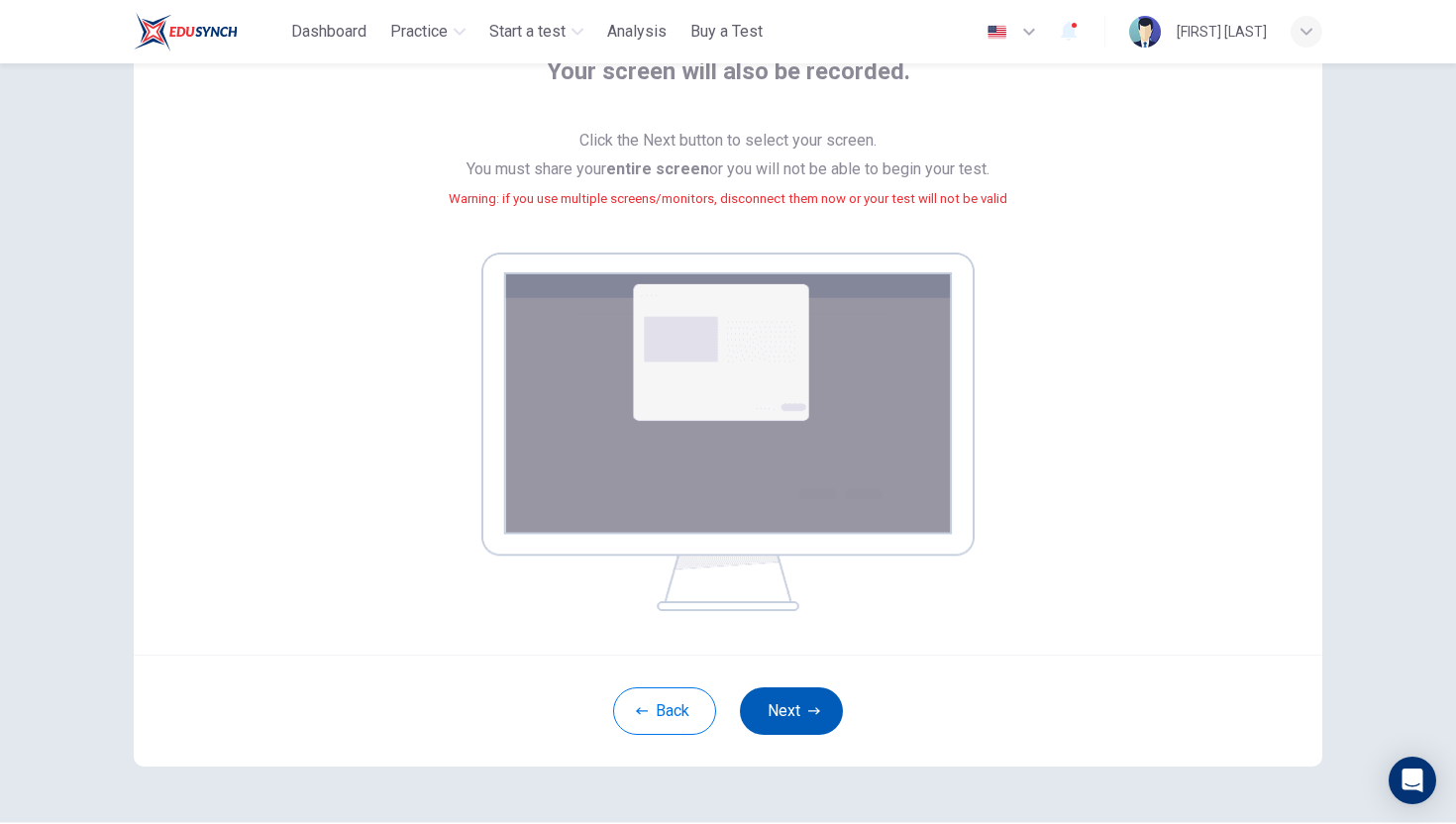 click on "Next" at bounding box center [791, 711] 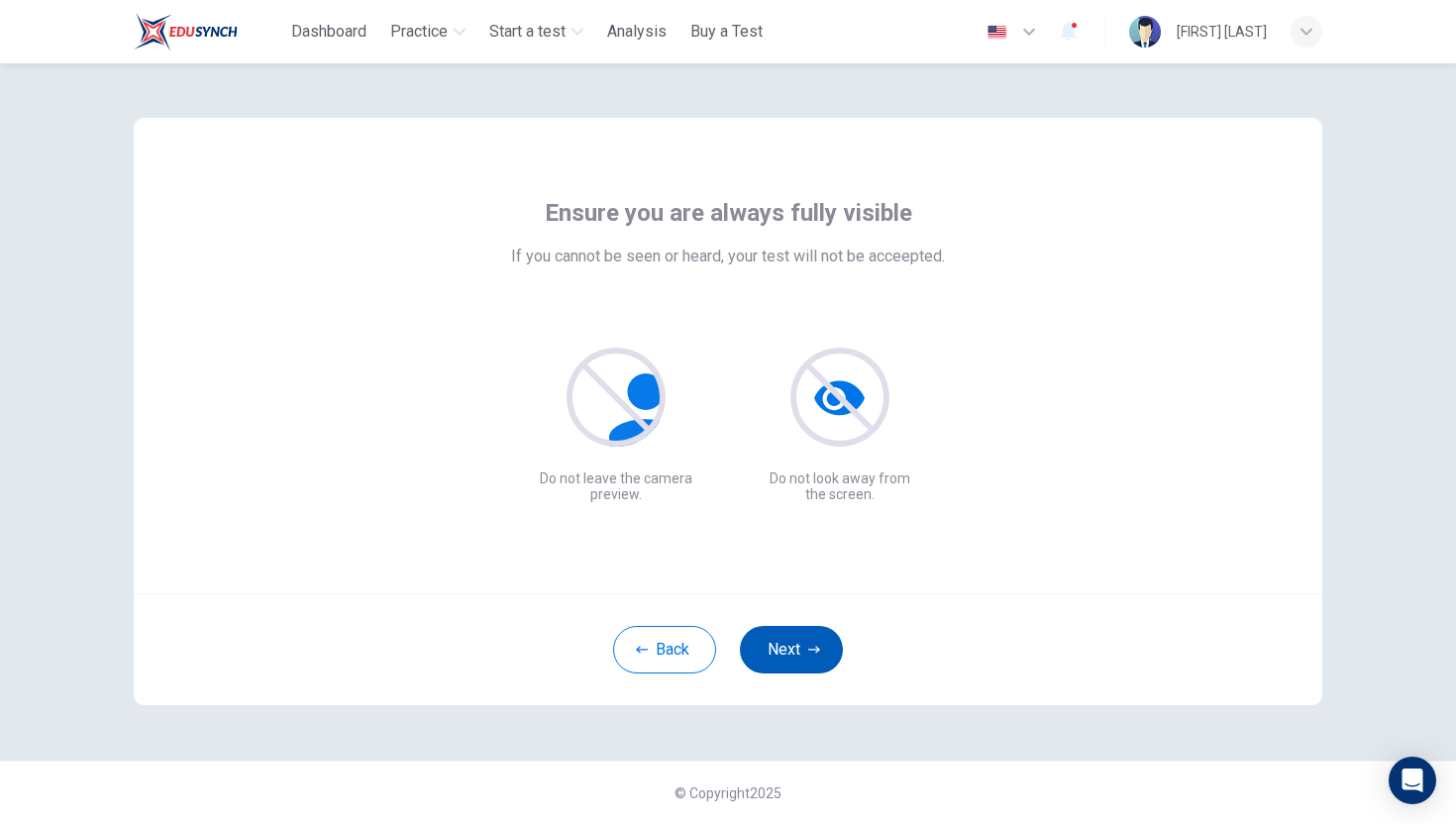 click on "Next" at bounding box center [791, 650] 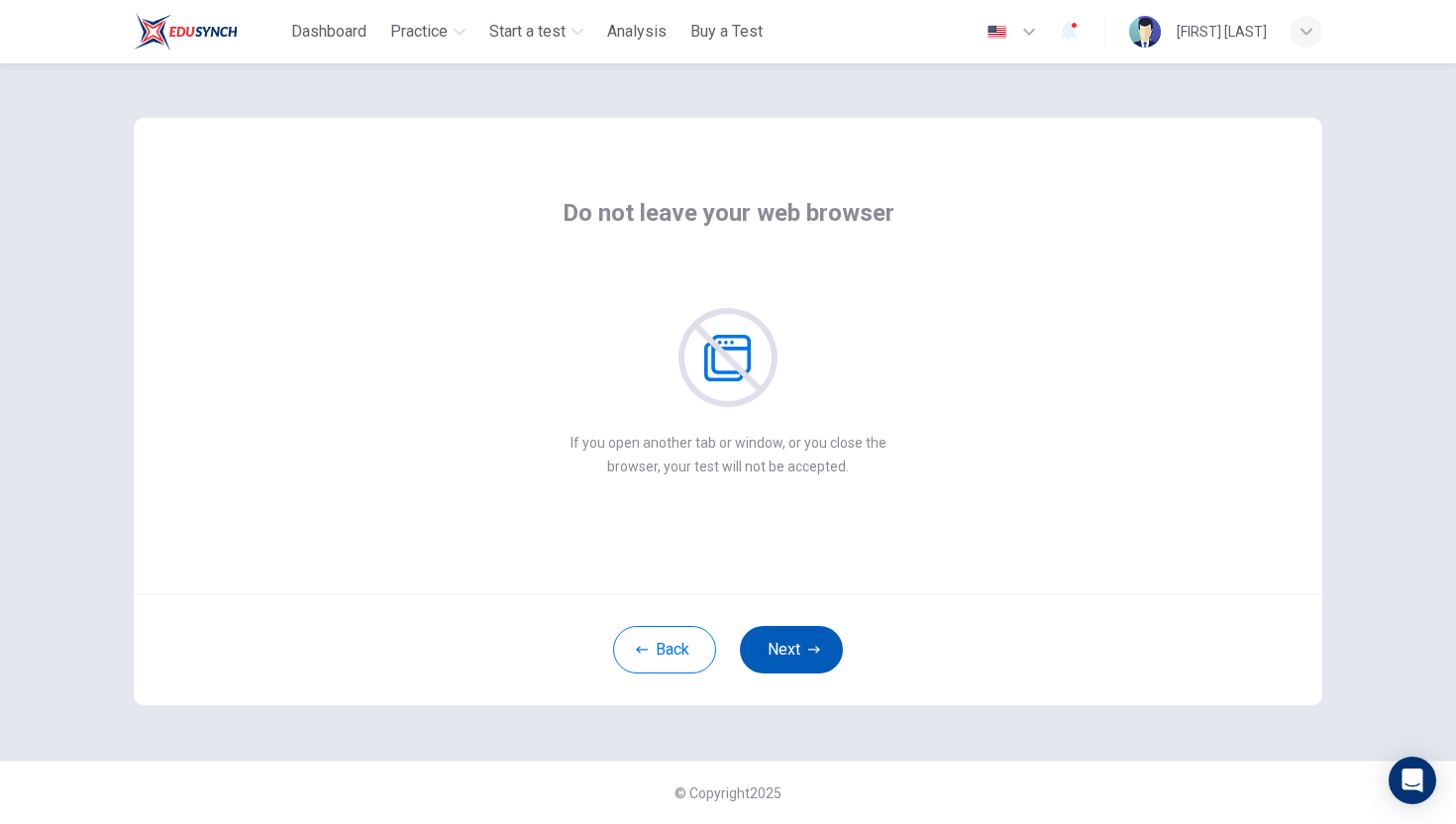 click on "Next" at bounding box center [791, 650] 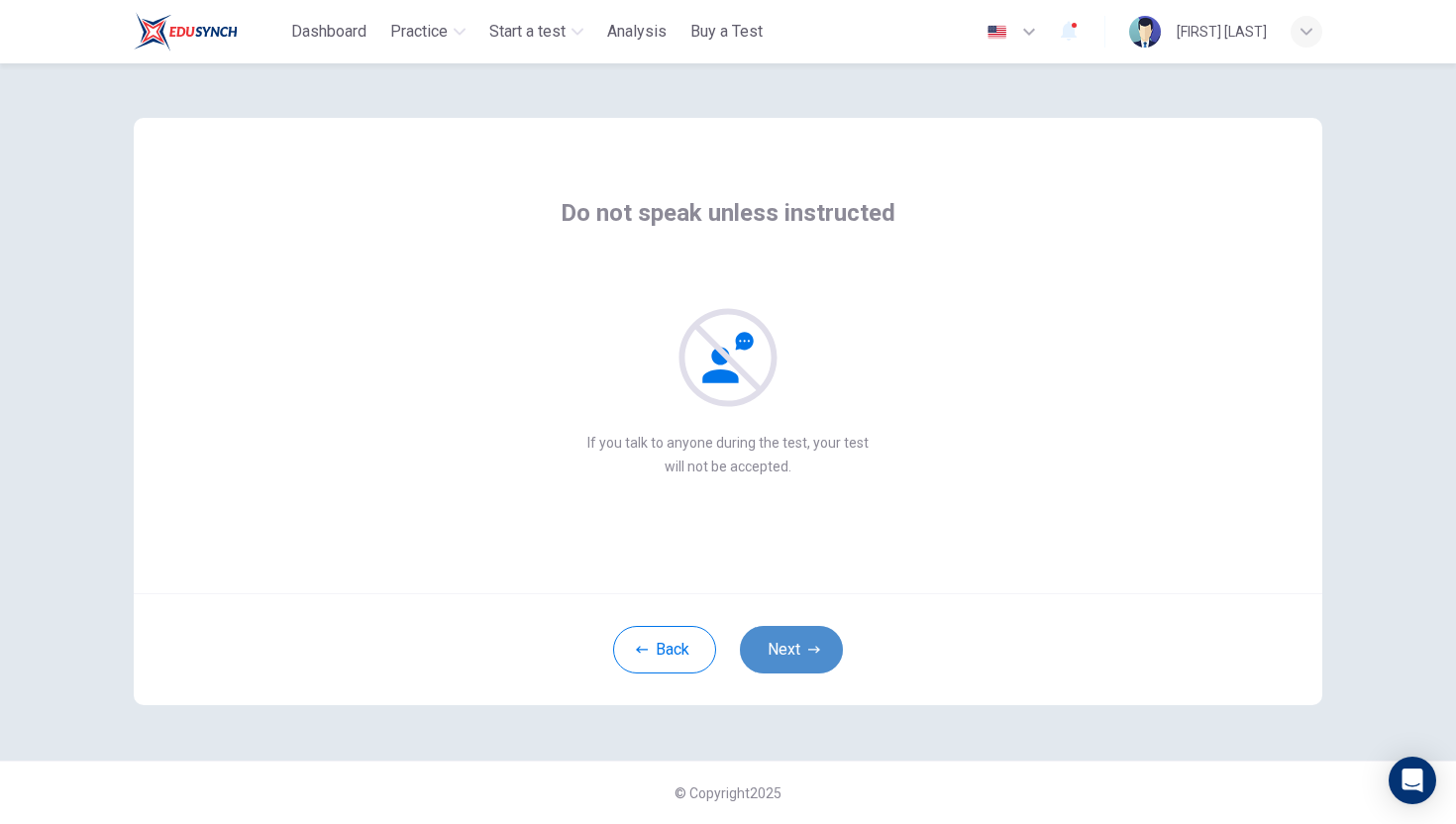 click on "Next" at bounding box center [791, 650] 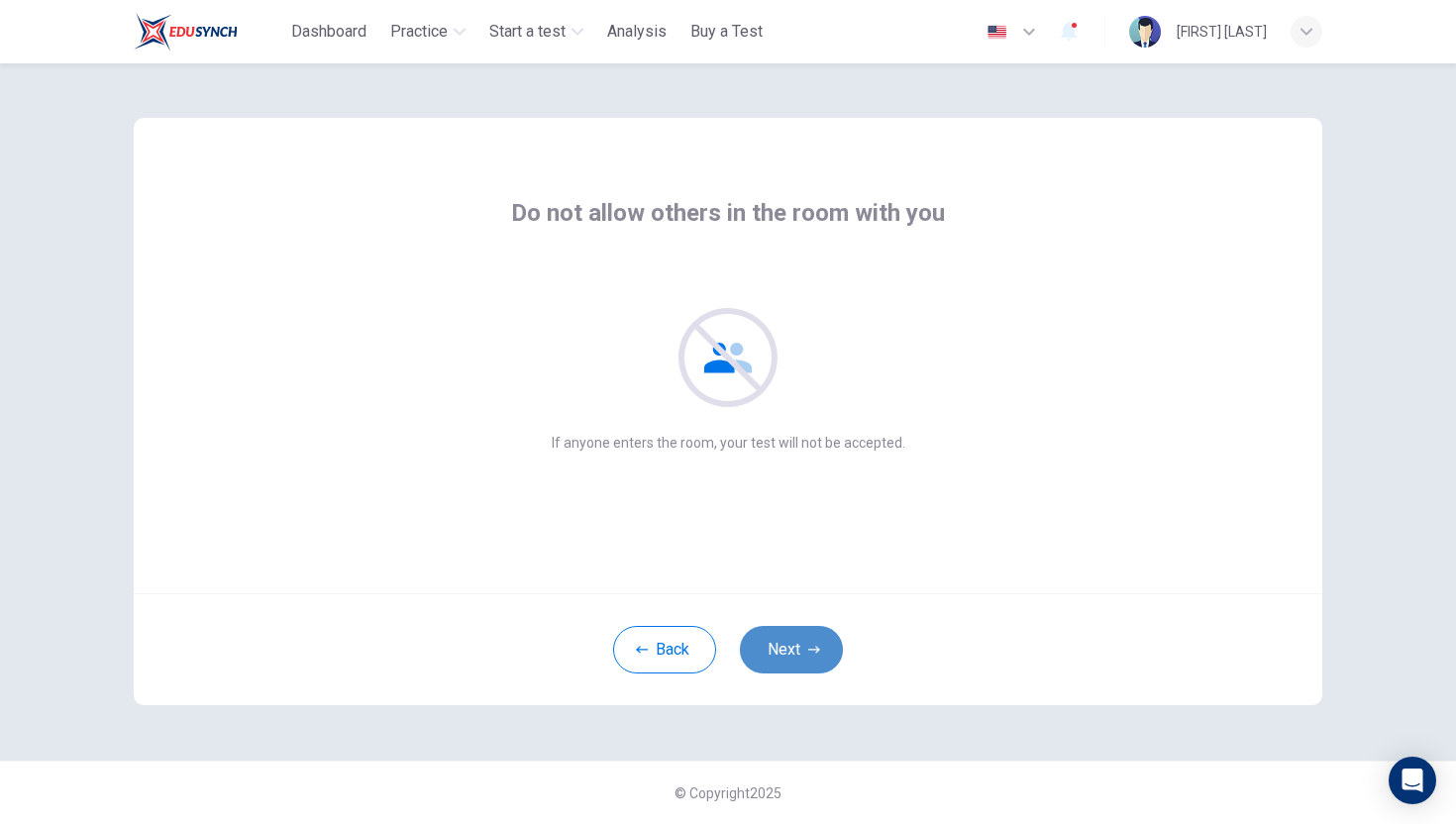 click on "Next" at bounding box center (791, 650) 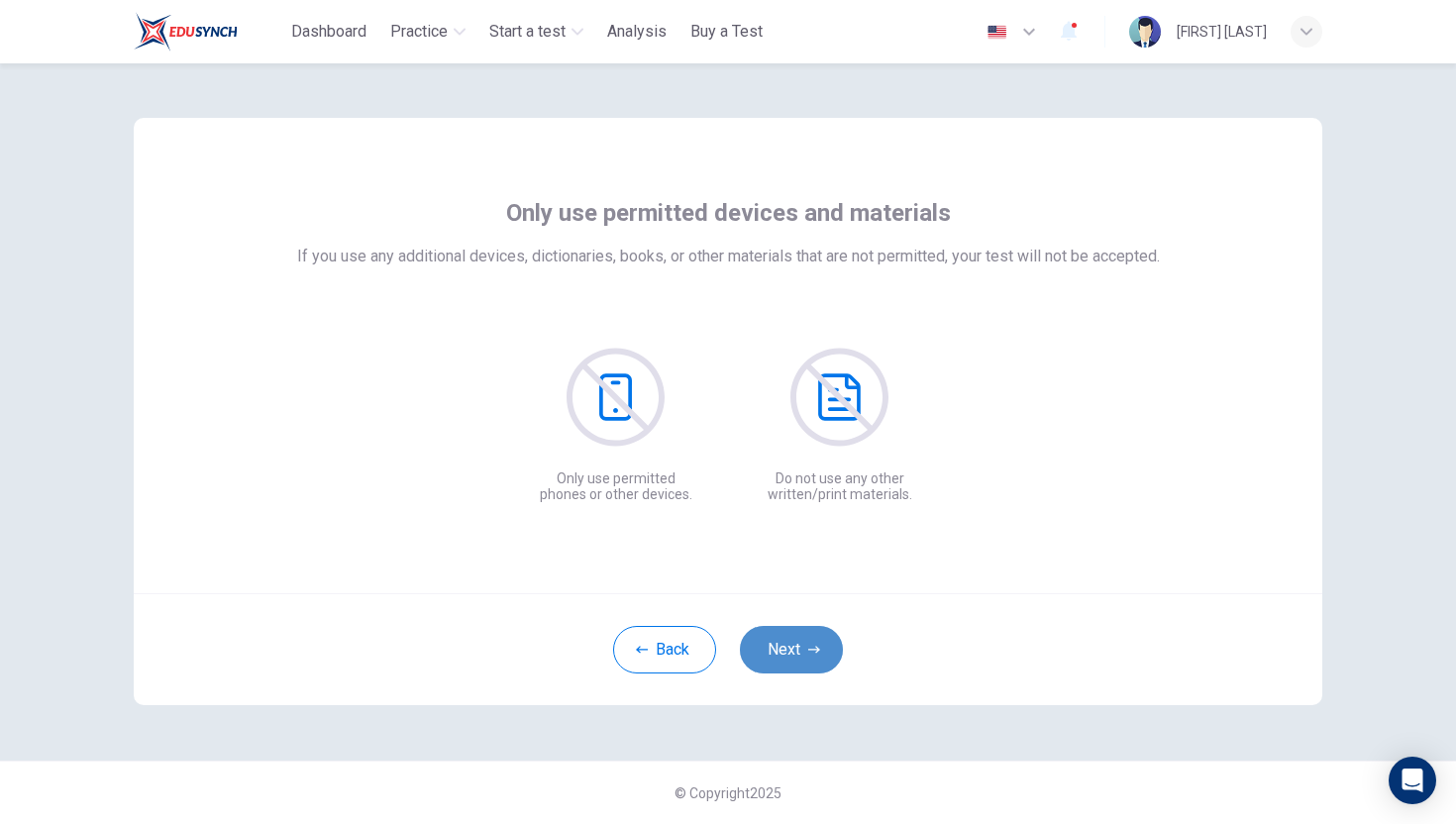 click on "Next" at bounding box center [791, 650] 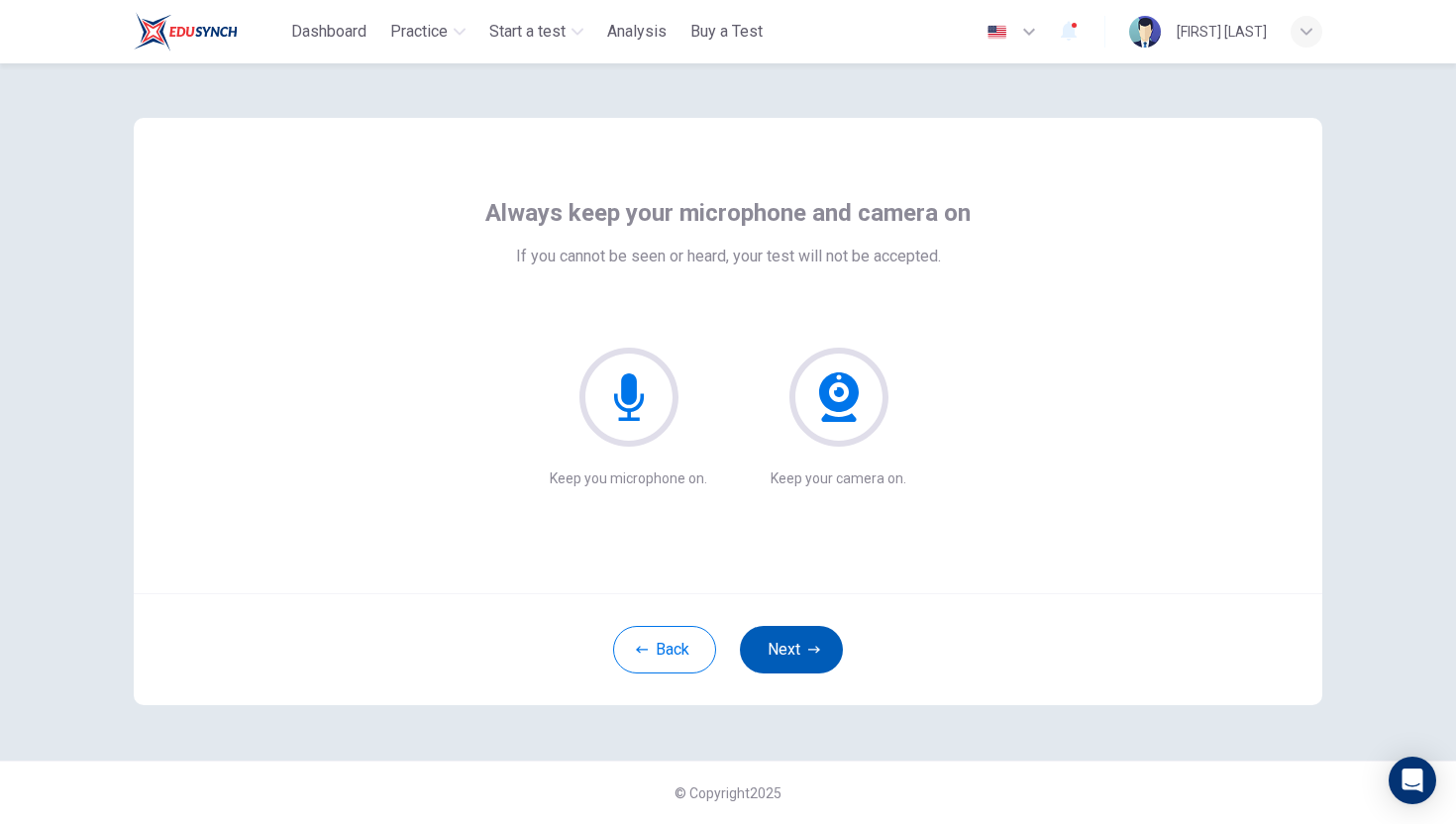 click on "Next" at bounding box center (791, 650) 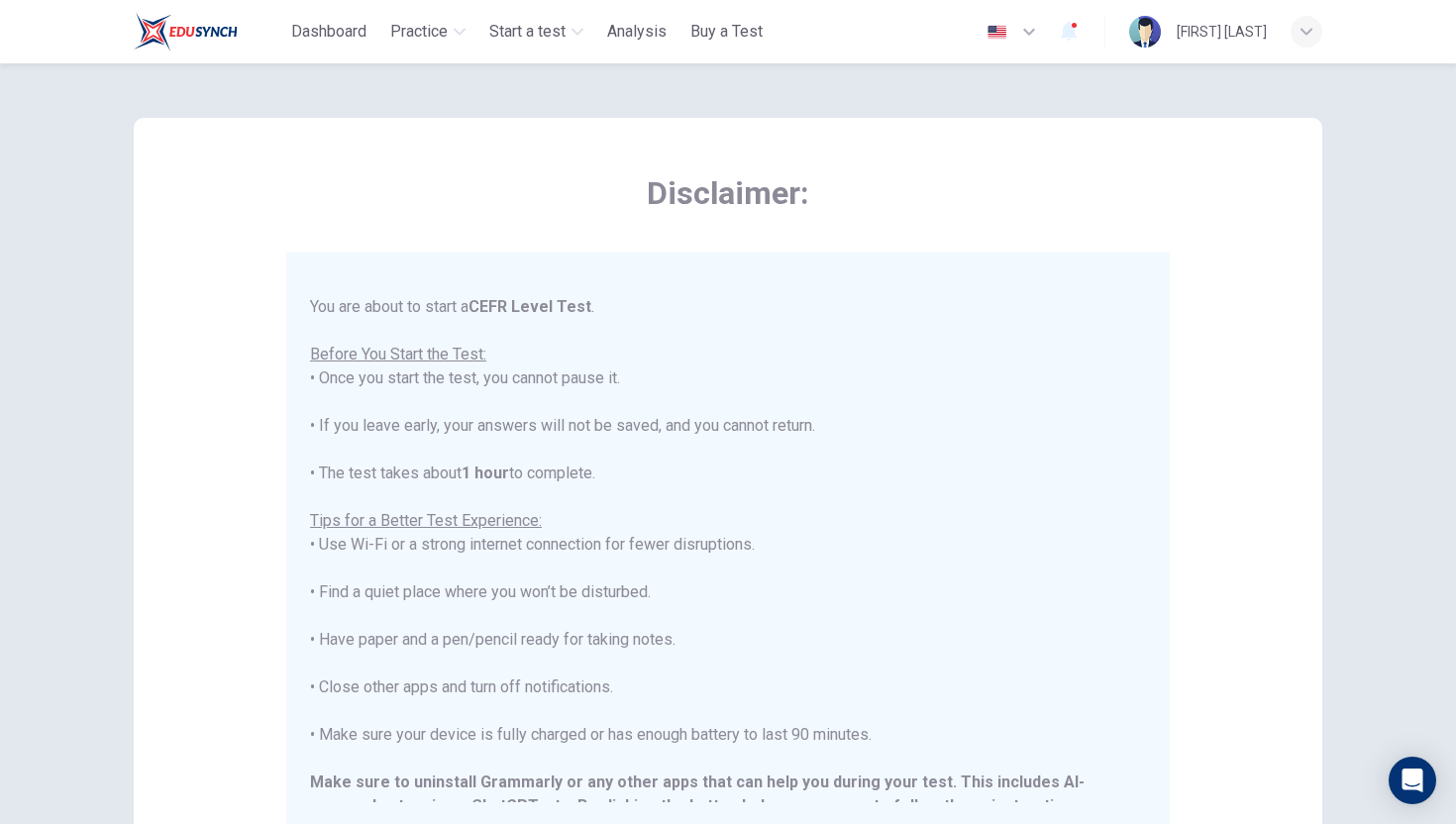scroll, scrollTop: 189, scrollLeft: 0, axis: vertical 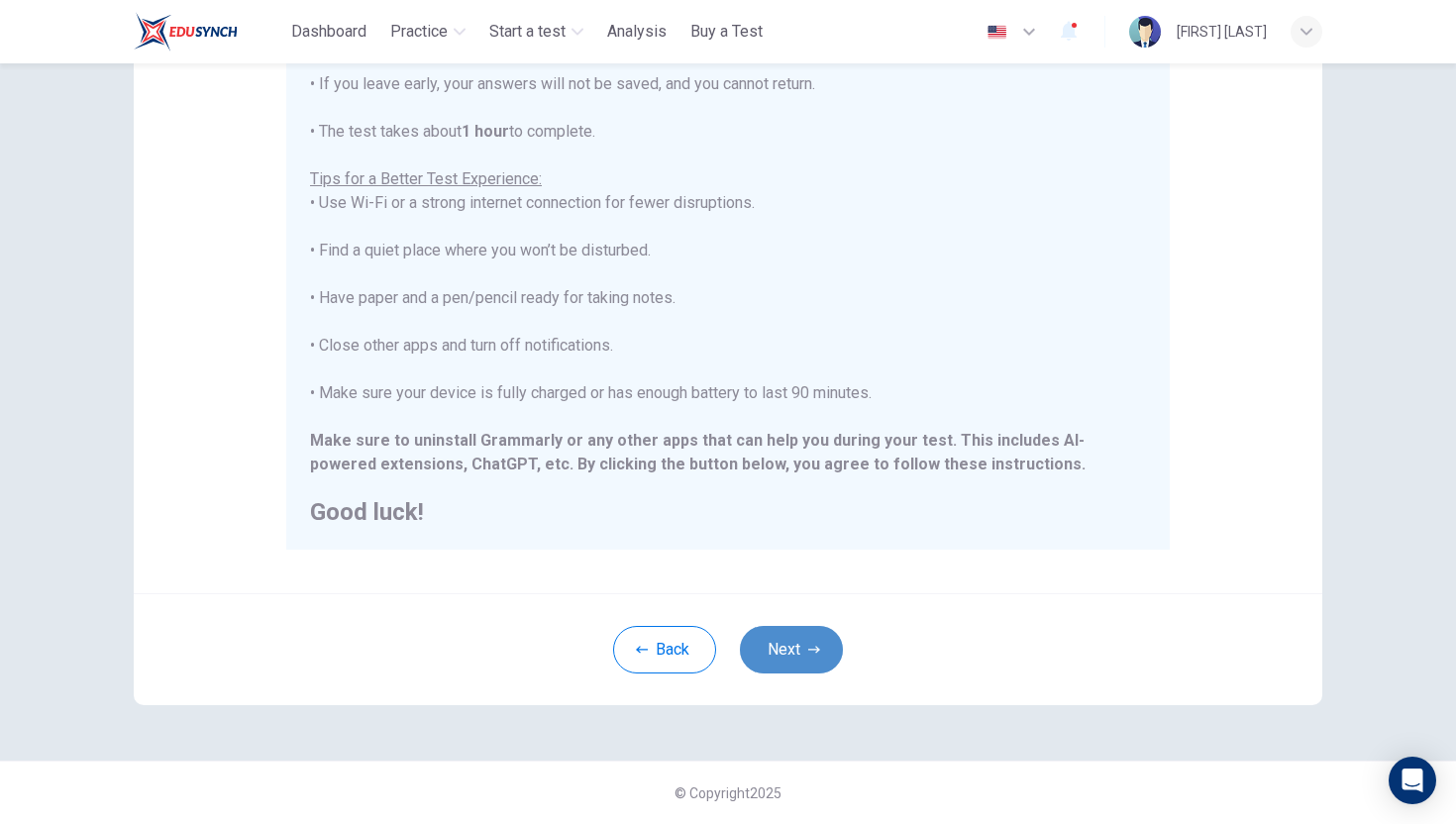 click on "Next" at bounding box center [791, 650] 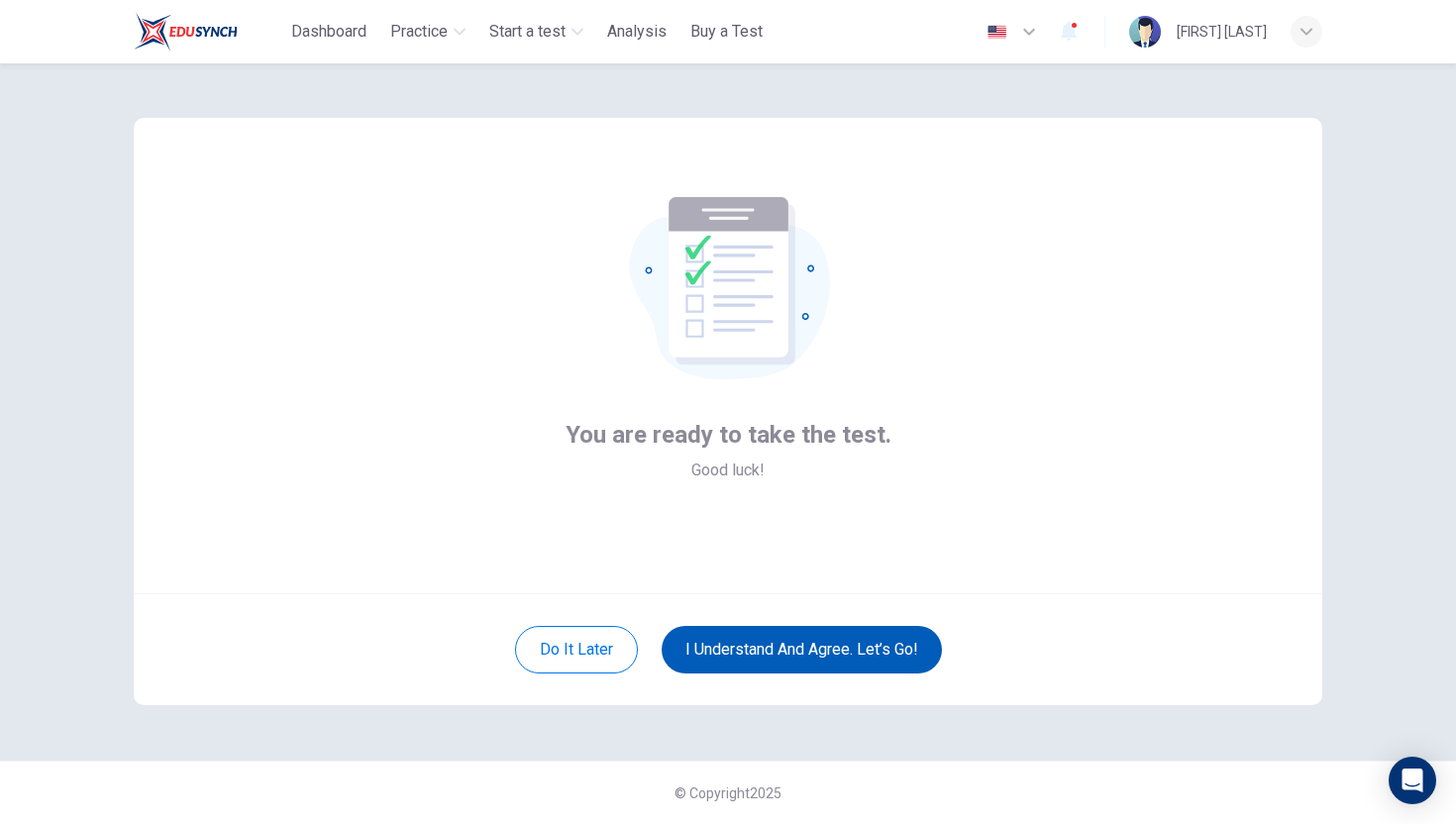 click on "I understand and agree. Let’s go!" at bounding box center [801, 650] 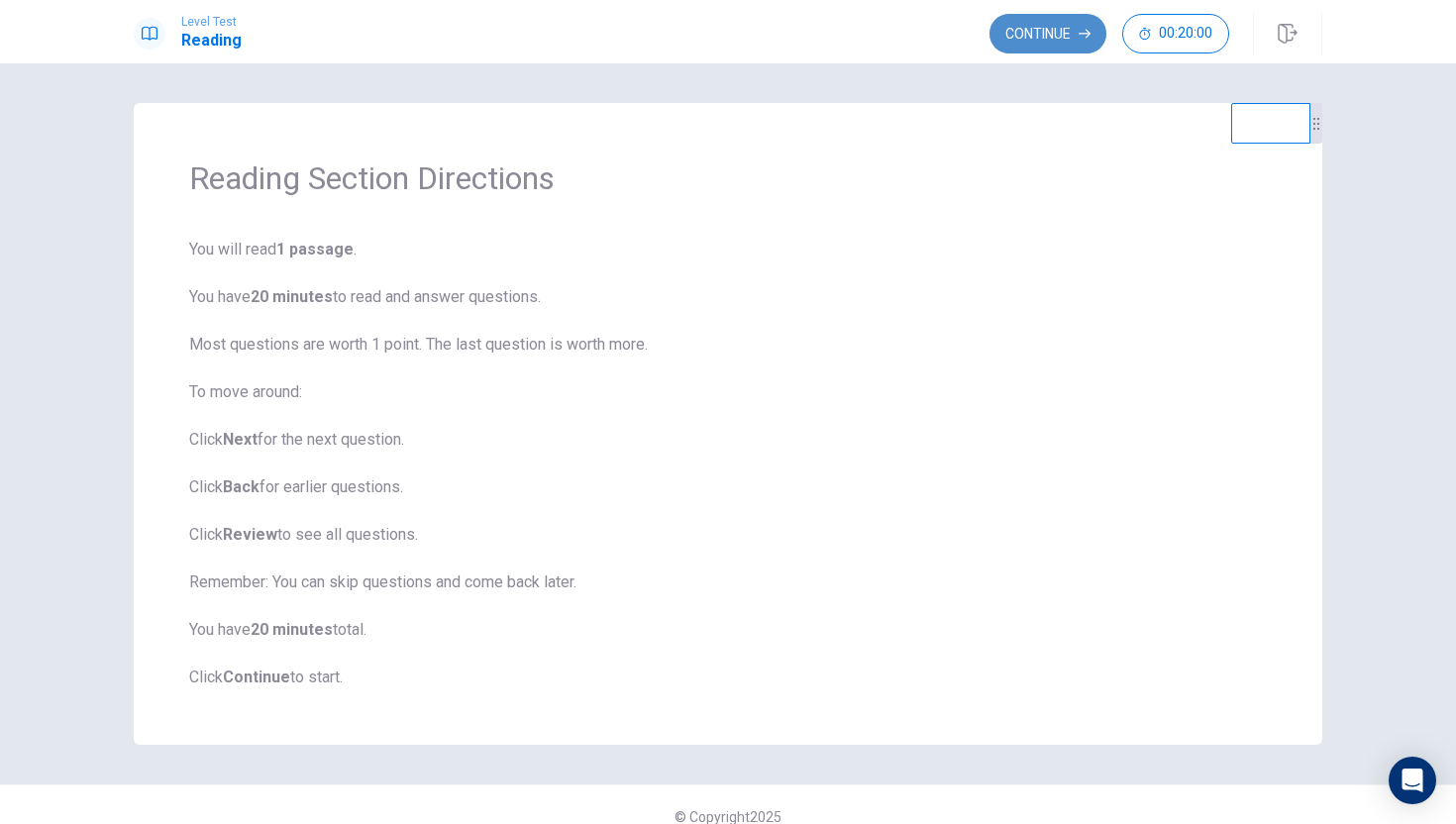 click on "Continue" at bounding box center [1048, 34] 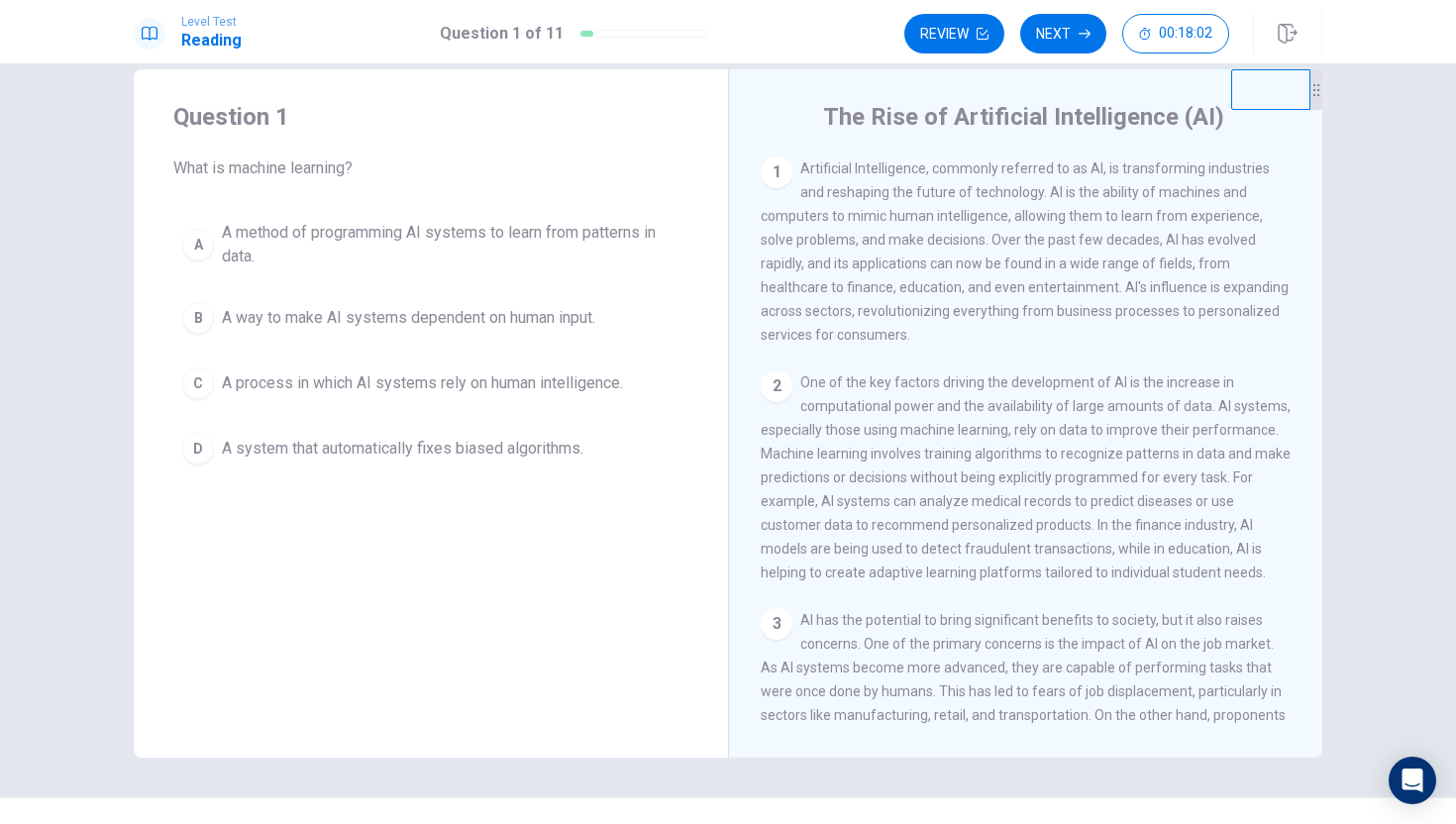 scroll, scrollTop: 36, scrollLeft: 0, axis: vertical 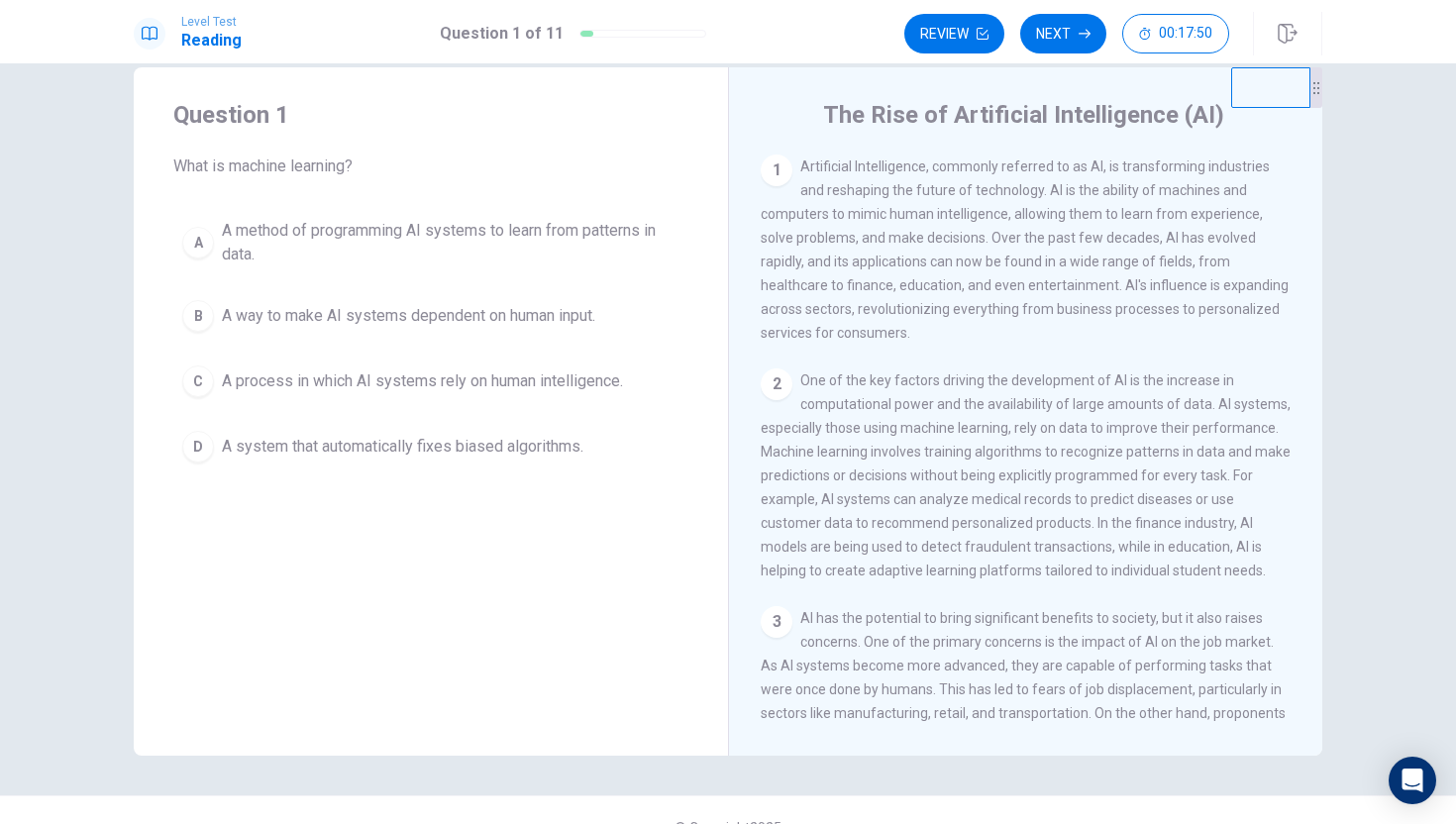 click on "A" at bounding box center (198, 243) 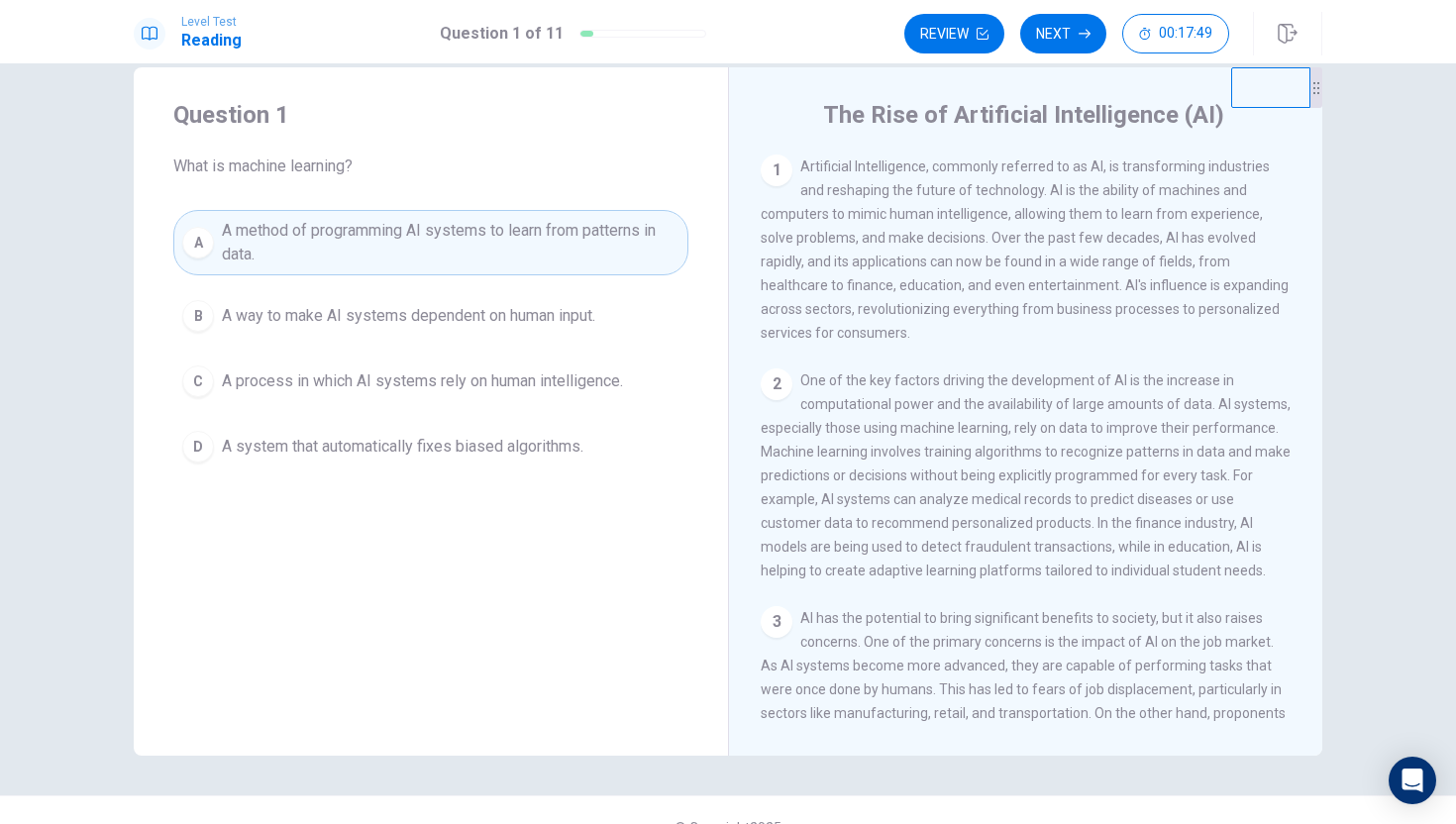 scroll, scrollTop: 70, scrollLeft: 0, axis: vertical 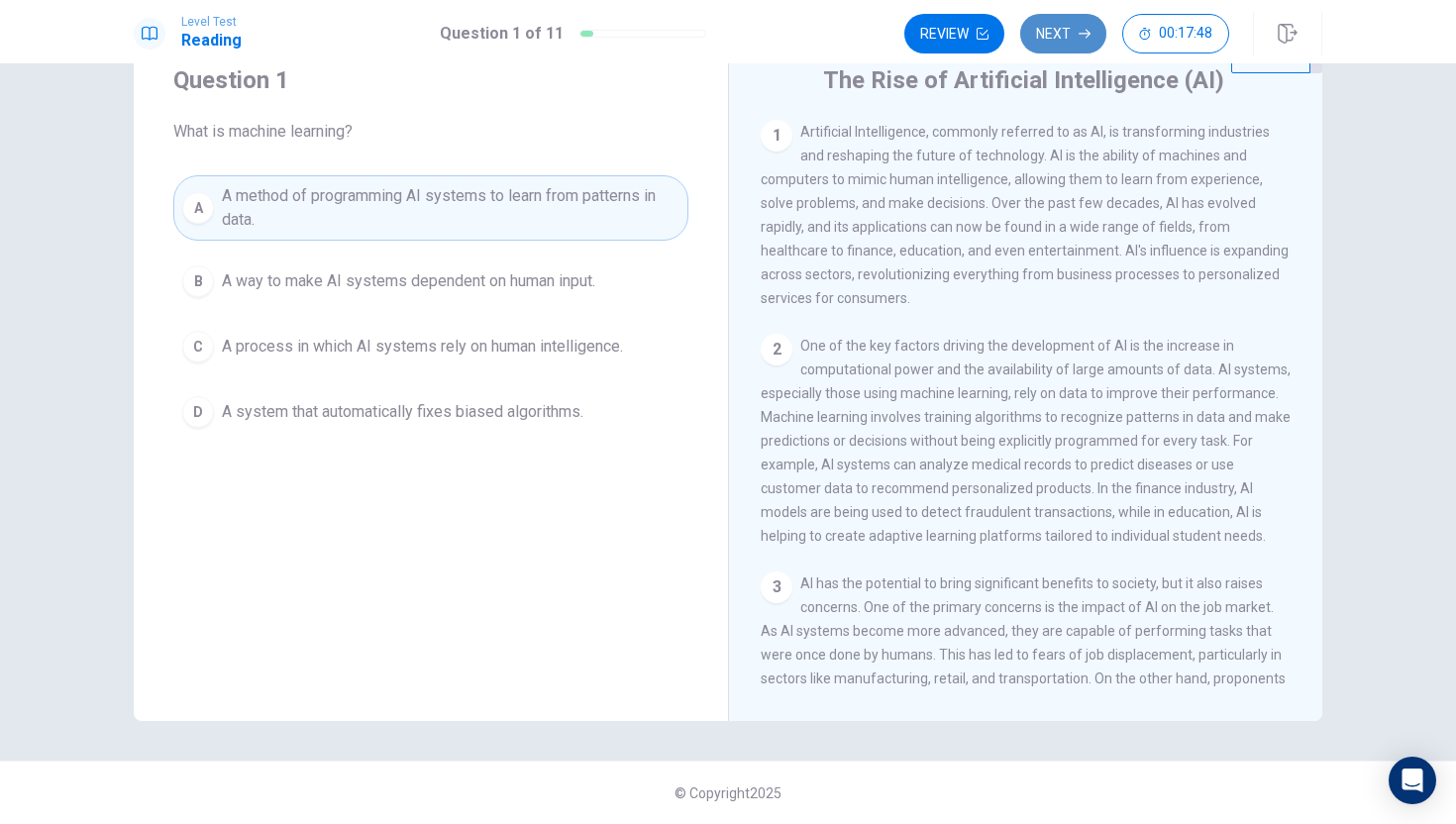 click on "Next" at bounding box center [1063, 34] 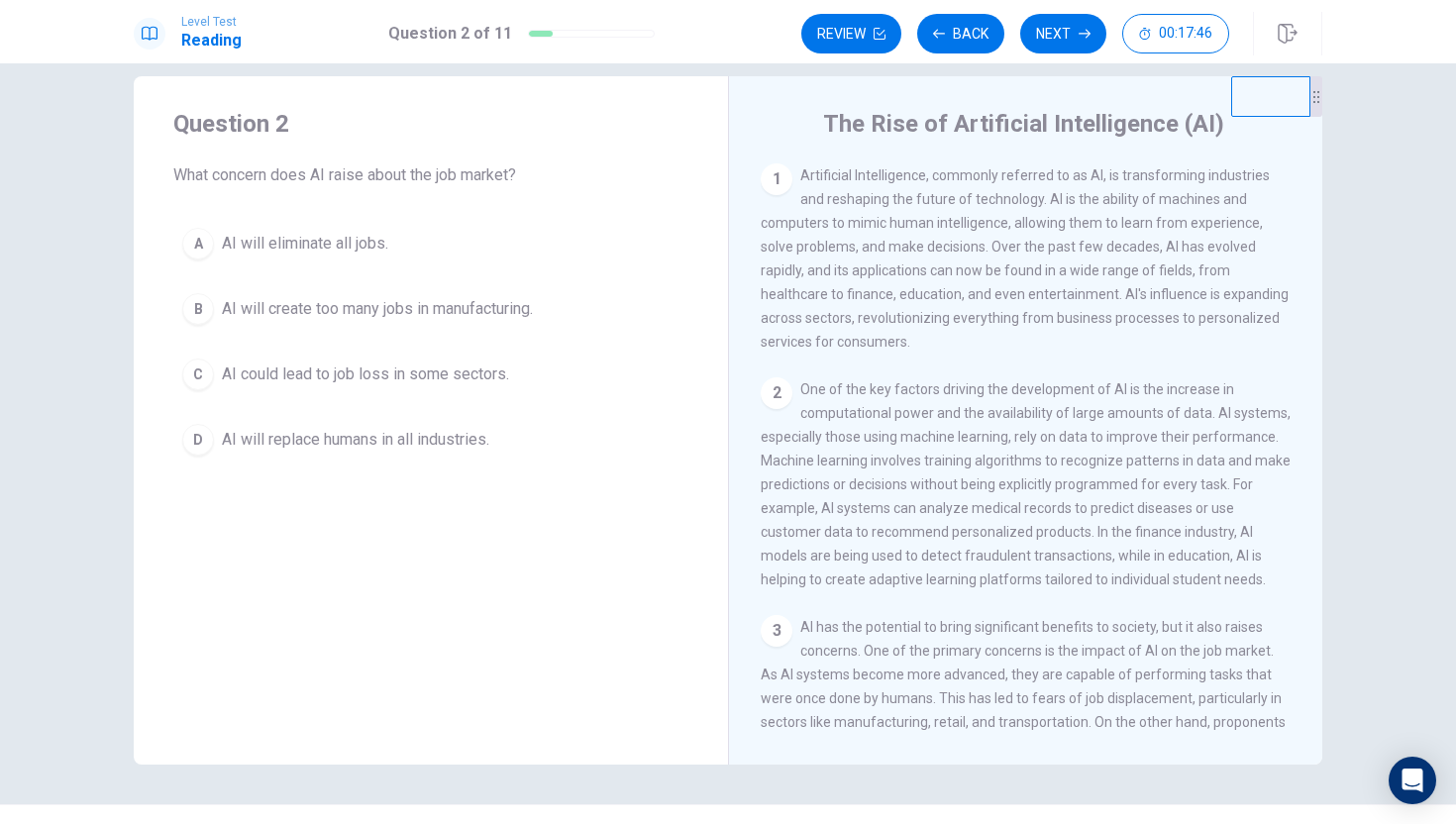 scroll, scrollTop: 24, scrollLeft: 0, axis: vertical 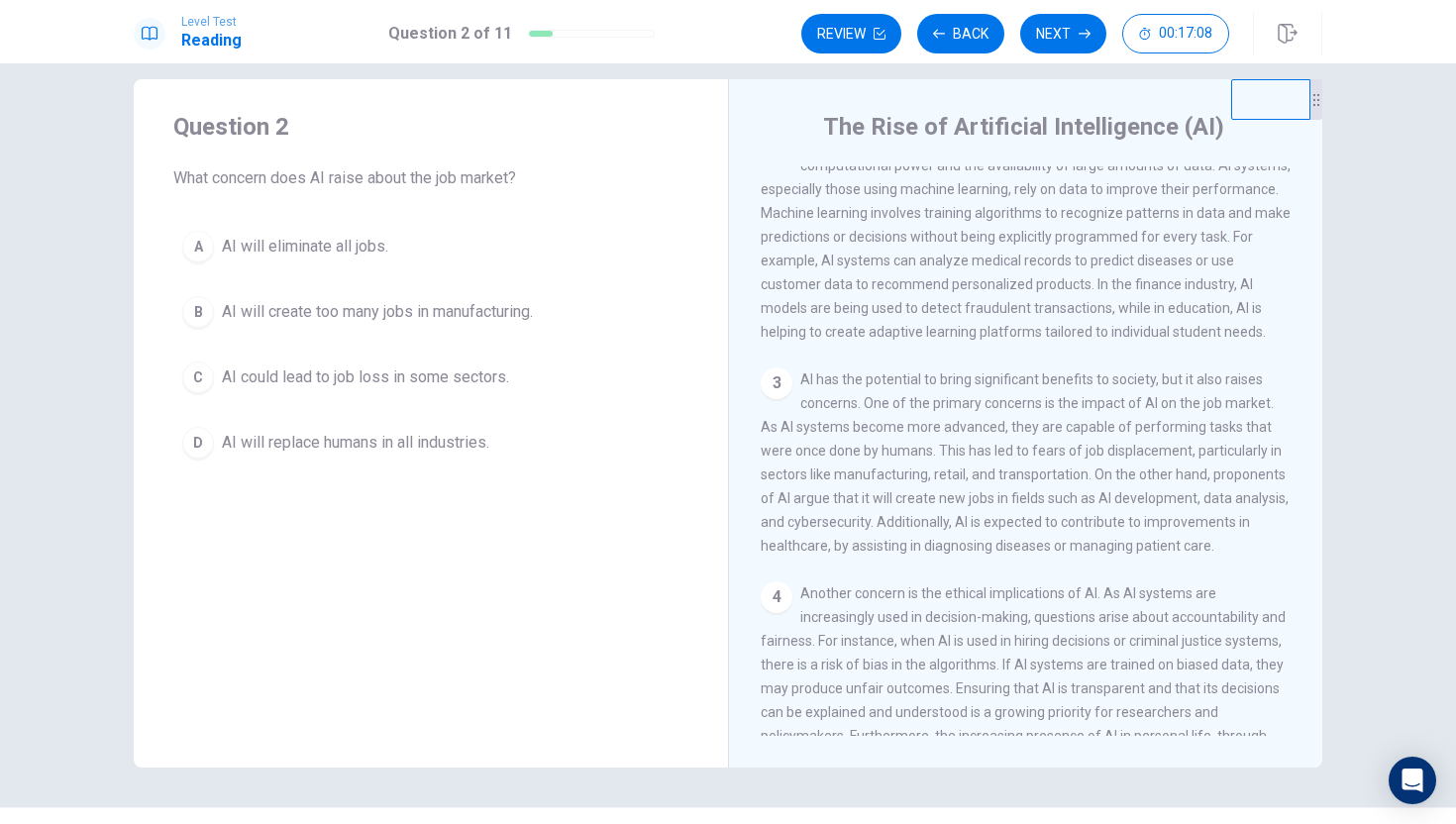 click on "C" at bounding box center [198, 247] 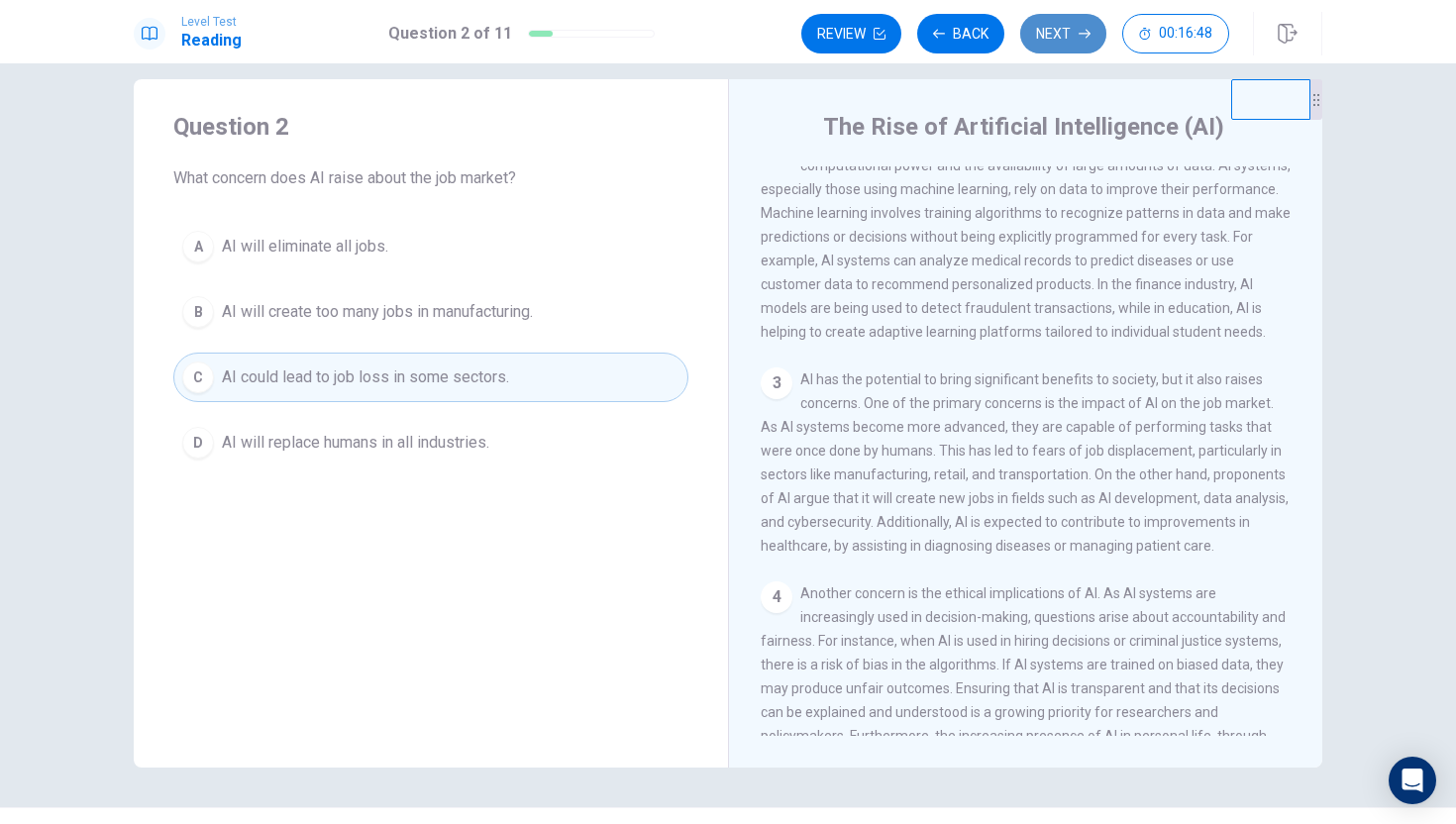 click on "Next" at bounding box center (1063, 34) 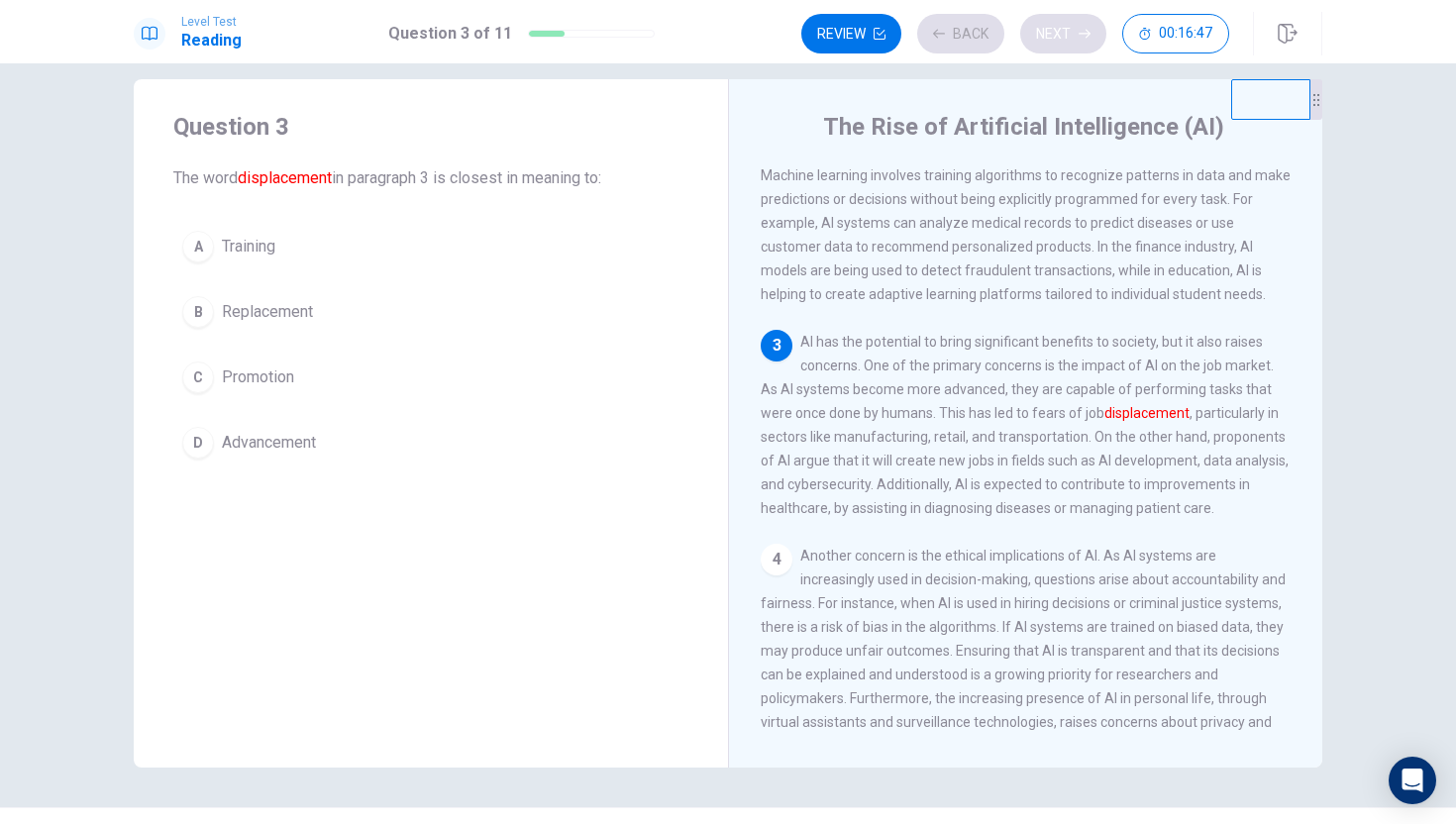 scroll, scrollTop: 295, scrollLeft: 0, axis: vertical 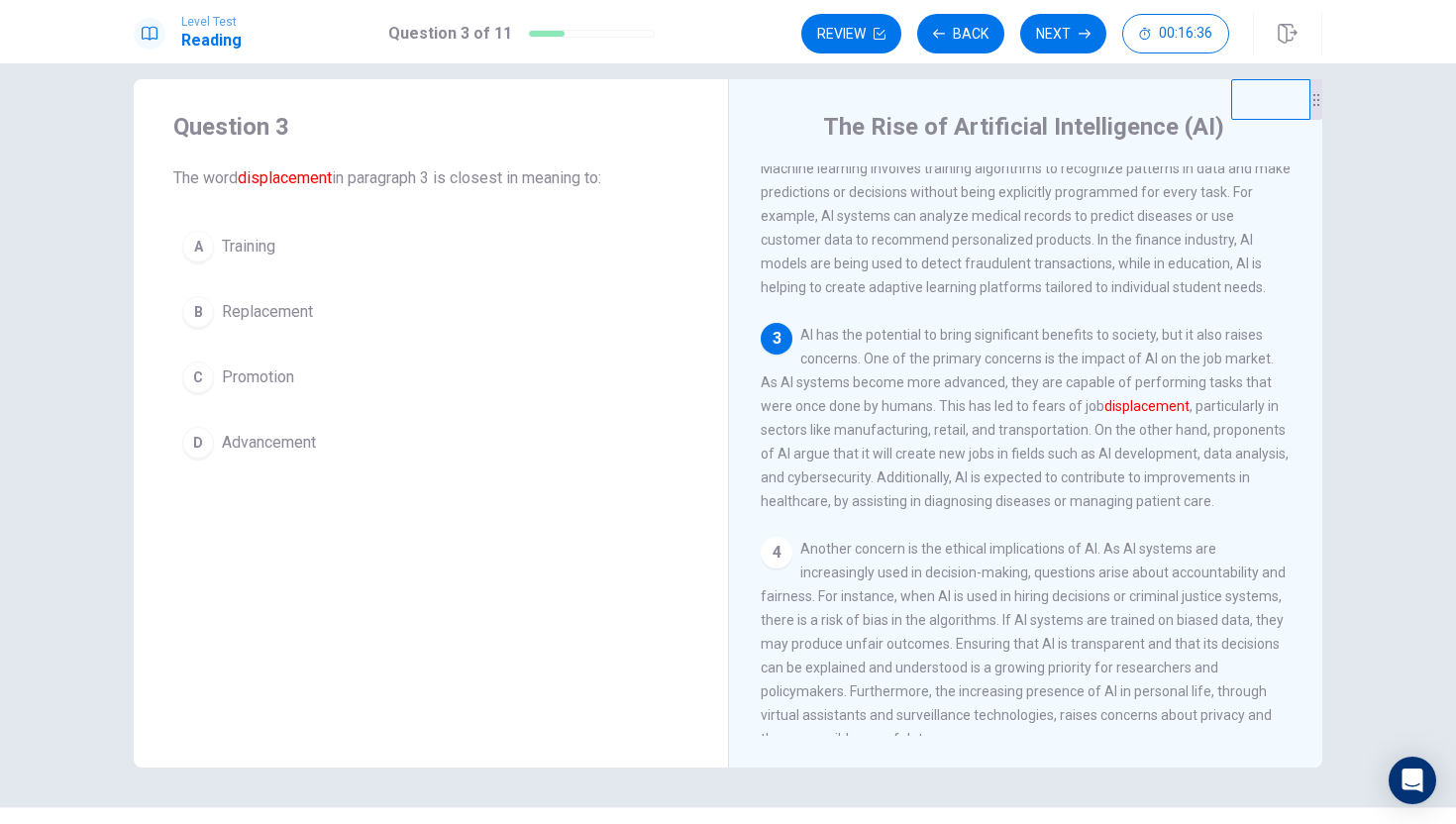 click on "B" at bounding box center [198, 247] 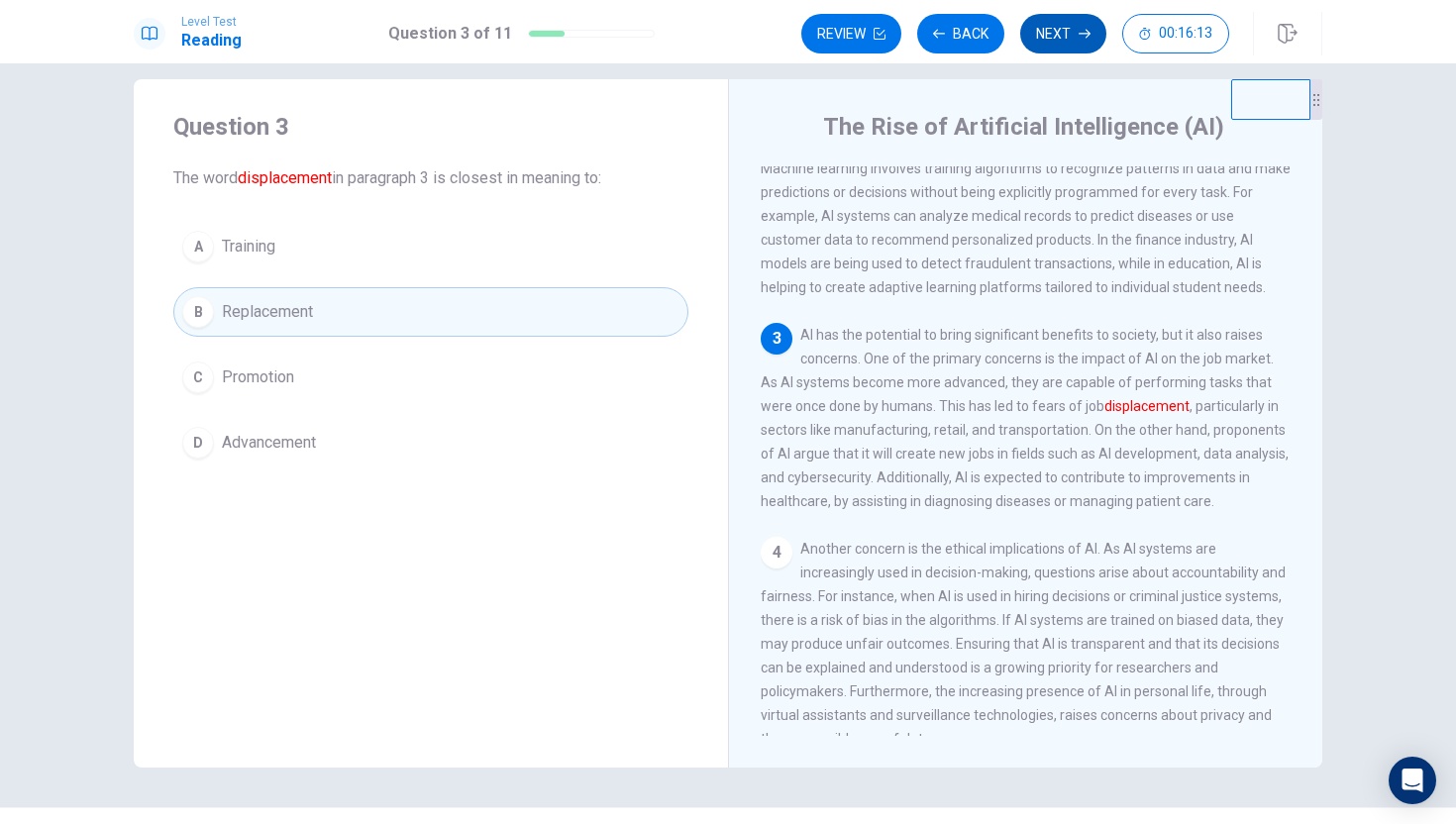 click on "Next" at bounding box center [1063, 34] 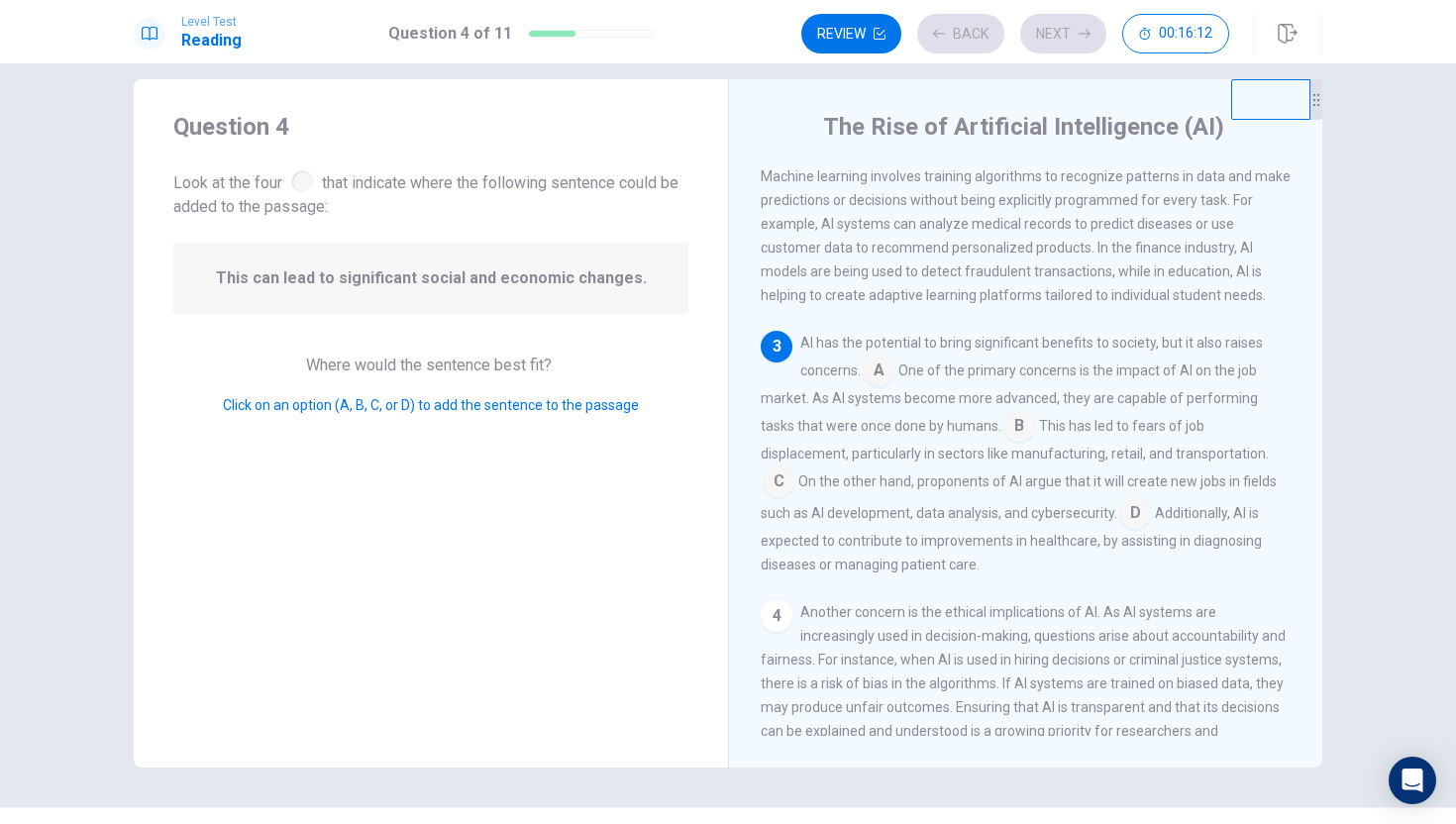 scroll, scrollTop: 343, scrollLeft: 0, axis: vertical 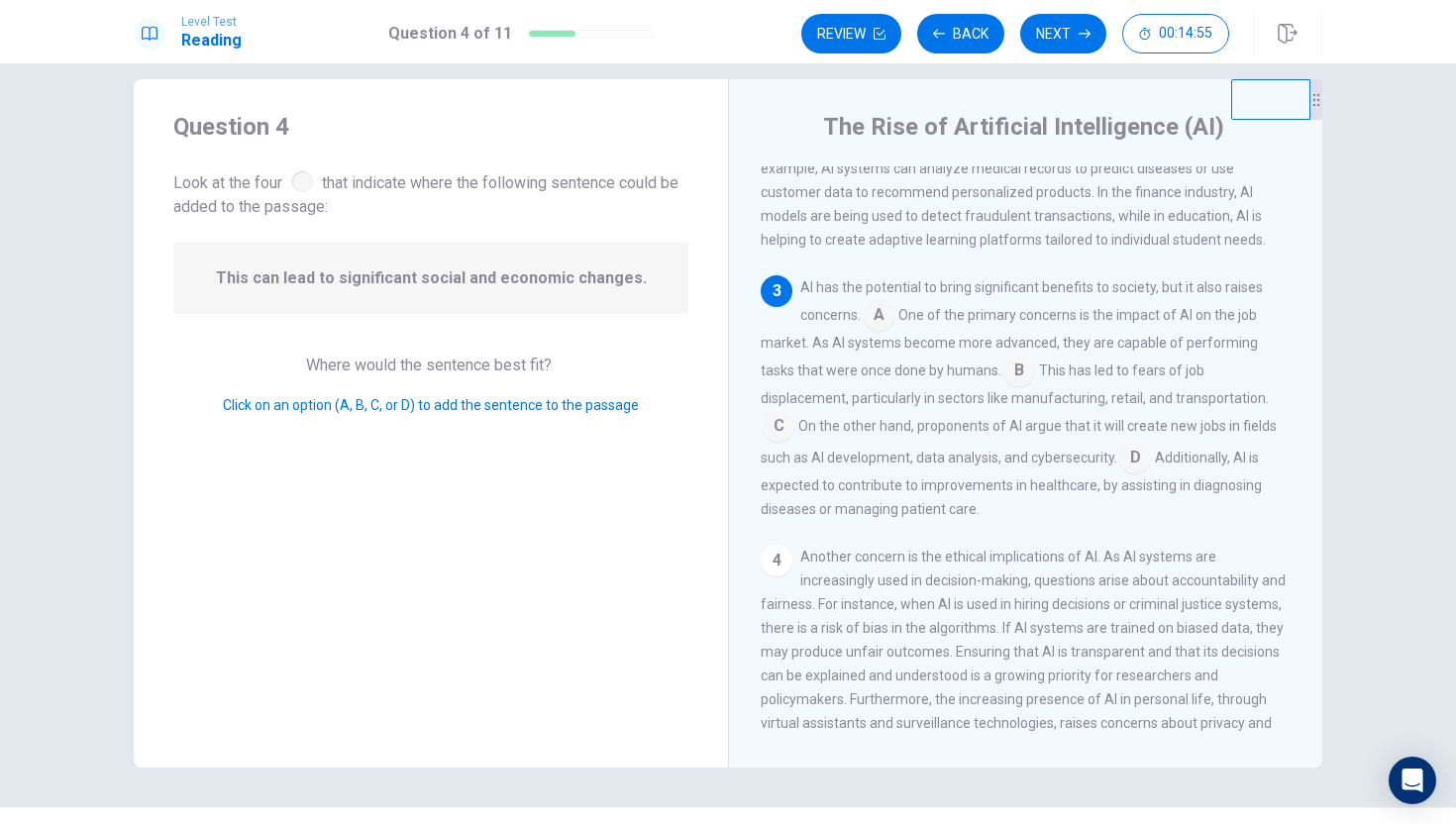 click at bounding box center [879, 317] 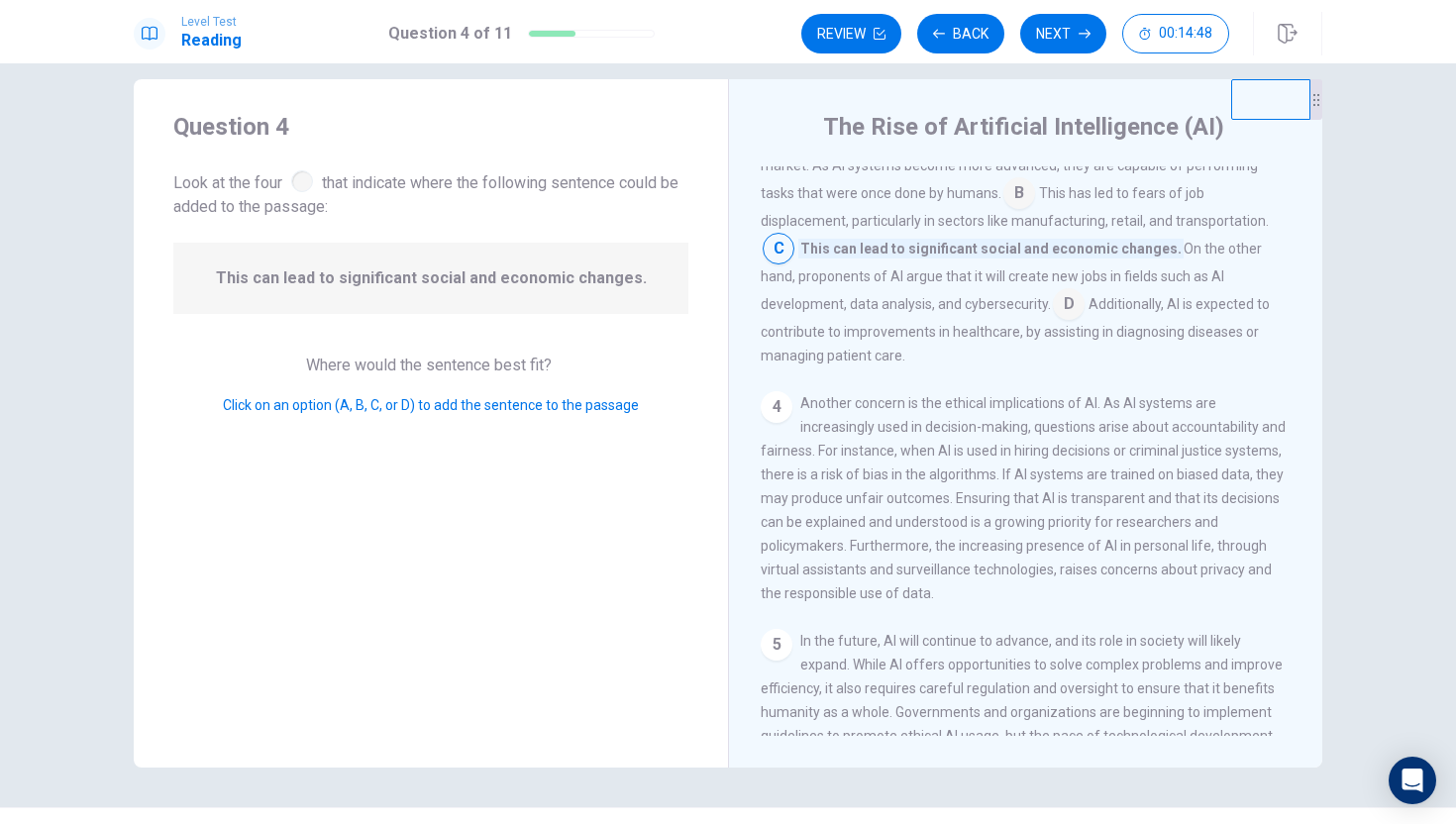 scroll, scrollTop: 612, scrollLeft: 0, axis: vertical 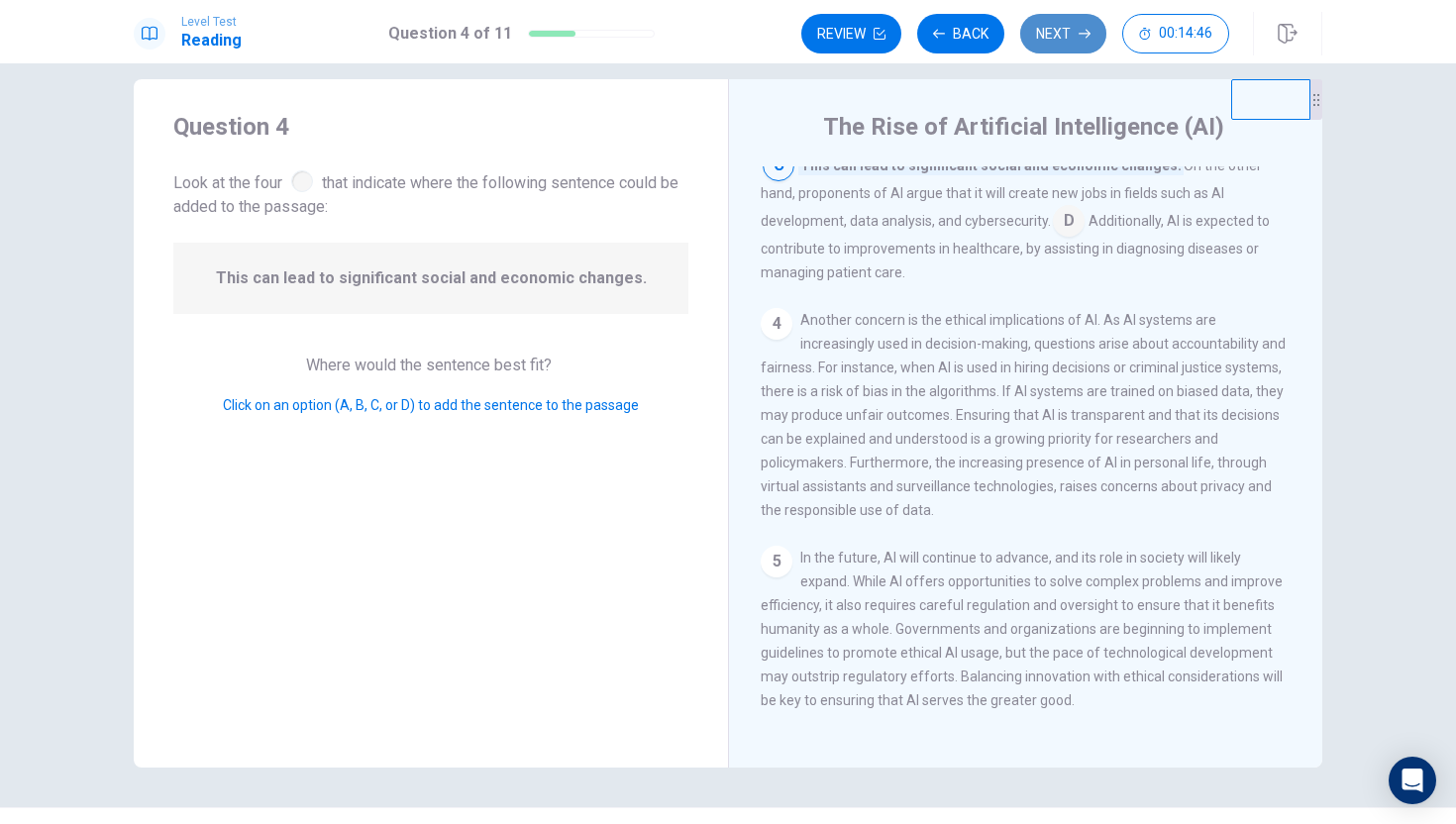 click on "Next" at bounding box center (1063, 34) 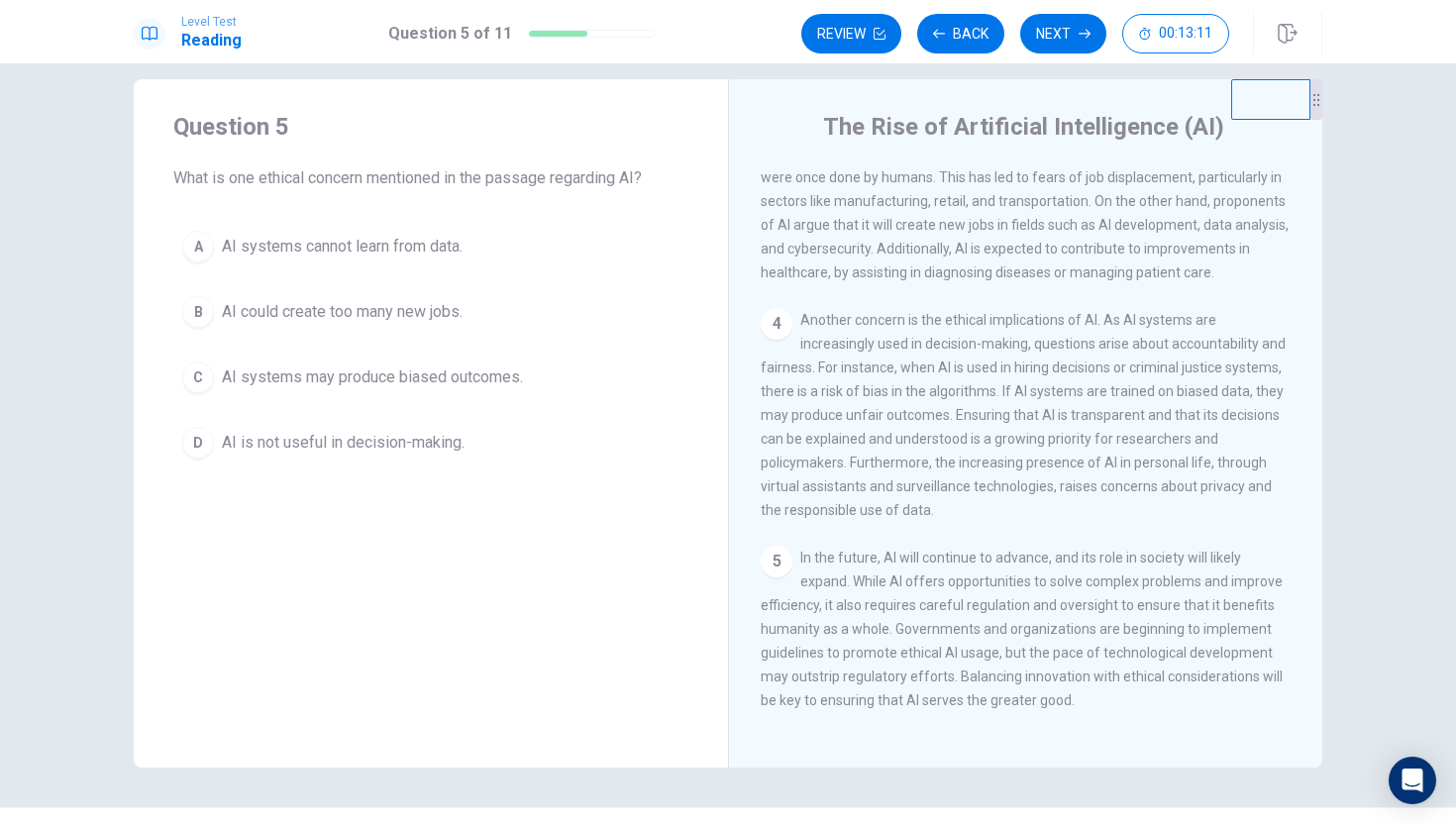 scroll, scrollTop: 563, scrollLeft: 0, axis: vertical 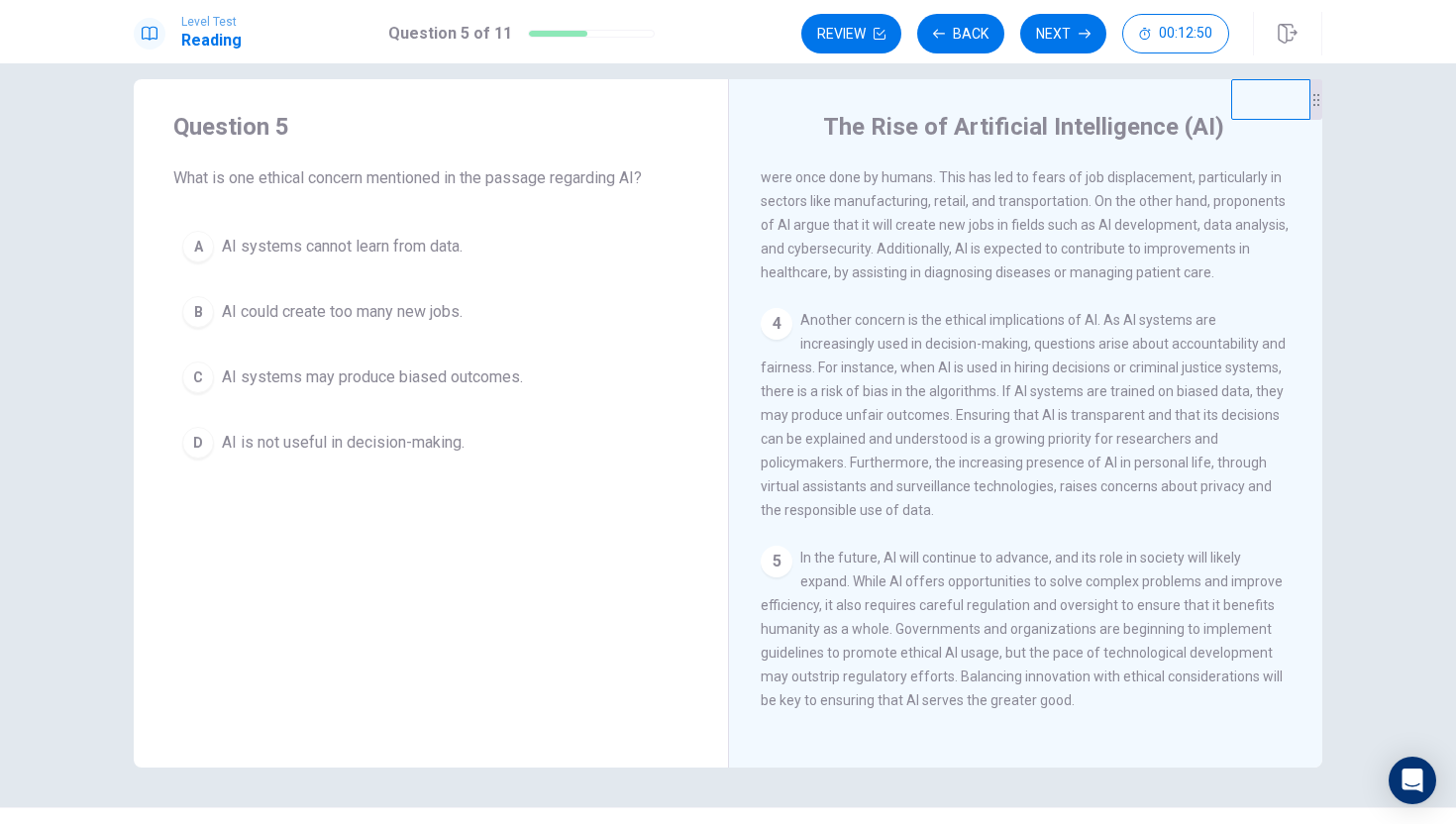 click on "C" at bounding box center (198, 247) 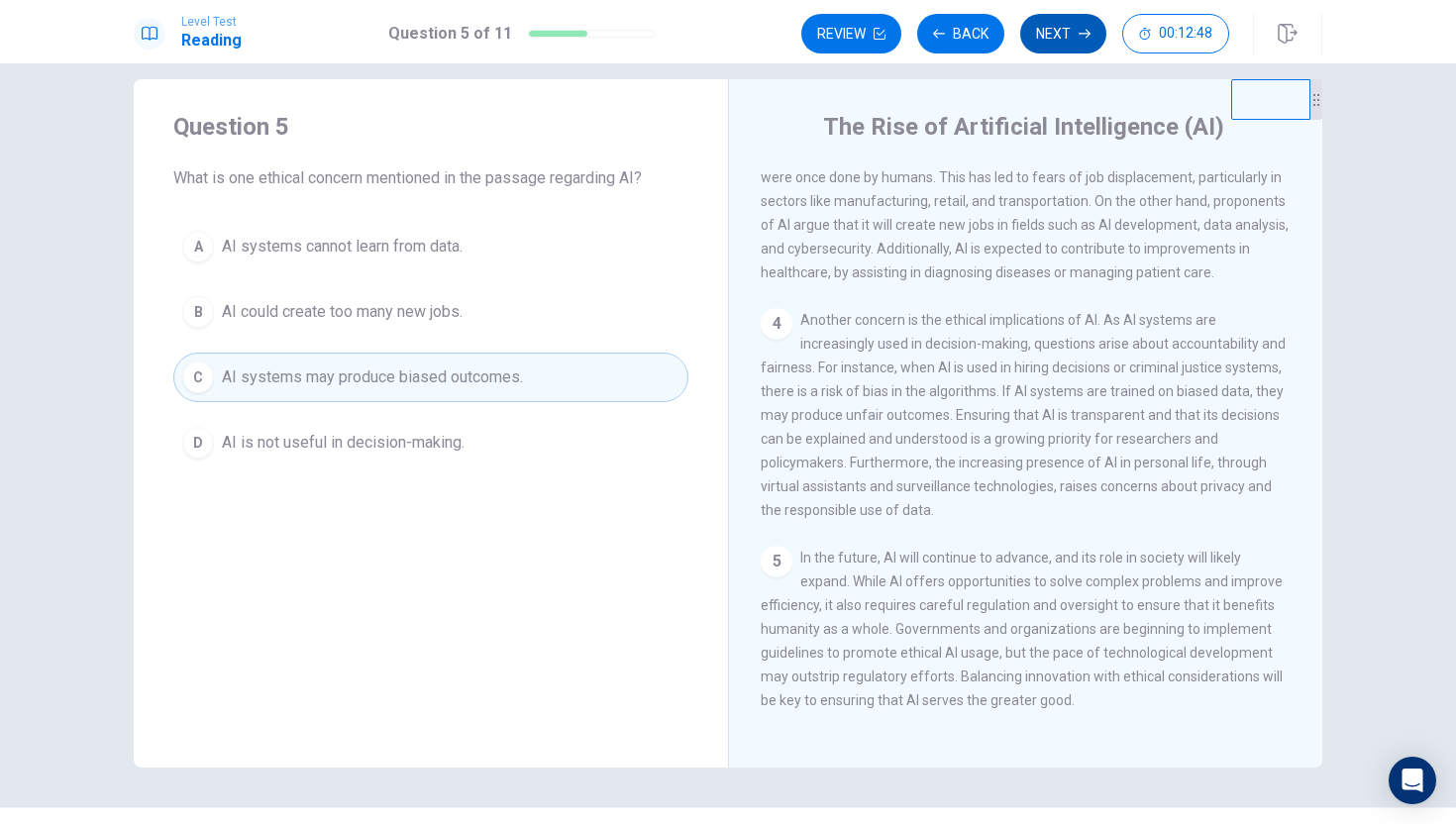 click on "Next" at bounding box center [1063, 34] 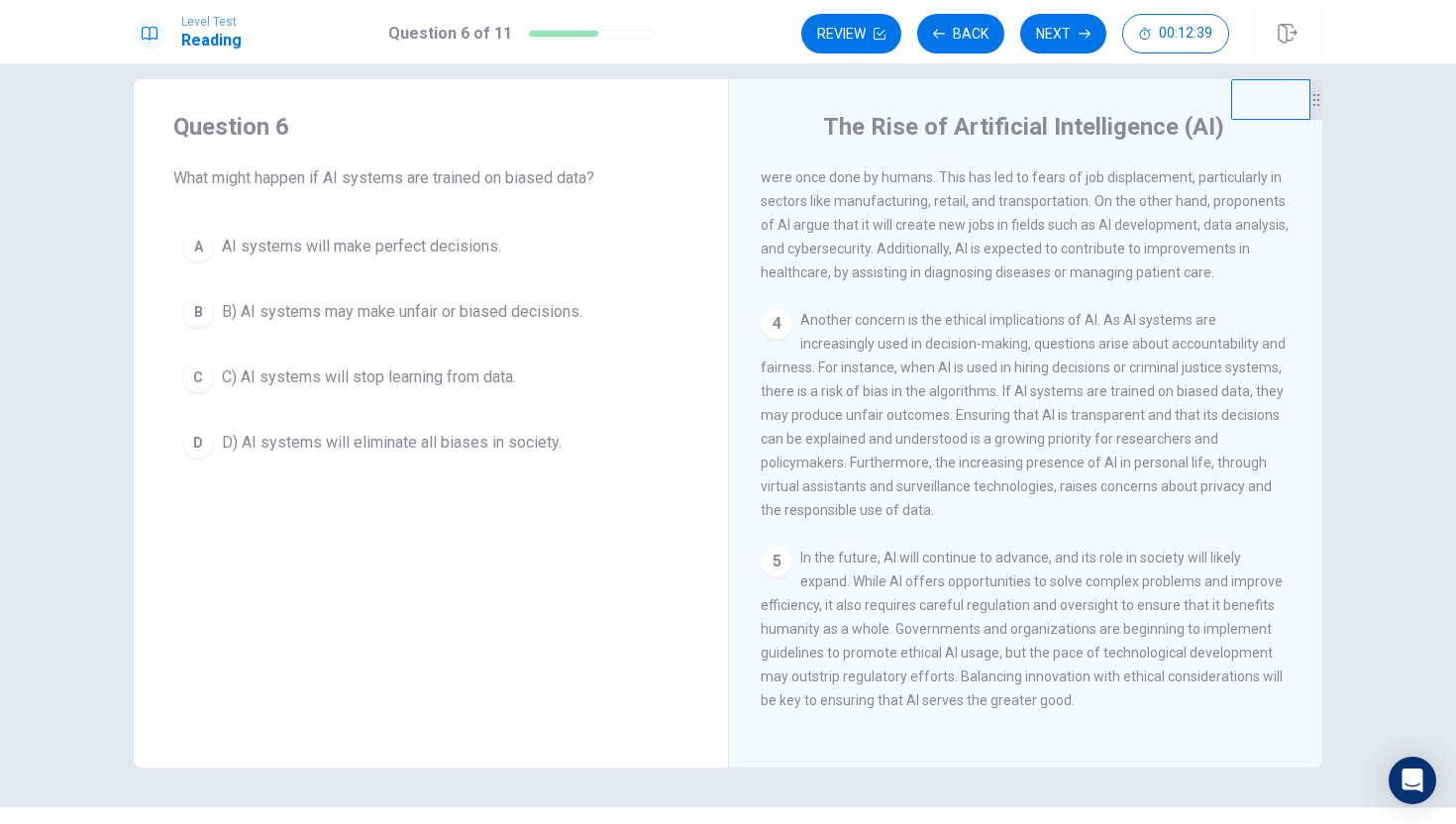click on "B" at bounding box center [198, 247] 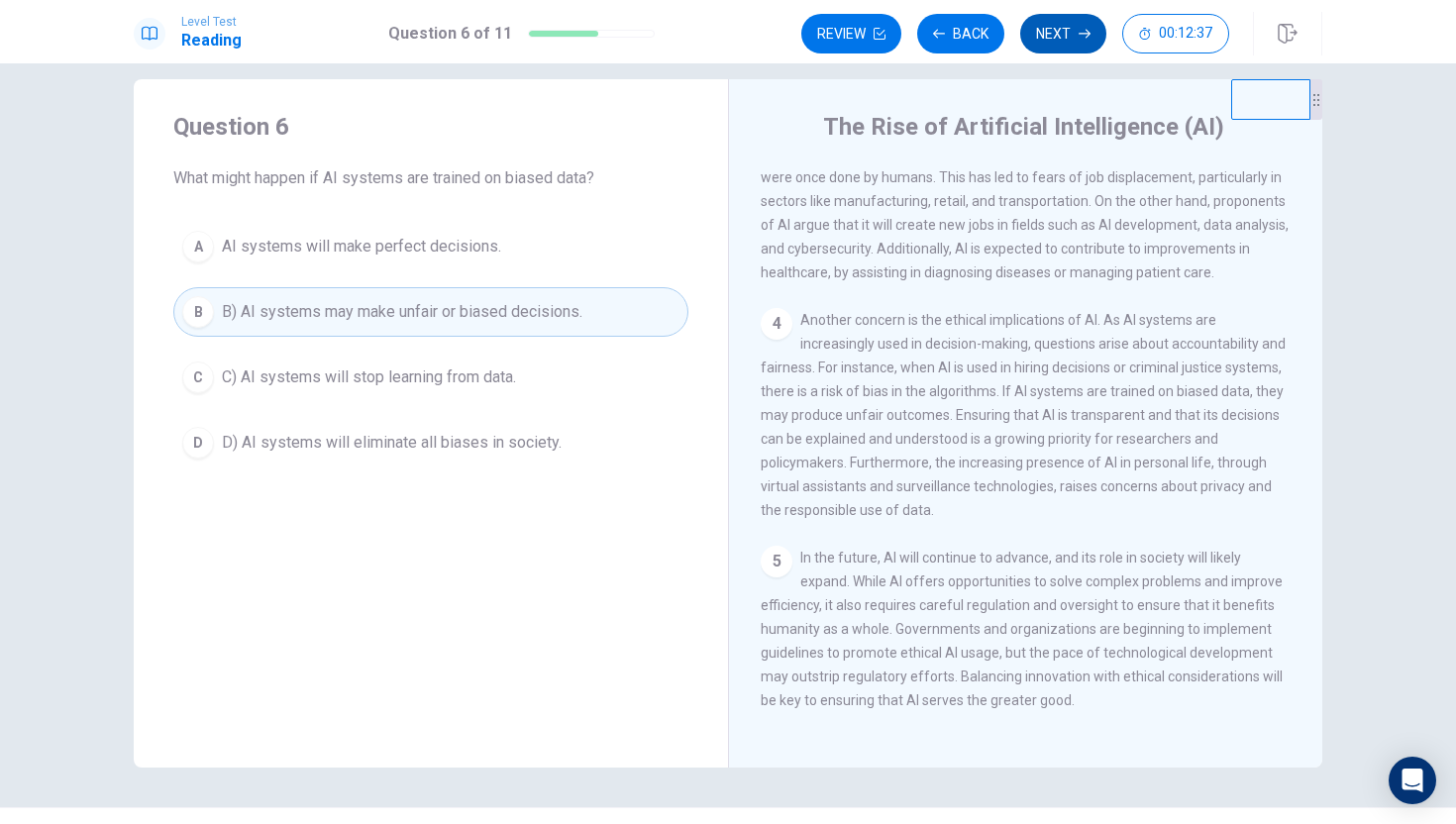 click on "Next" at bounding box center (1063, 34) 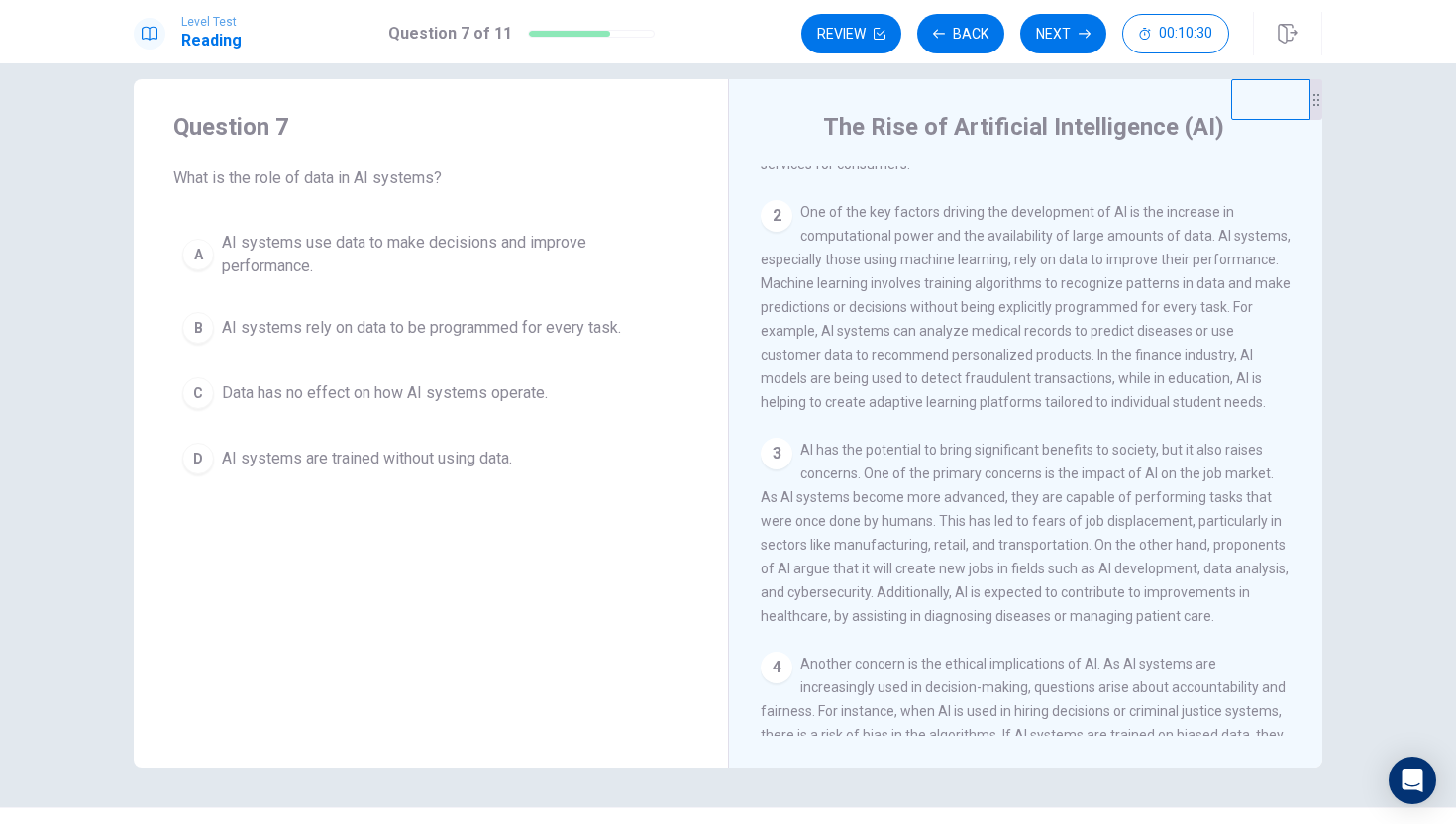 scroll, scrollTop: 178, scrollLeft: 0, axis: vertical 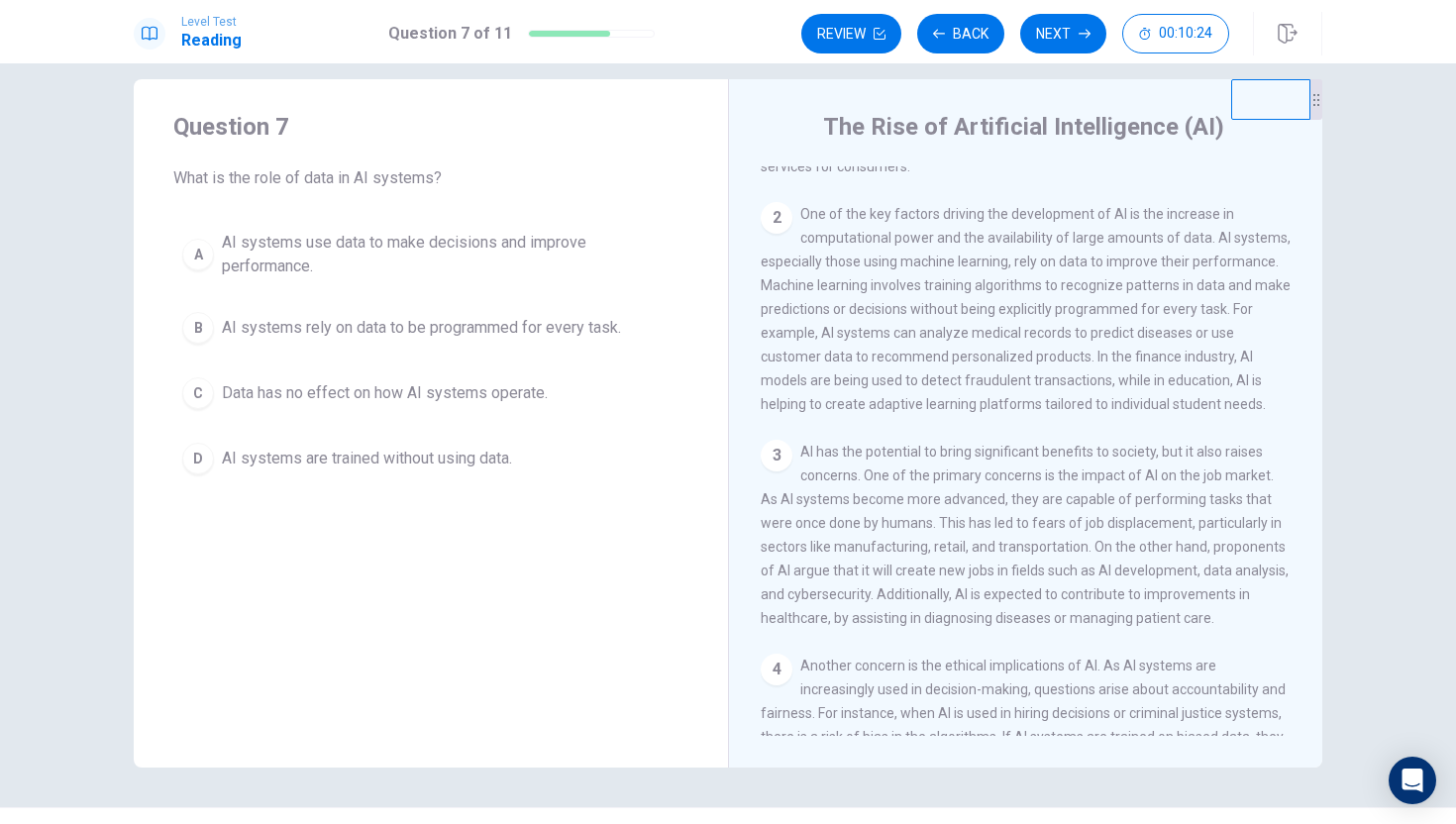 click on "AI systems use data to make decisions and improve performance." at bounding box center (451, 255) 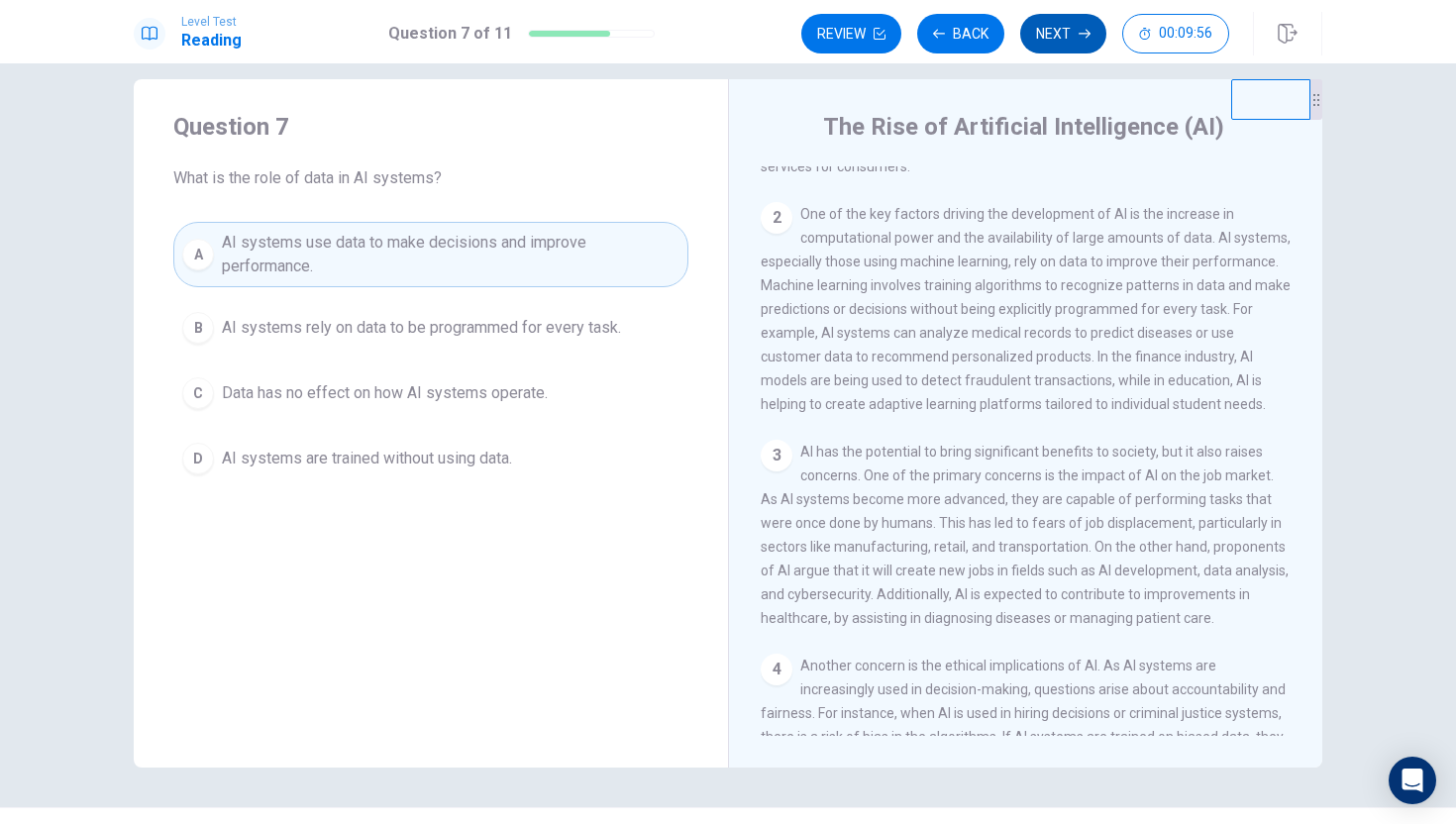 click on "Next" at bounding box center [1063, 34] 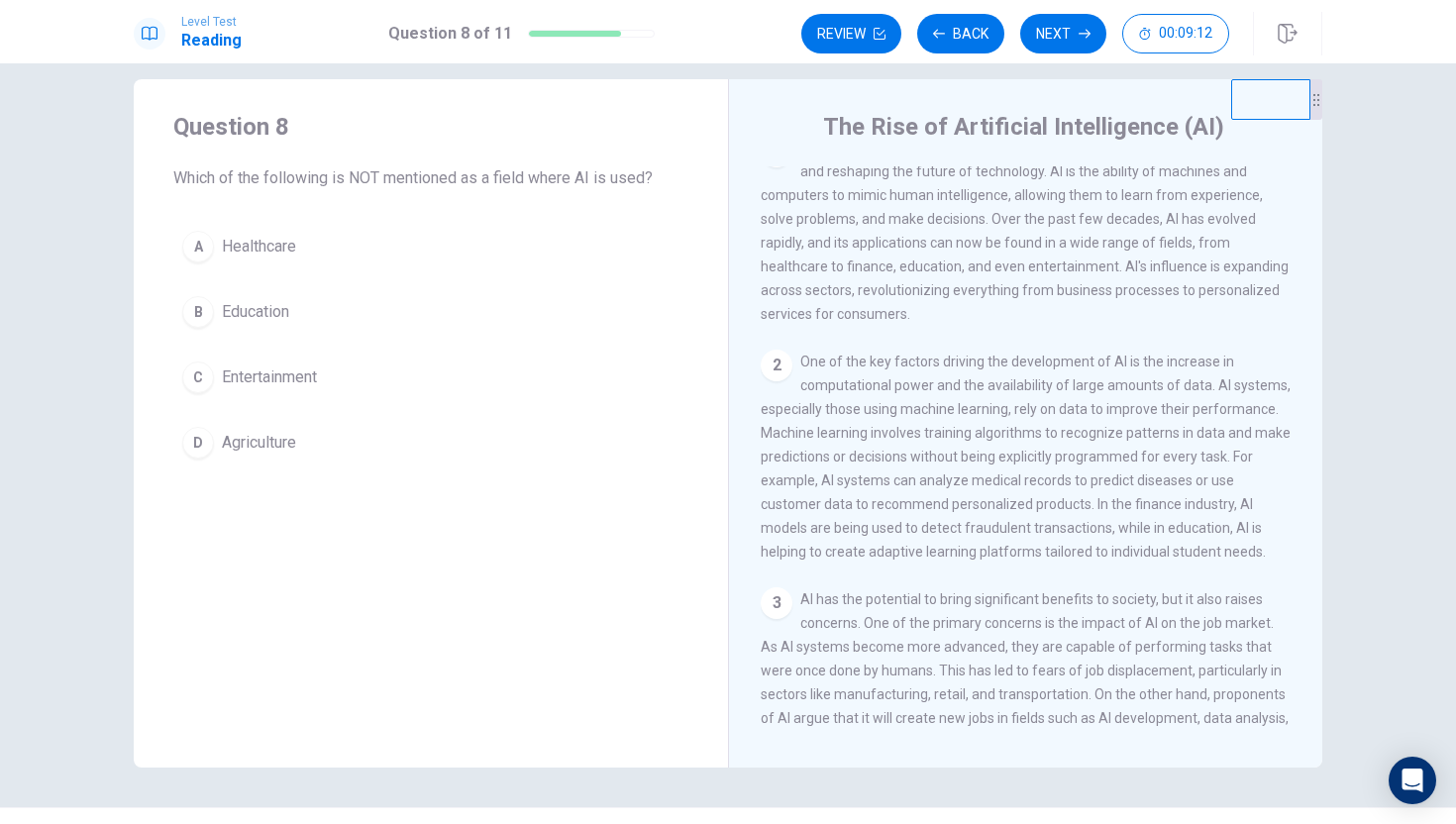 scroll, scrollTop: 0, scrollLeft: 0, axis: both 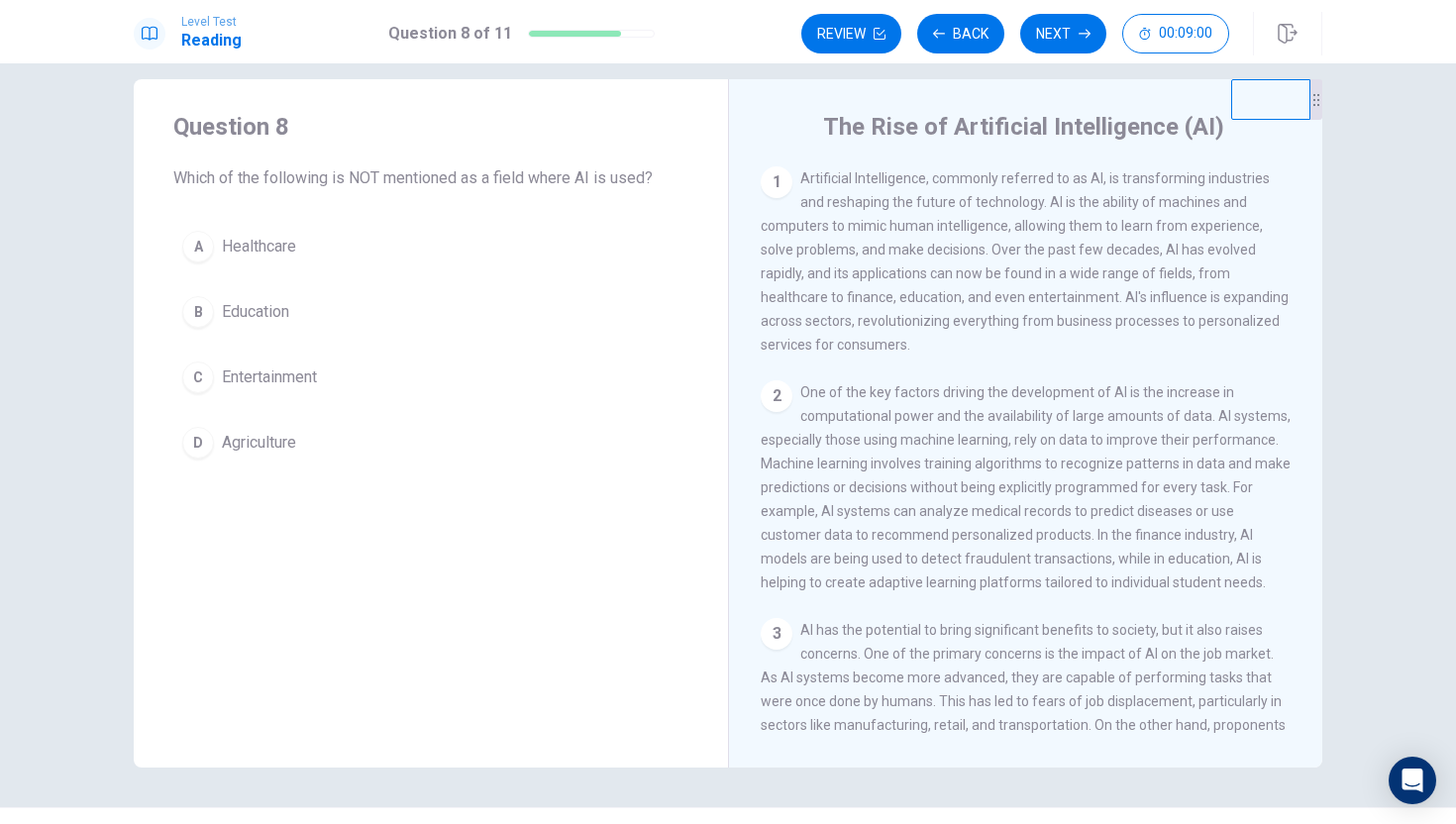 click on "D" at bounding box center (198, 247) 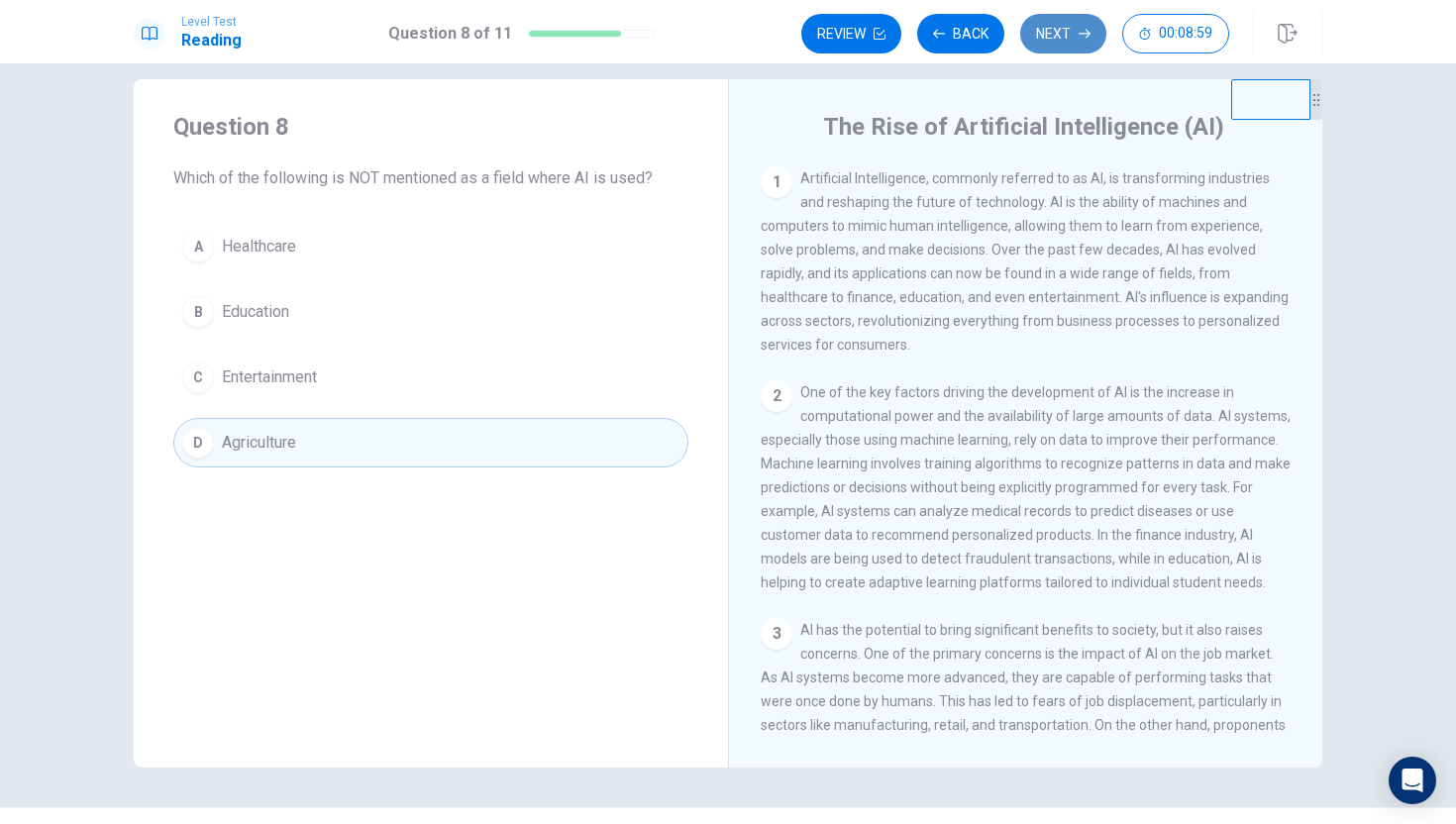 click on "Next" at bounding box center (1063, 34) 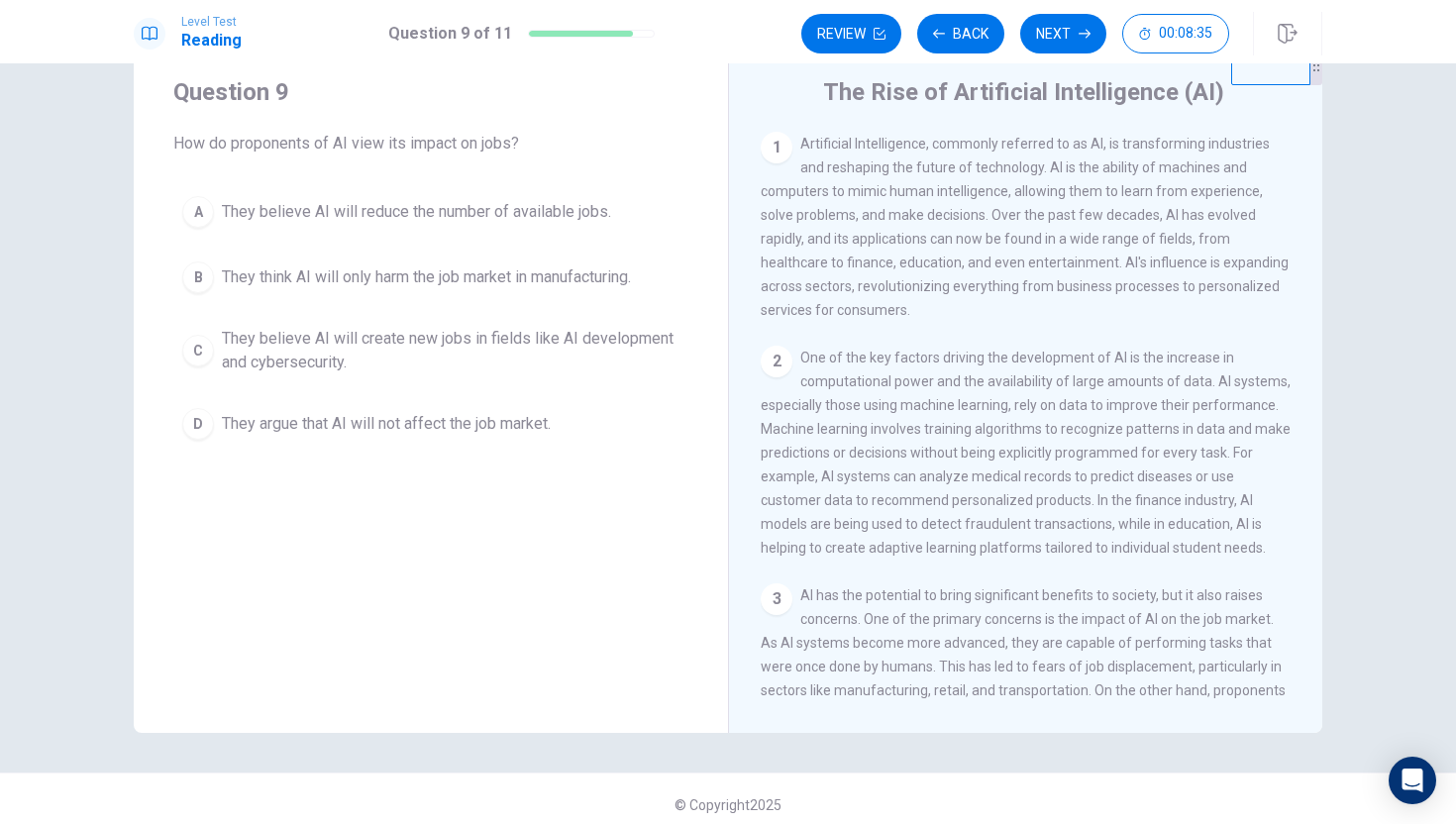 scroll, scrollTop: 70, scrollLeft: 0, axis: vertical 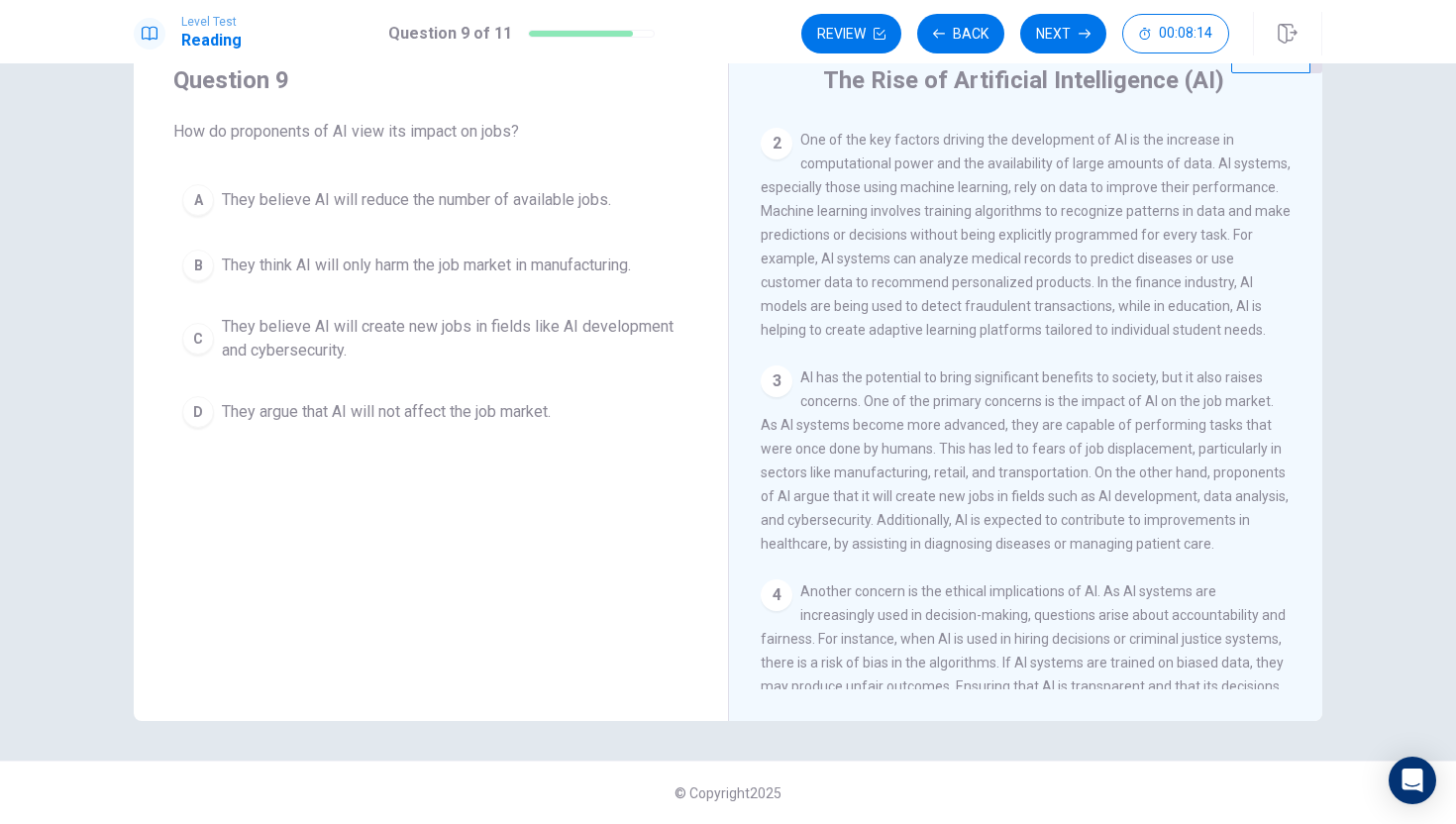 click on "C" at bounding box center (198, 200) 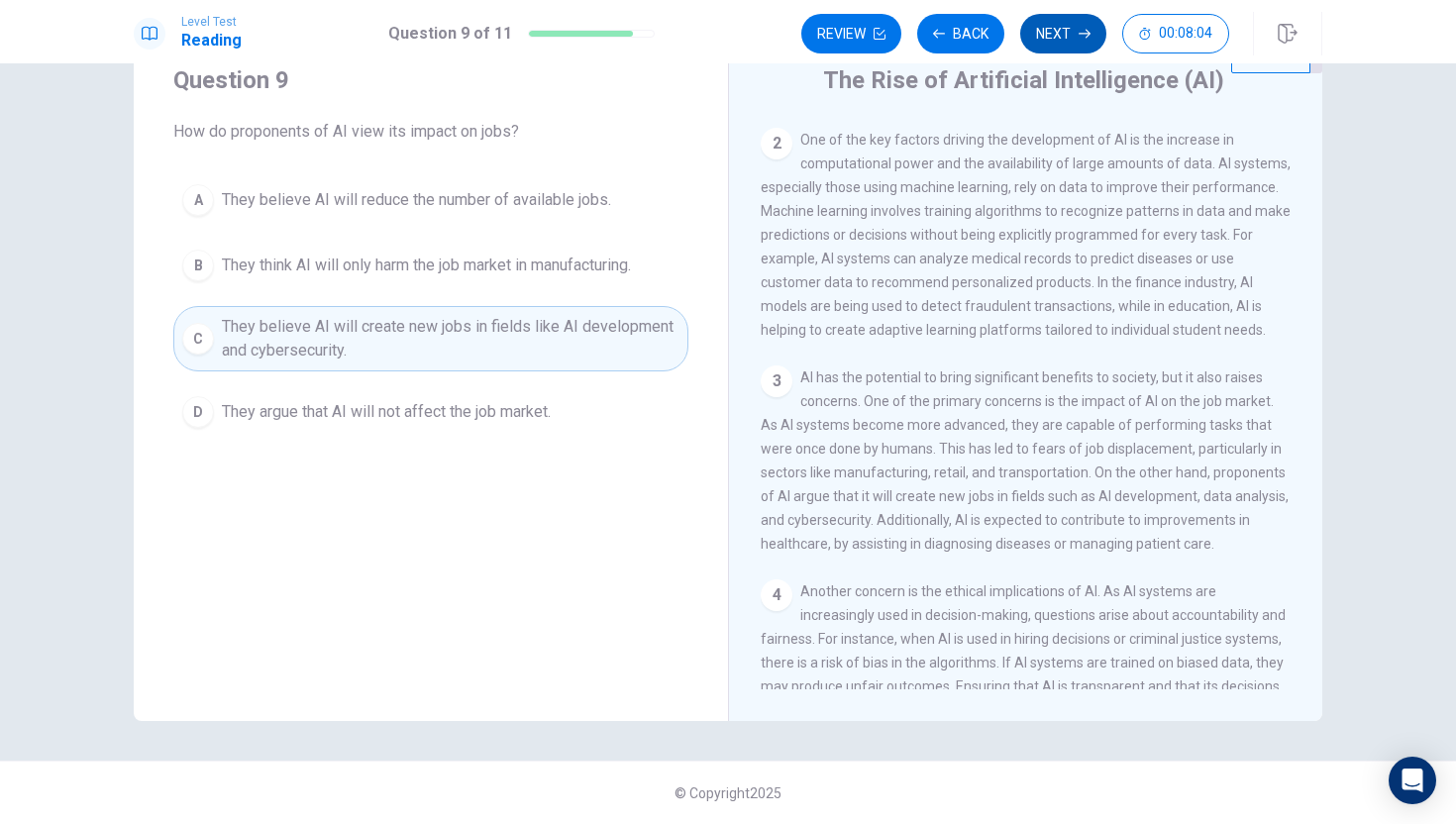 click on "Next" at bounding box center (1063, 34) 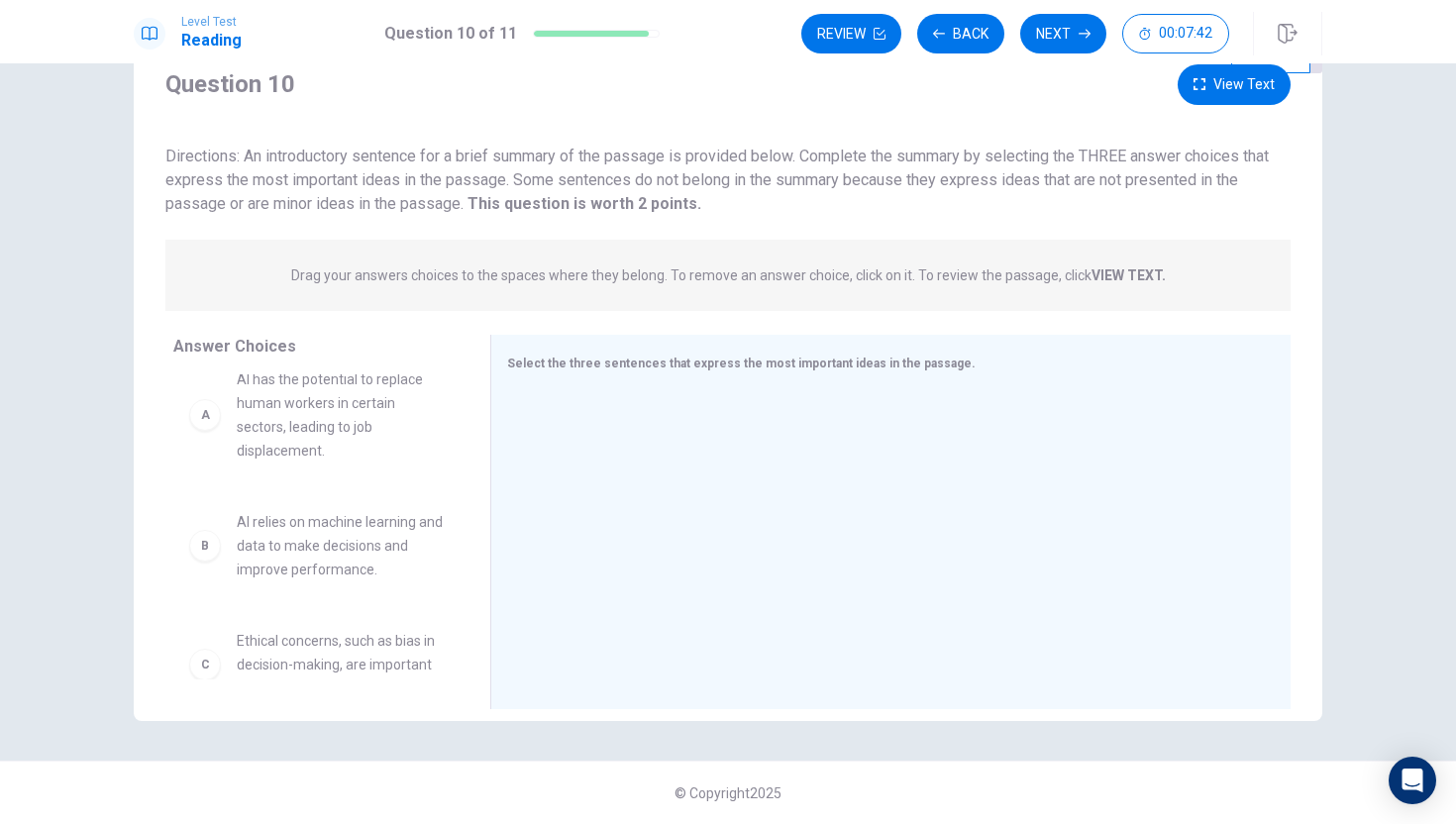 scroll, scrollTop: 24, scrollLeft: 0, axis: vertical 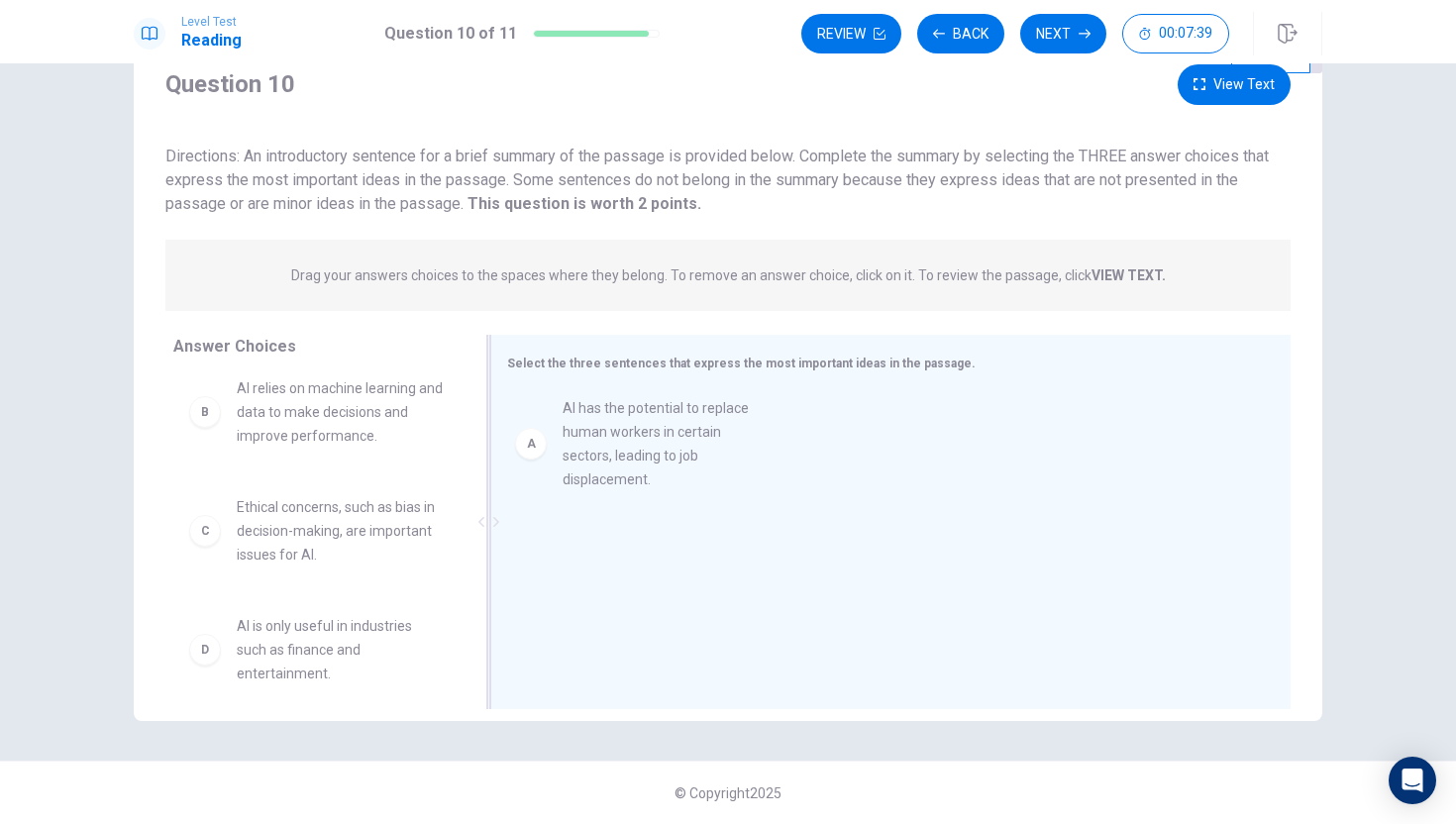 drag, startPoint x: 315, startPoint y: 414, endPoint x: 652, endPoint y: 439, distance: 337.92603 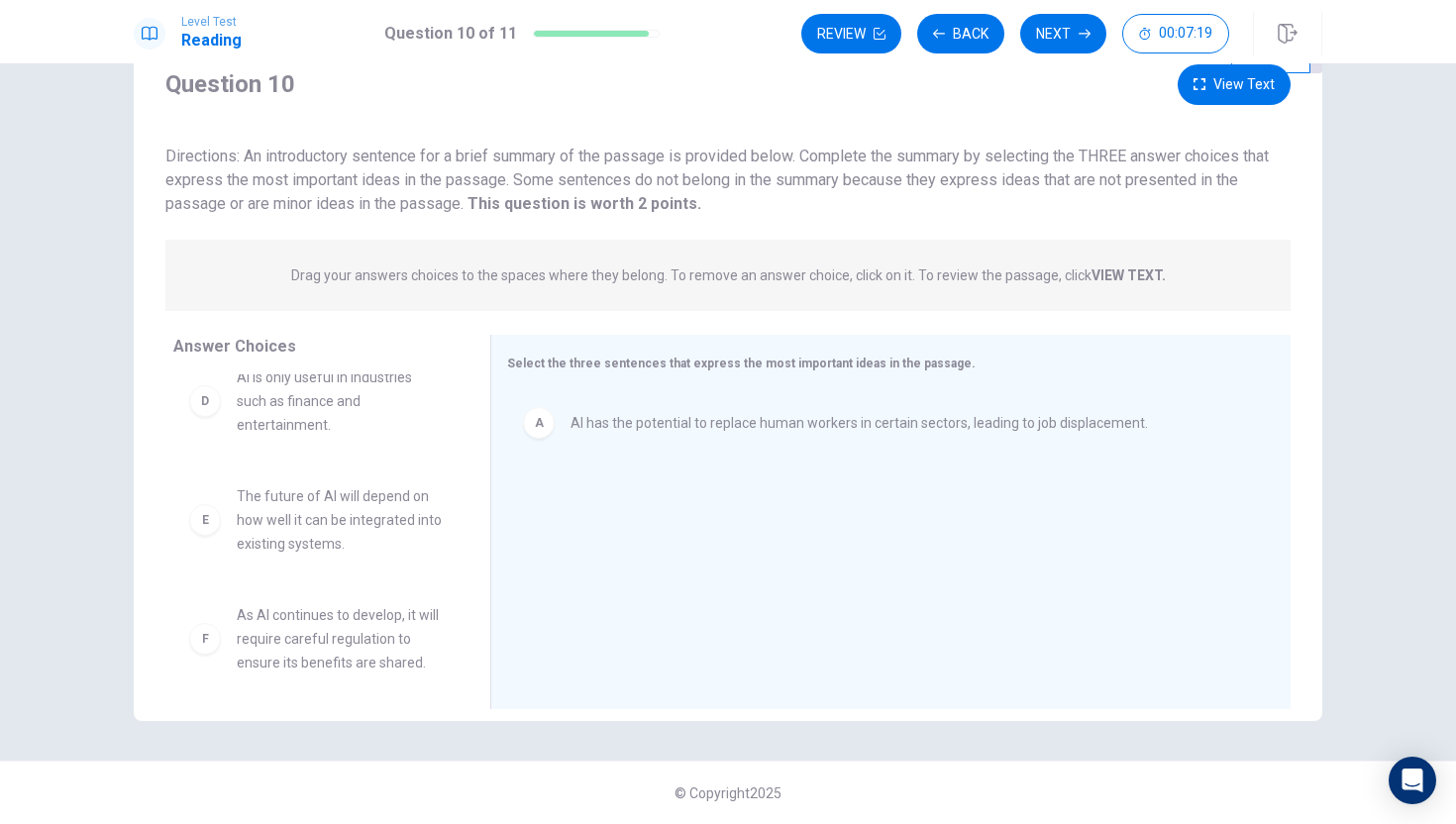 scroll, scrollTop: 273, scrollLeft: 0, axis: vertical 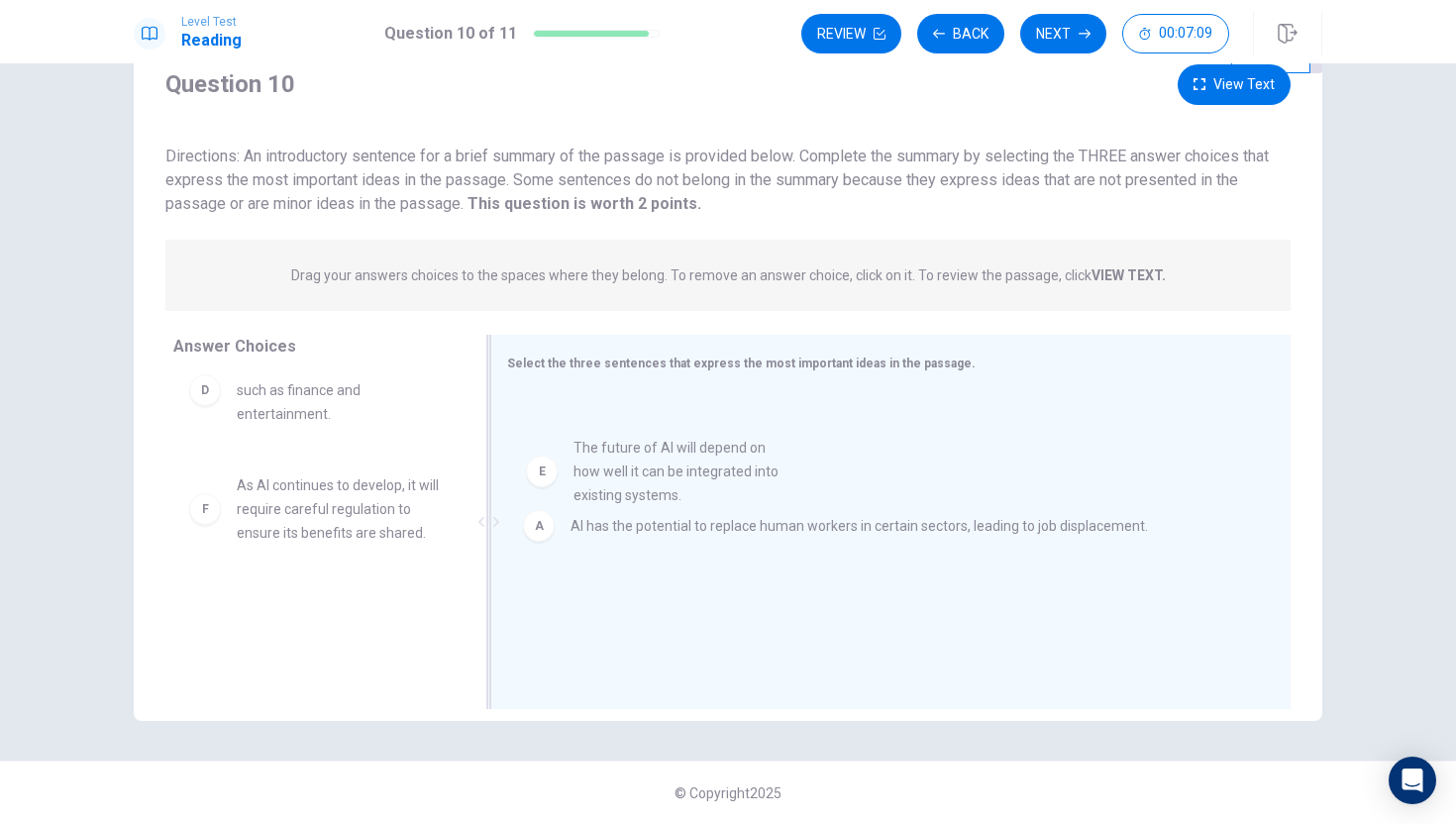 drag, startPoint x: 328, startPoint y: 505, endPoint x: 677, endPoint y: 467, distance: 351.06267 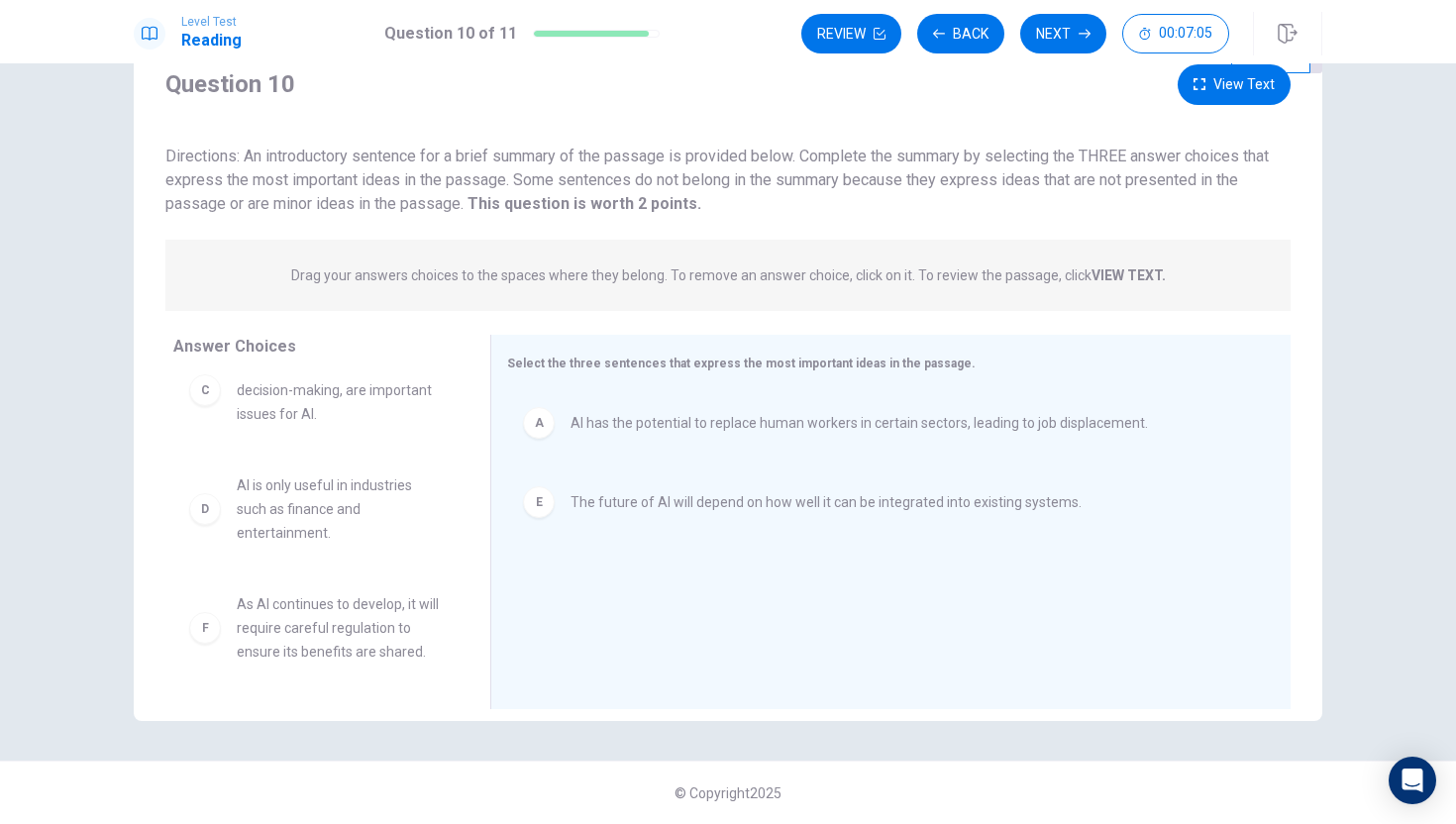 scroll, scrollTop: 0, scrollLeft: 0, axis: both 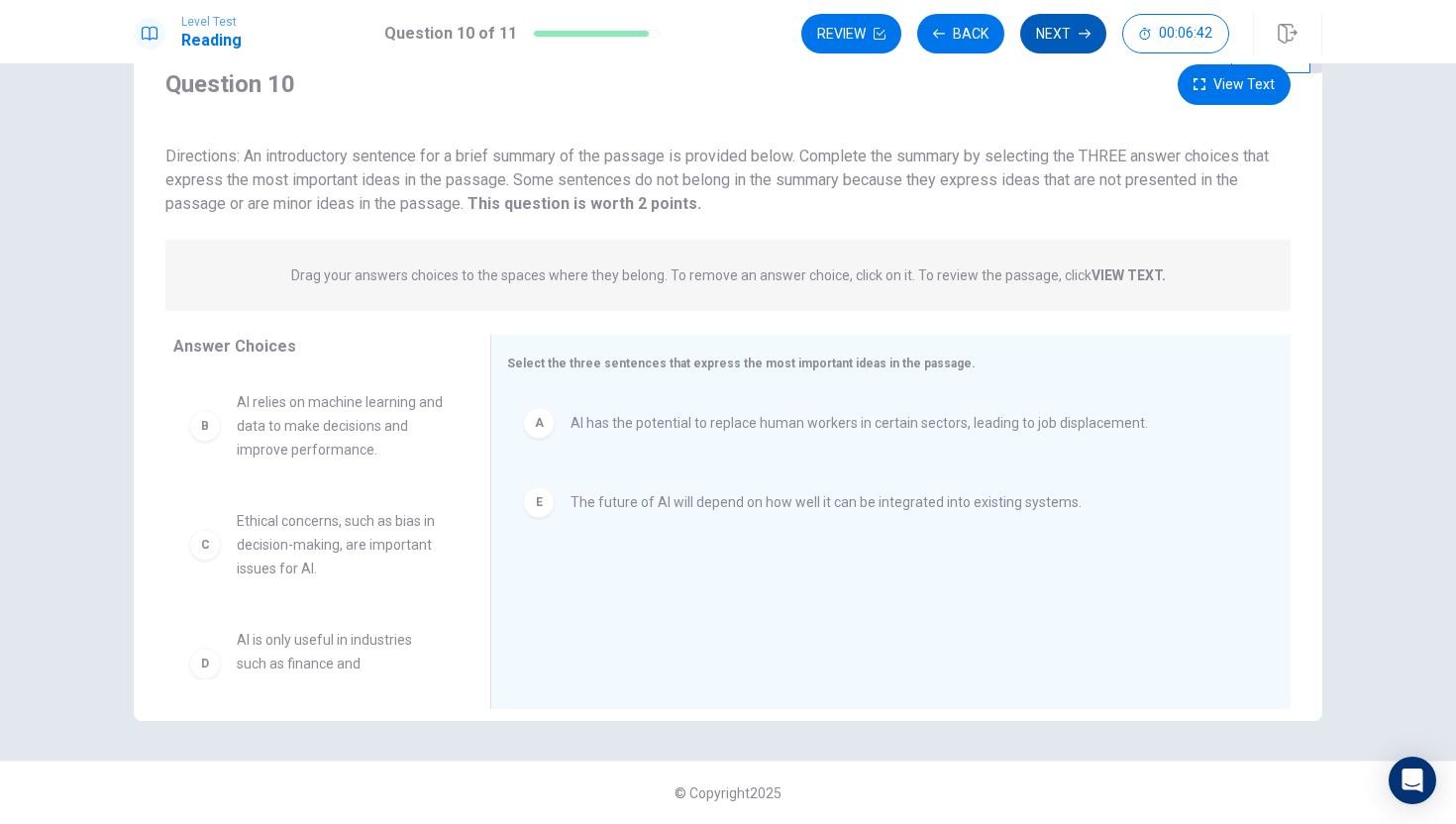 click on "Next" at bounding box center (1063, 34) 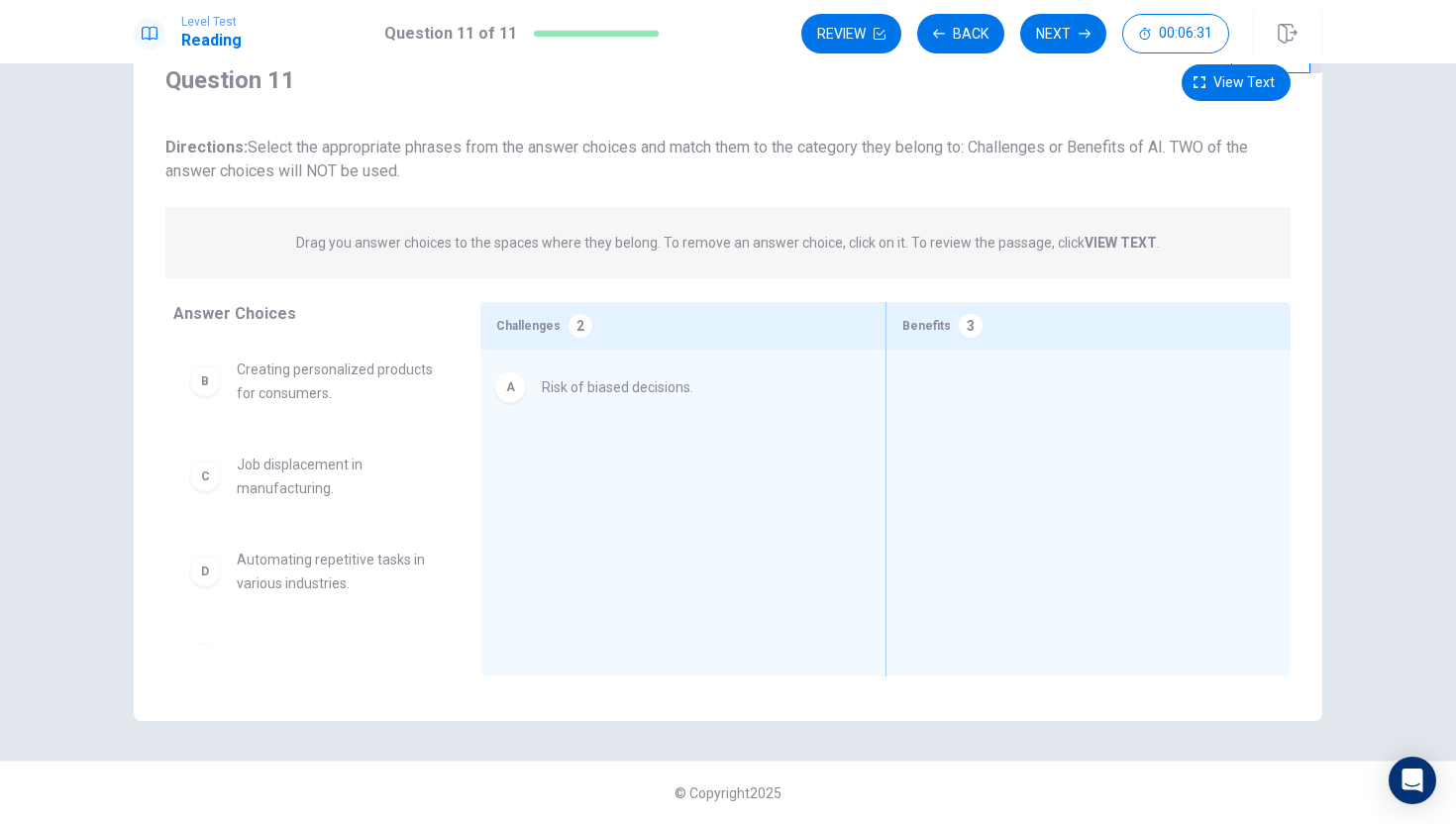 drag, startPoint x: 359, startPoint y: 375, endPoint x: 689, endPoint y: 389, distance: 330.29684 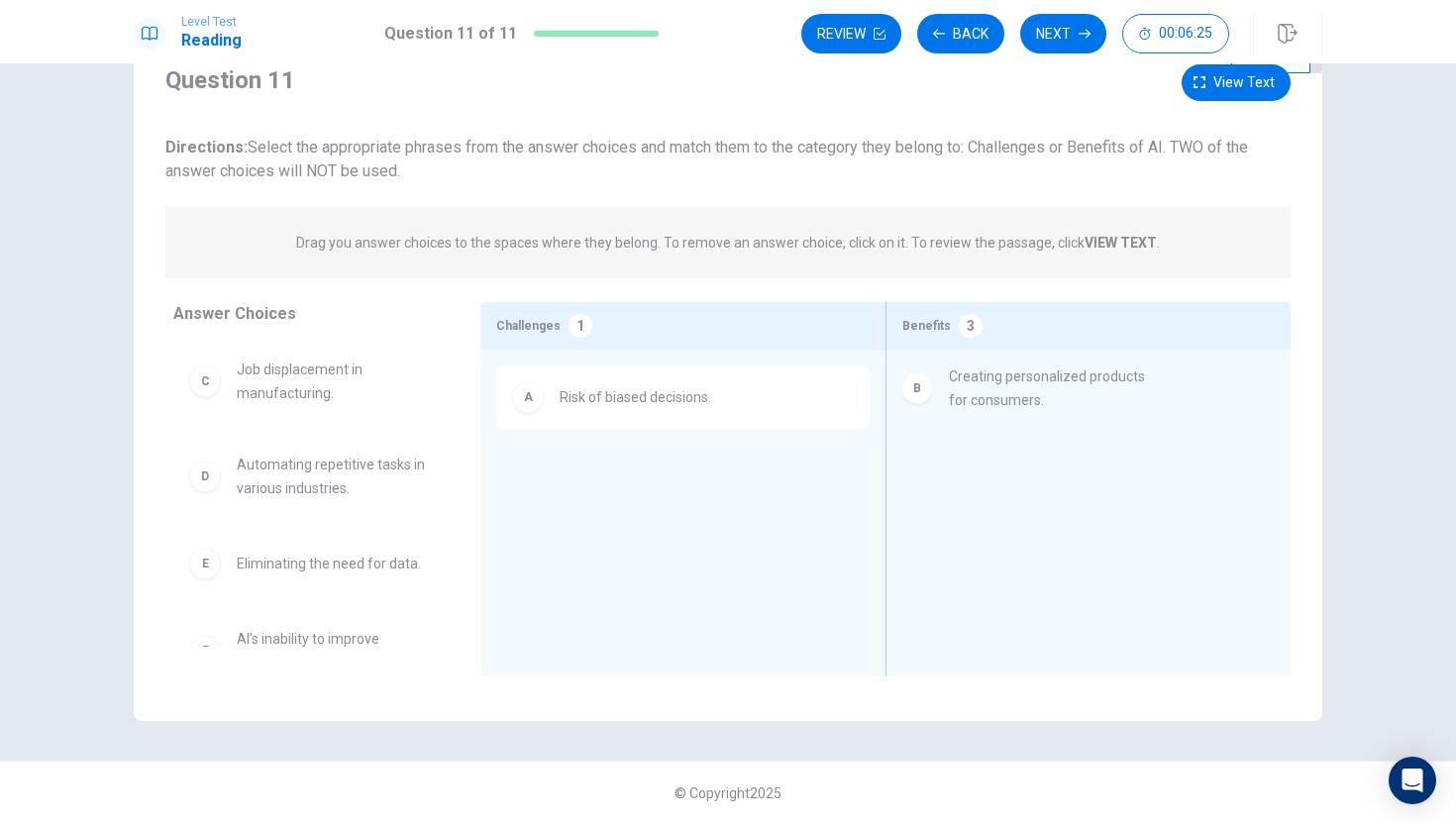 drag, startPoint x: 323, startPoint y: 392, endPoint x: 1042, endPoint y: 399, distance: 719.03407 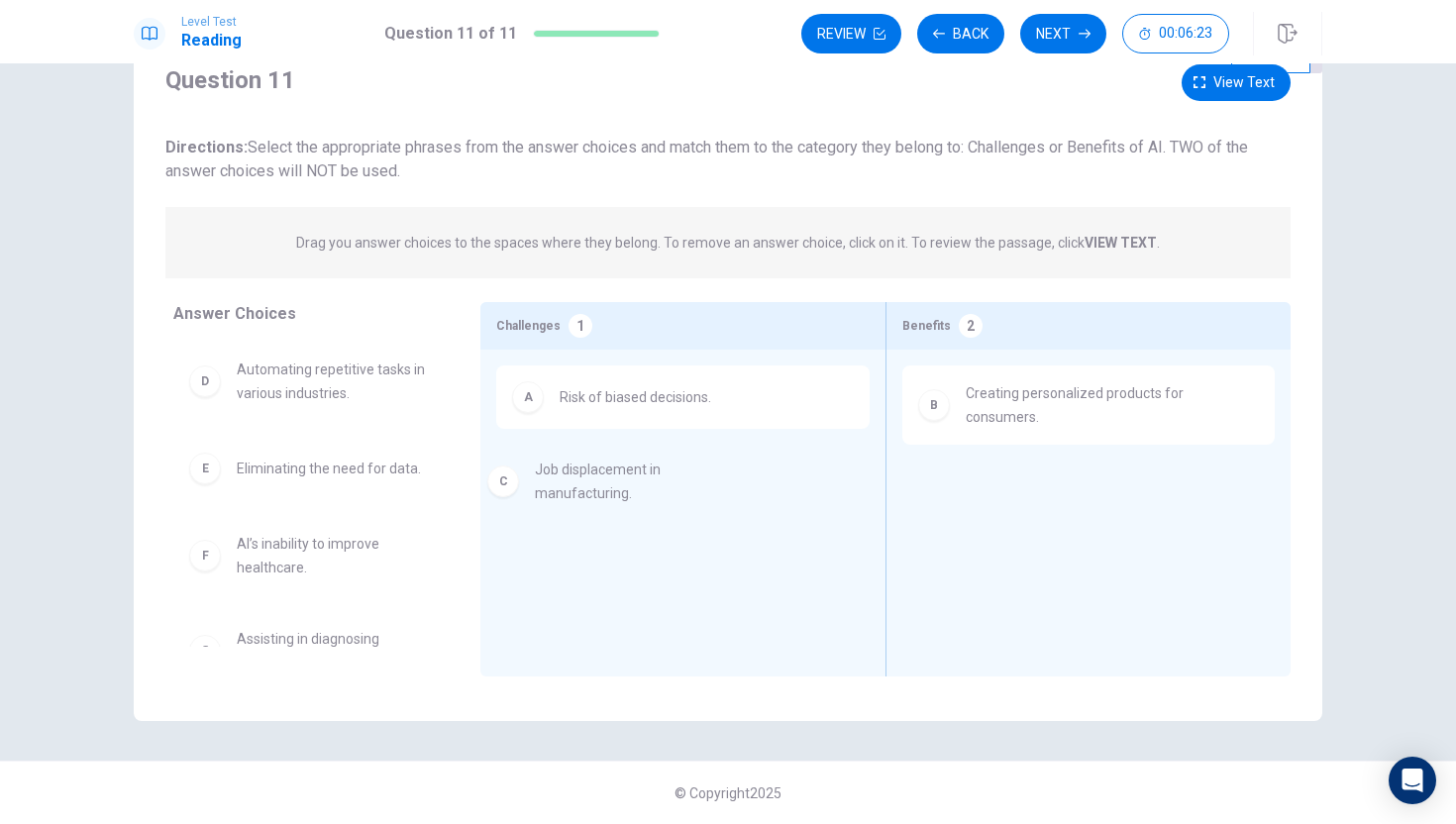 drag, startPoint x: 294, startPoint y: 392, endPoint x: 599, endPoint y: 492, distance: 320.97508 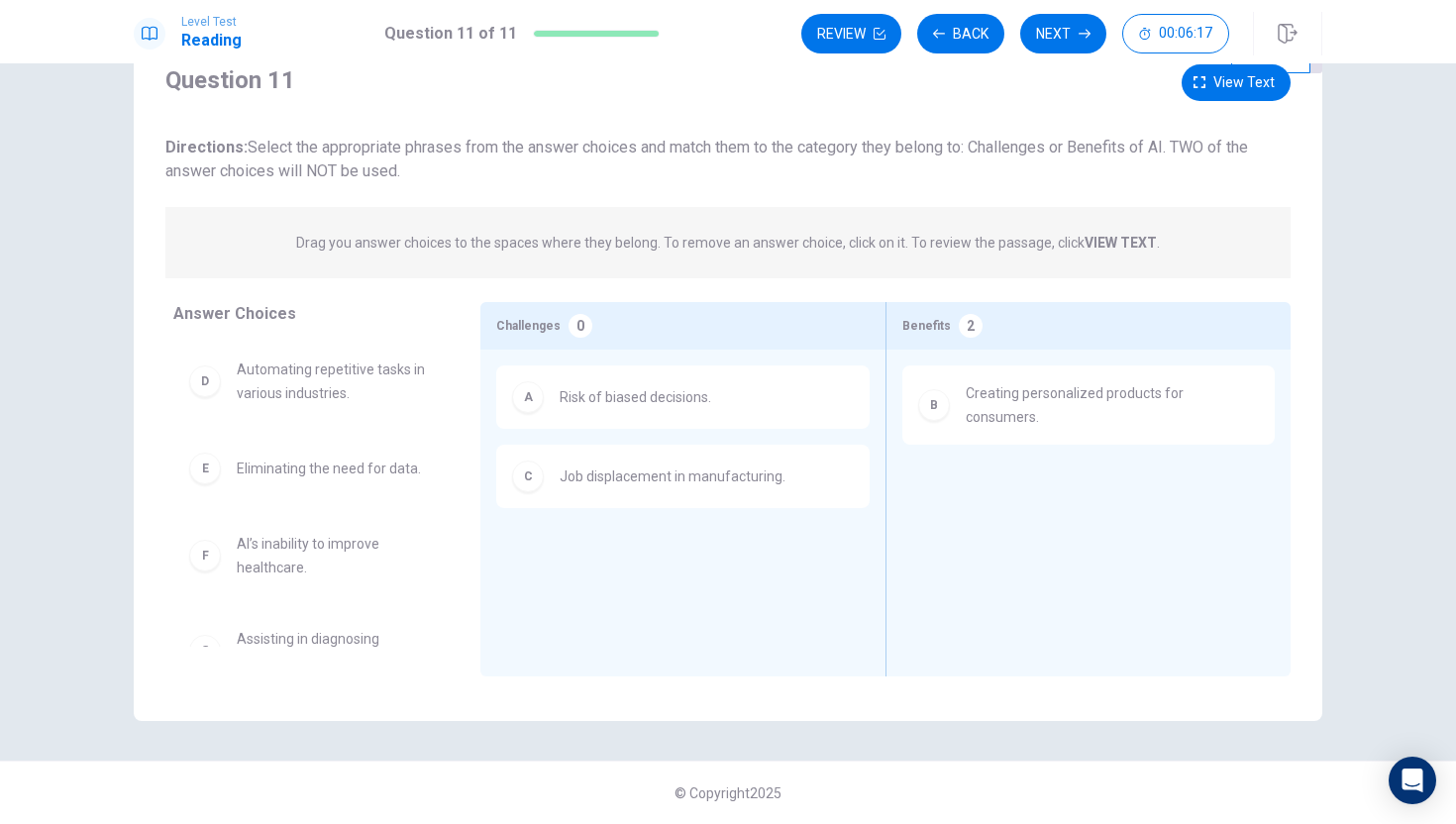 scroll, scrollTop: 24, scrollLeft: 0, axis: vertical 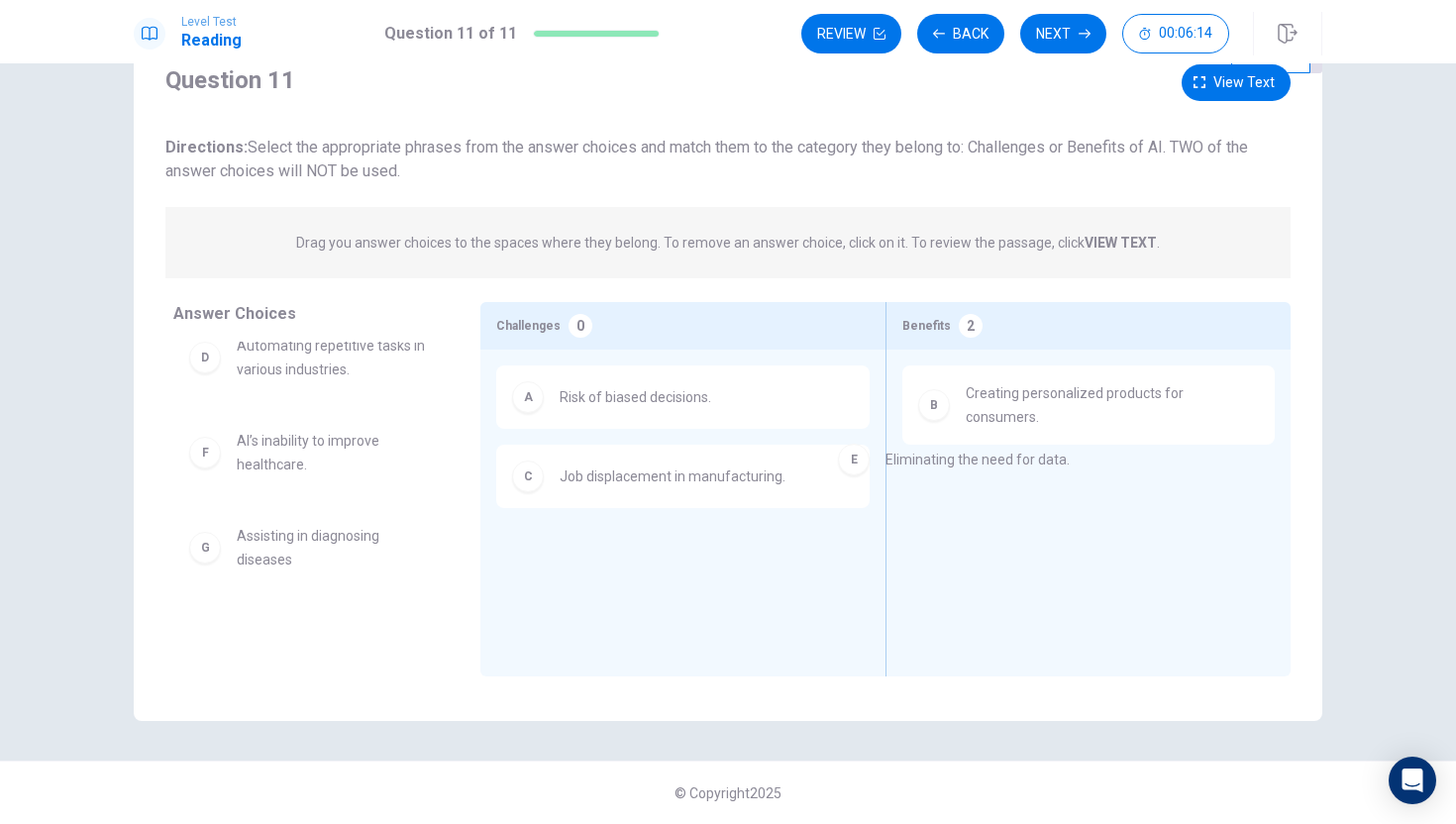 drag, startPoint x: 336, startPoint y: 458, endPoint x: 1079, endPoint y: 462, distance: 743.0108 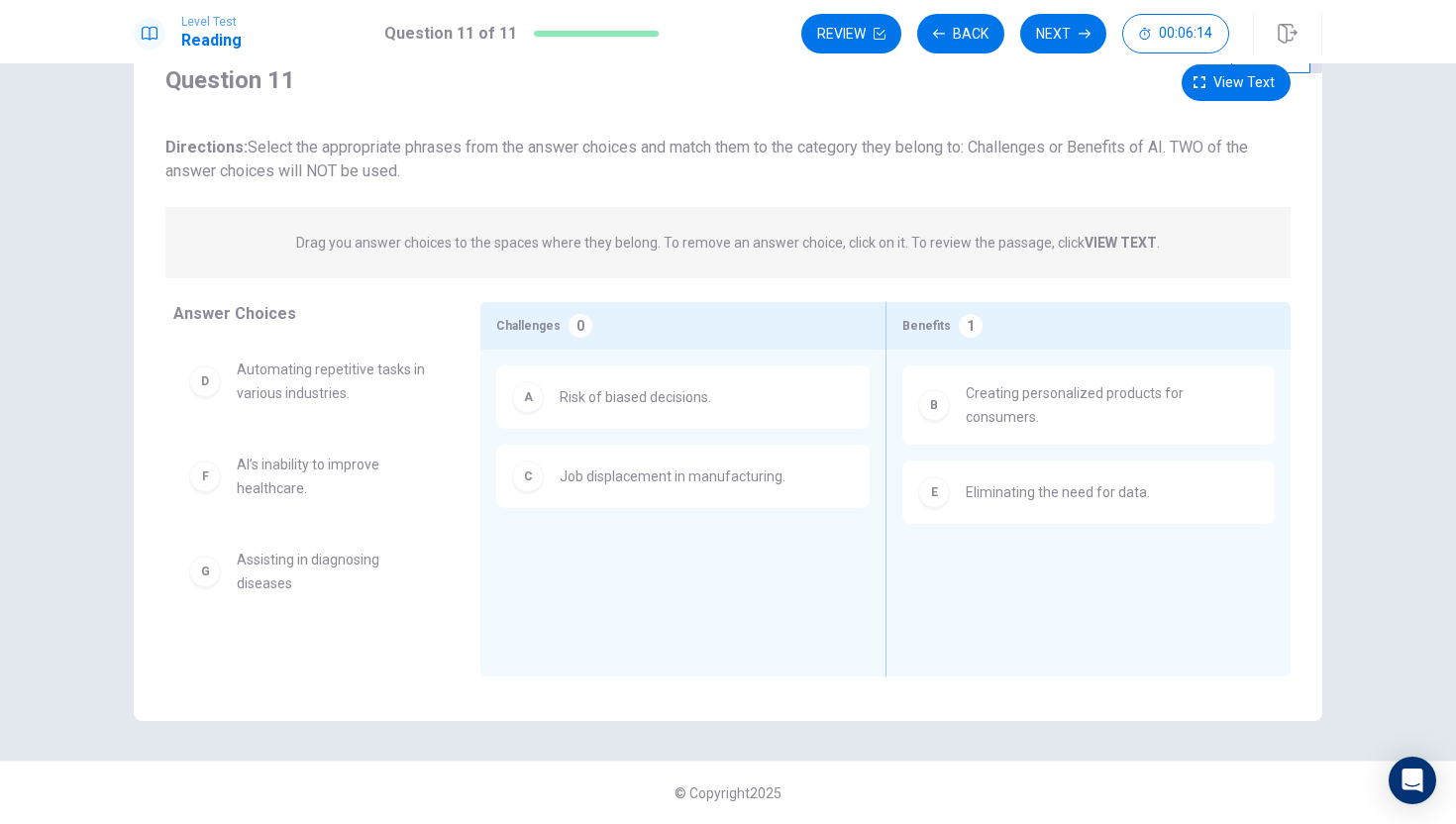 scroll, scrollTop: 0, scrollLeft: 0, axis: both 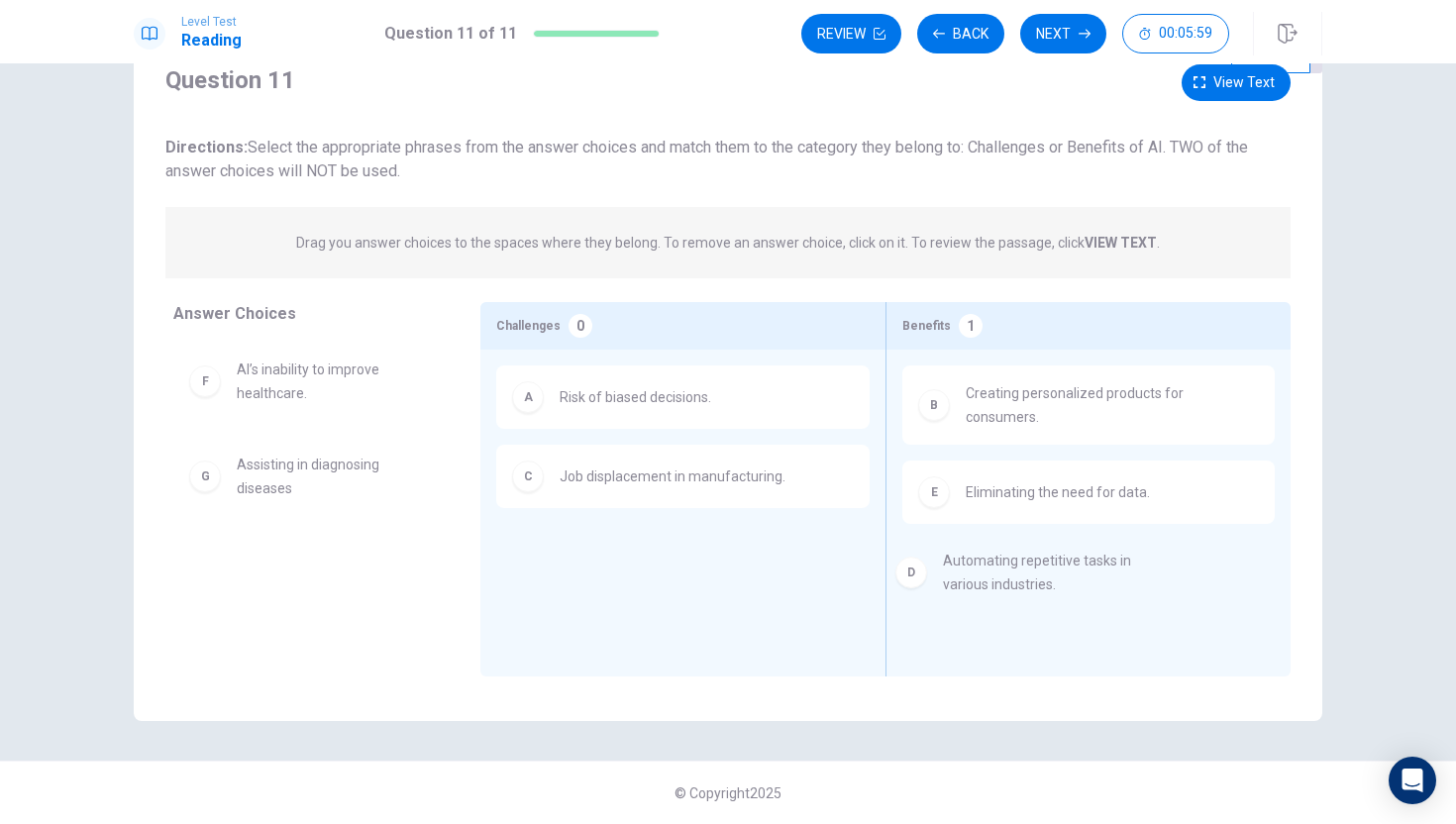drag, startPoint x: 311, startPoint y: 388, endPoint x: 1029, endPoint y: 561, distance: 738.5479 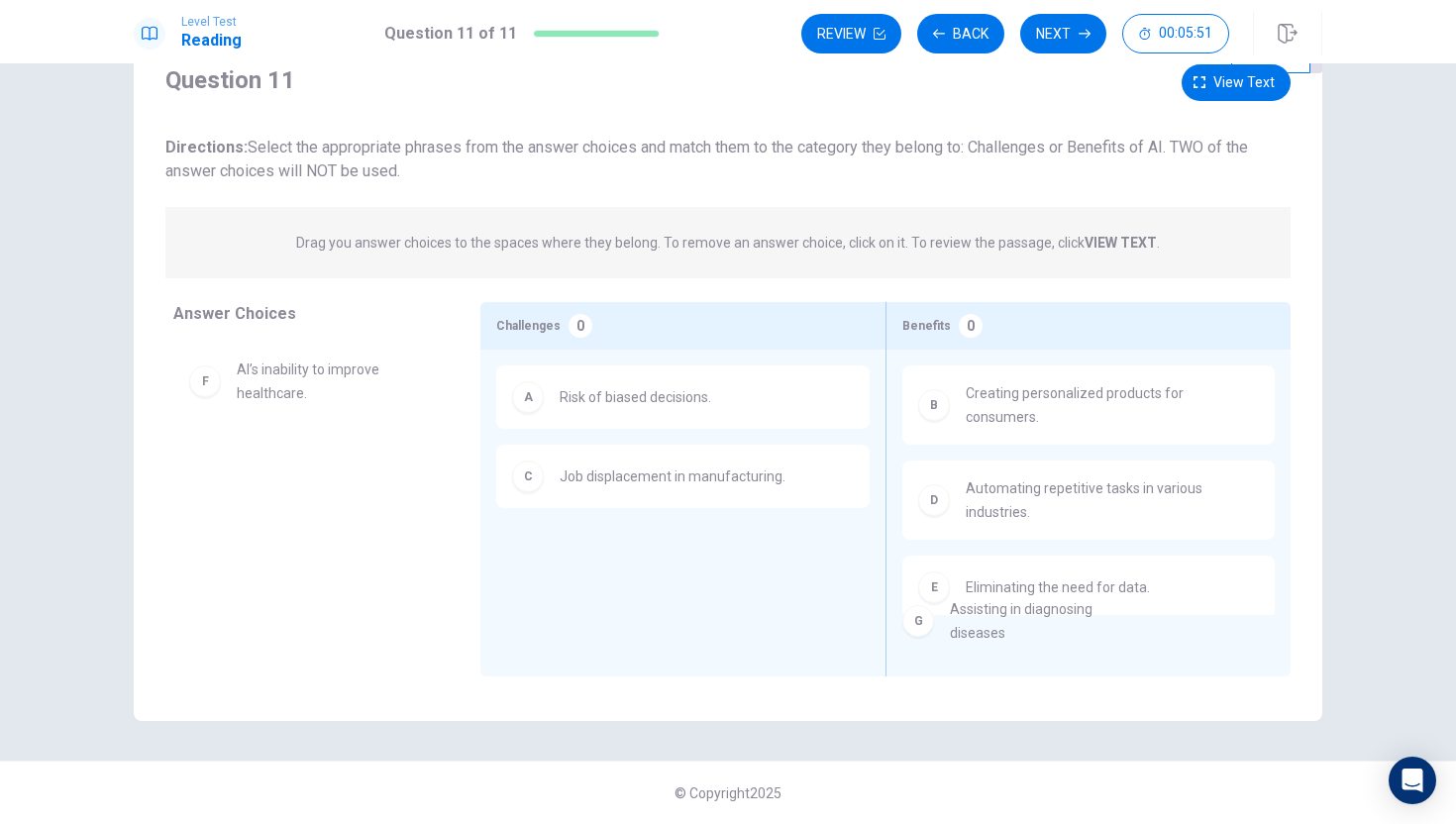 drag, startPoint x: 277, startPoint y: 480, endPoint x: 998, endPoint y: 625, distance: 735.4359 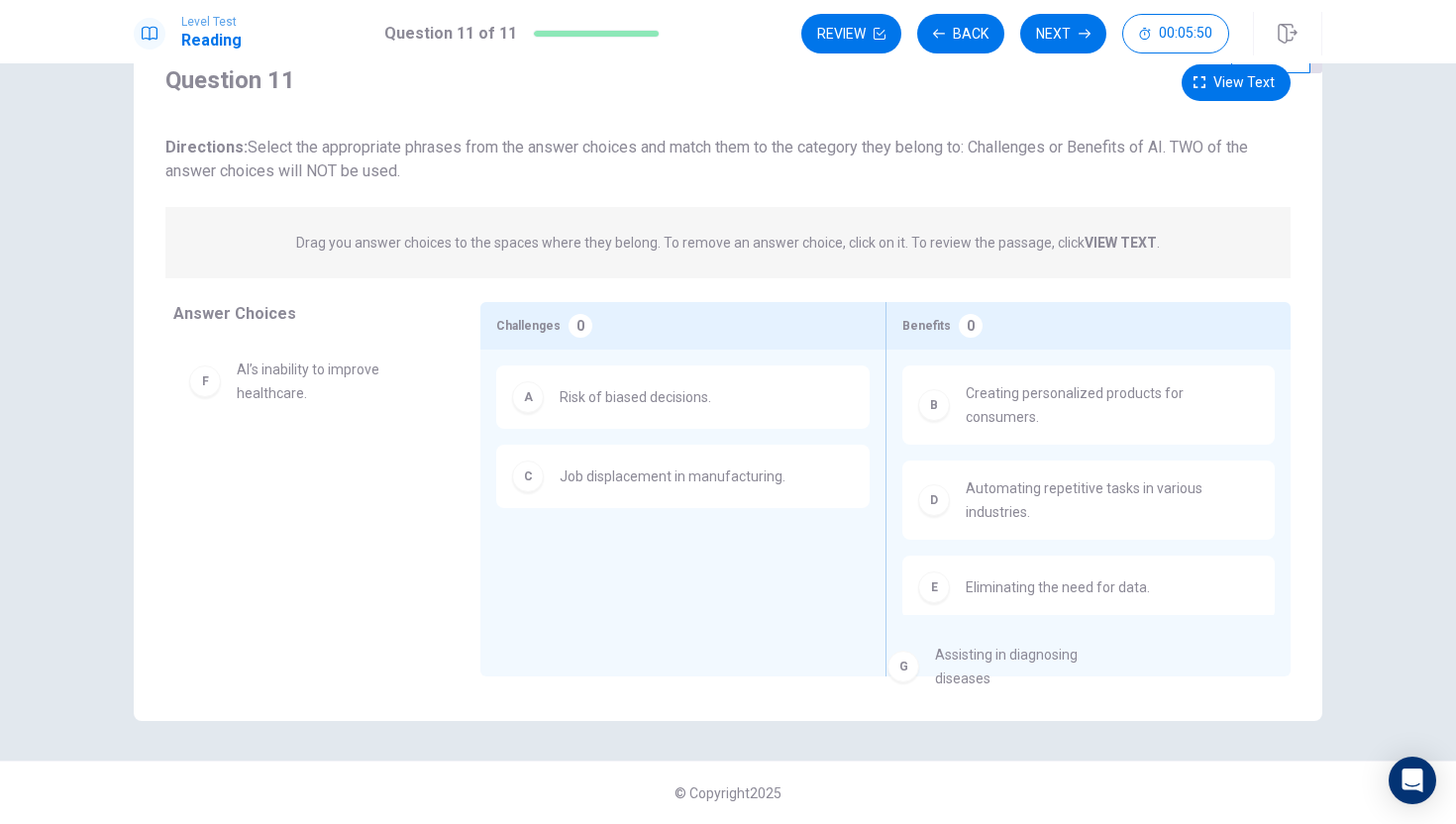 drag, startPoint x: 290, startPoint y: 481, endPoint x: 997, endPoint y: 671, distance: 732.08538 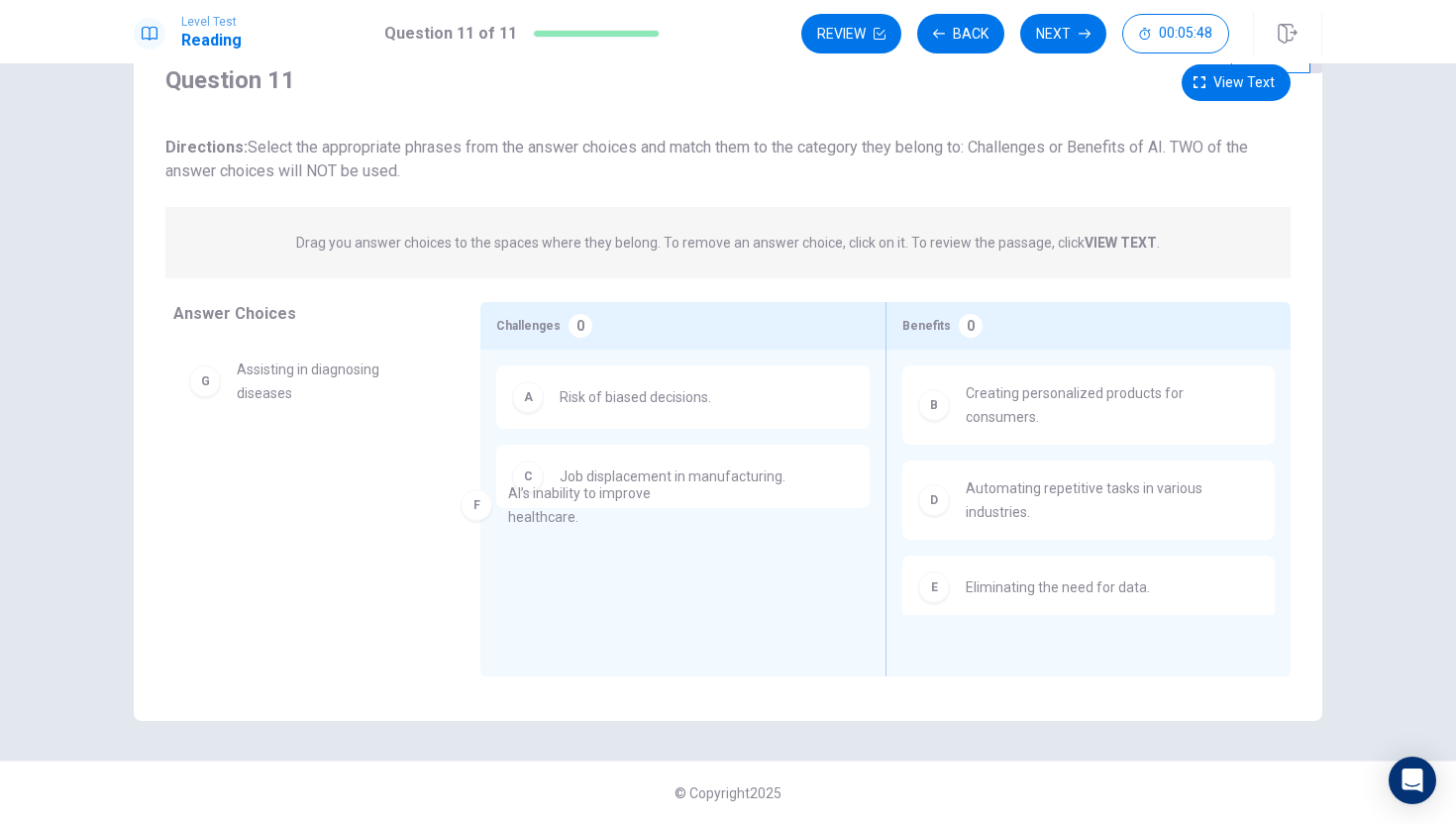 drag, startPoint x: 233, startPoint y: 382, endPoint x: 535, endPoint y: 549, distance: 345.09854 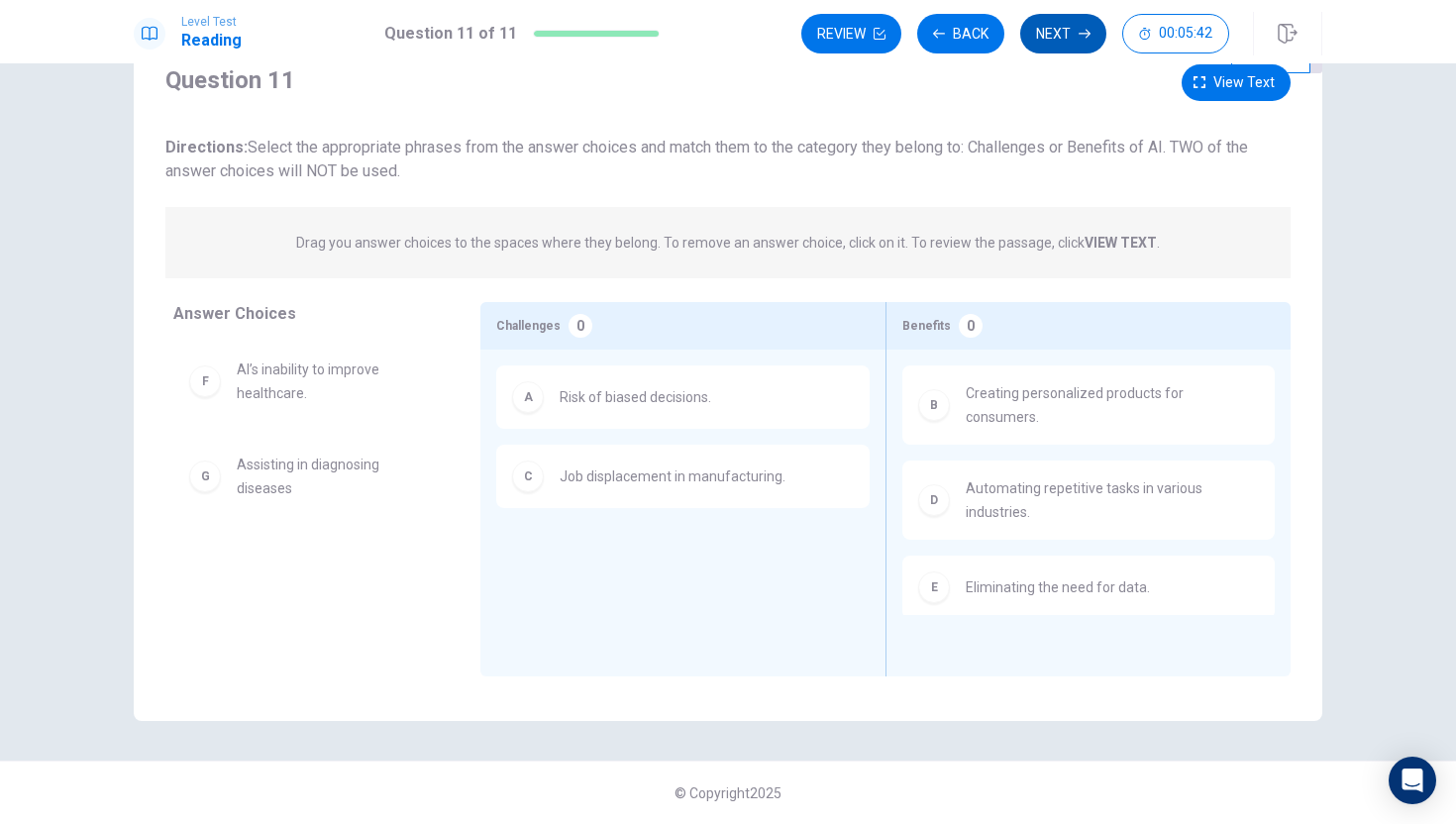 click on "Next" at bounding box center (1063, 34) 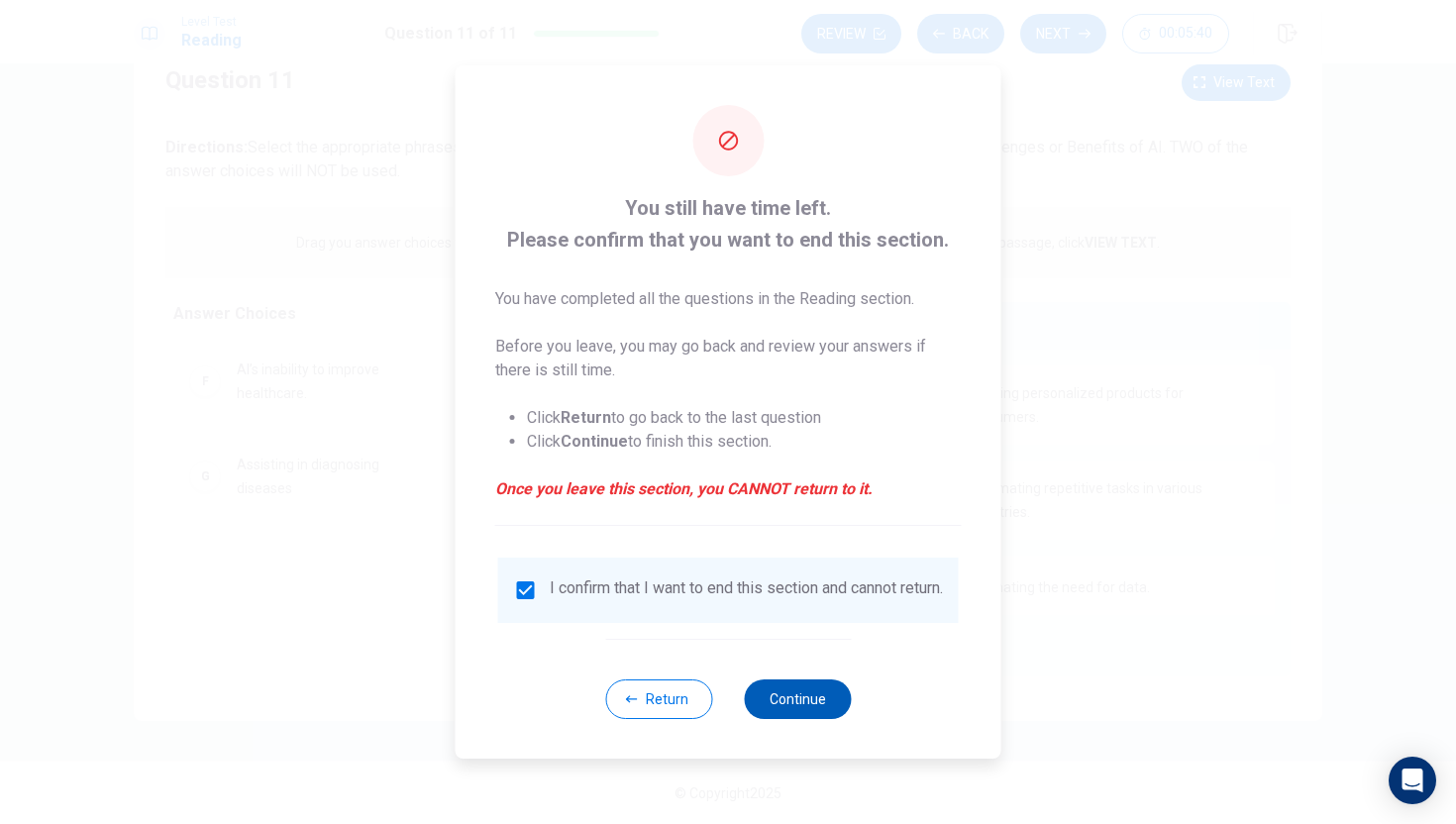 click on "Continue" at bounding box center (797, 699) 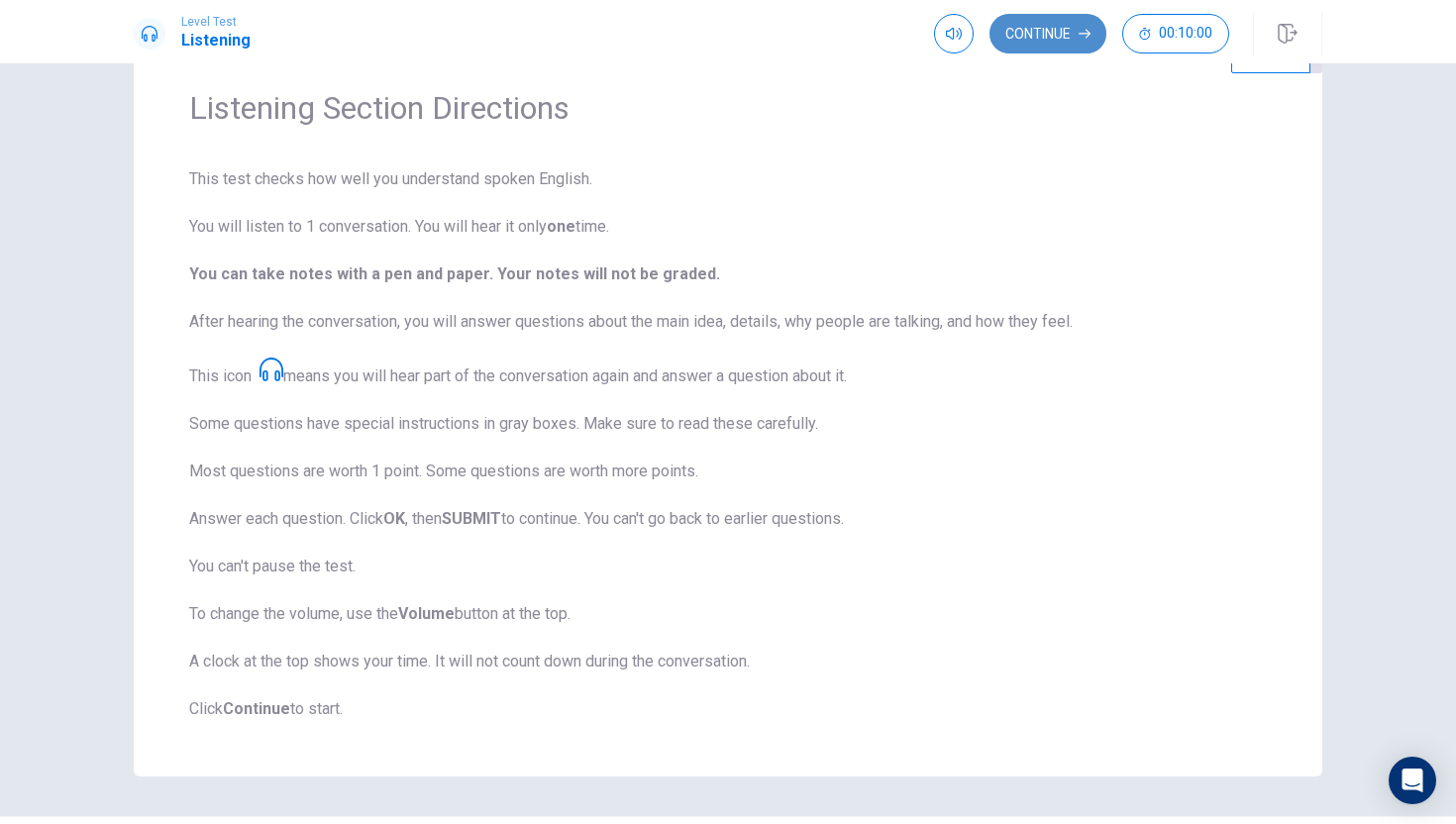click on "Continue" at bounding box center [1048, 34] 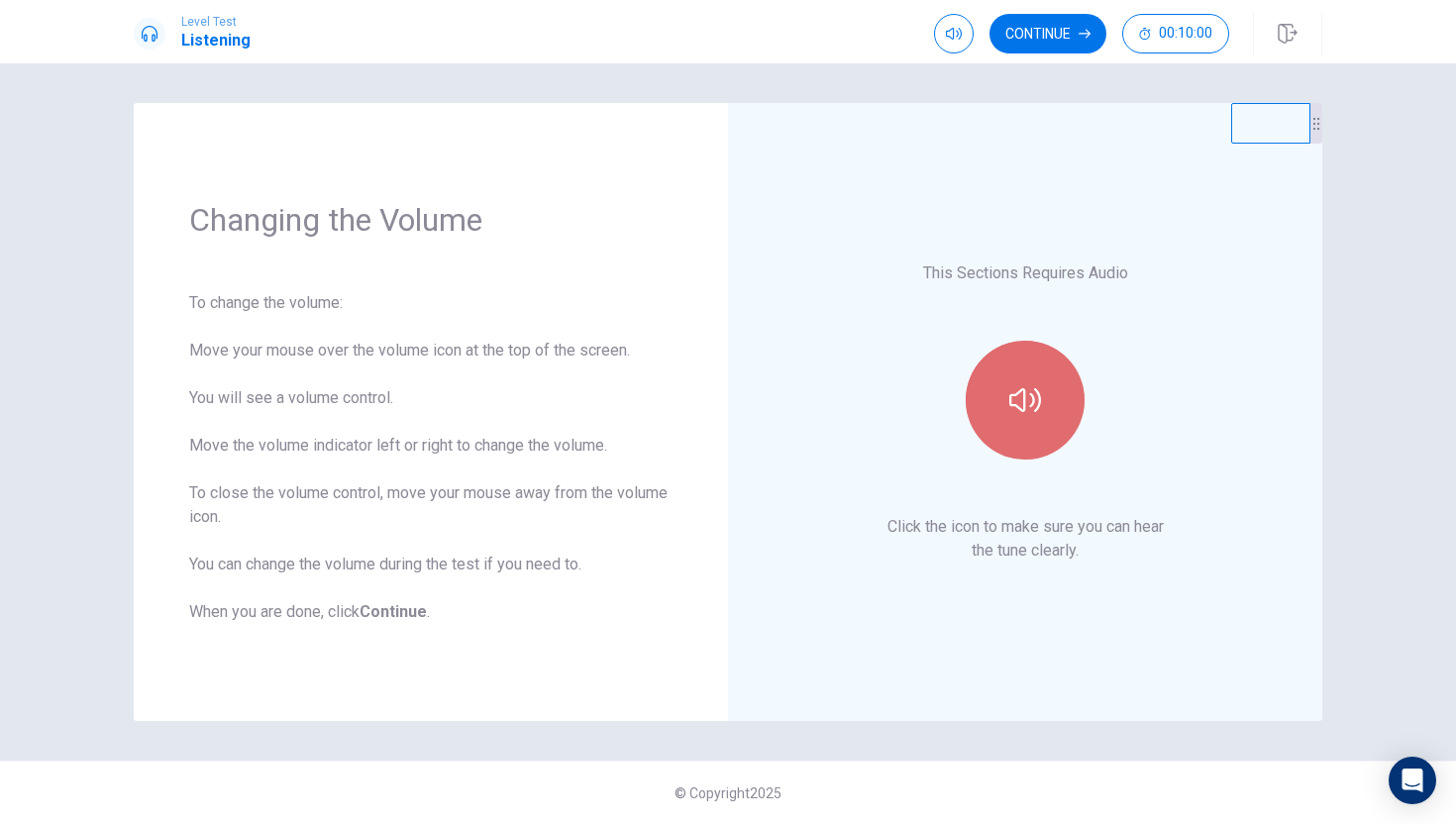 click at bounding box center [1025, 400] 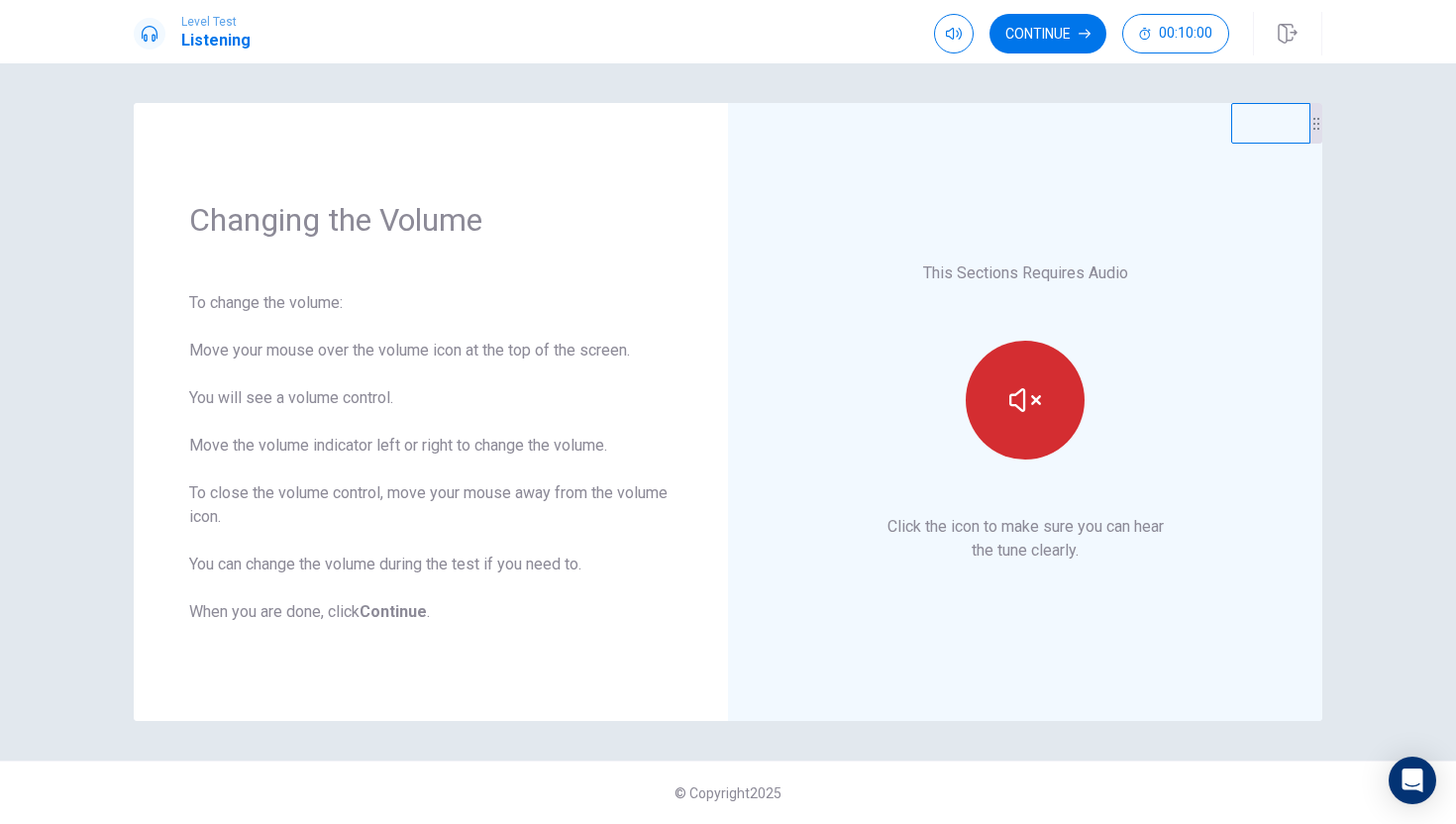 click at bounding box center (1025, 400) 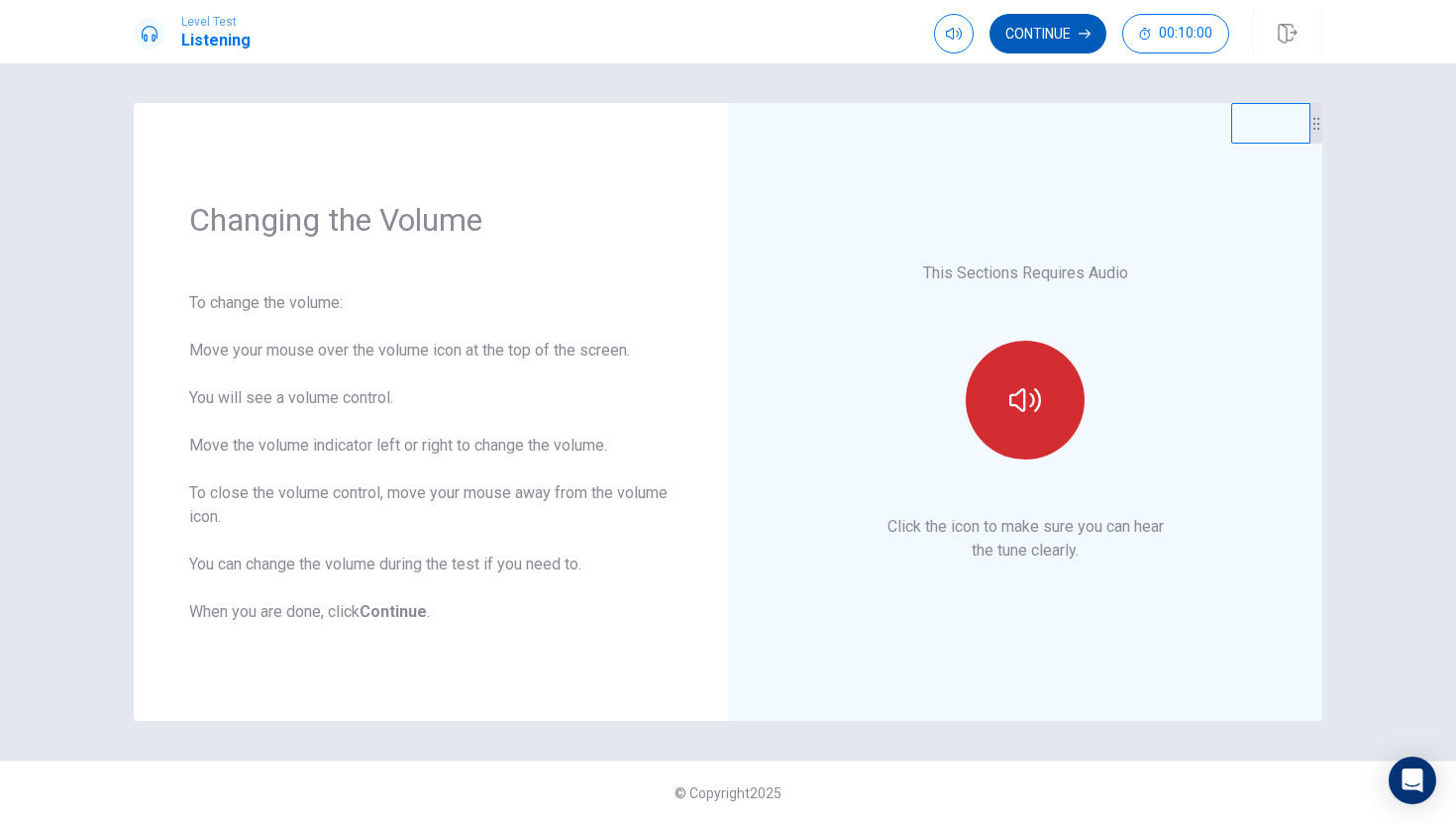 click on "Continue" at bounding box center [1048, 34] 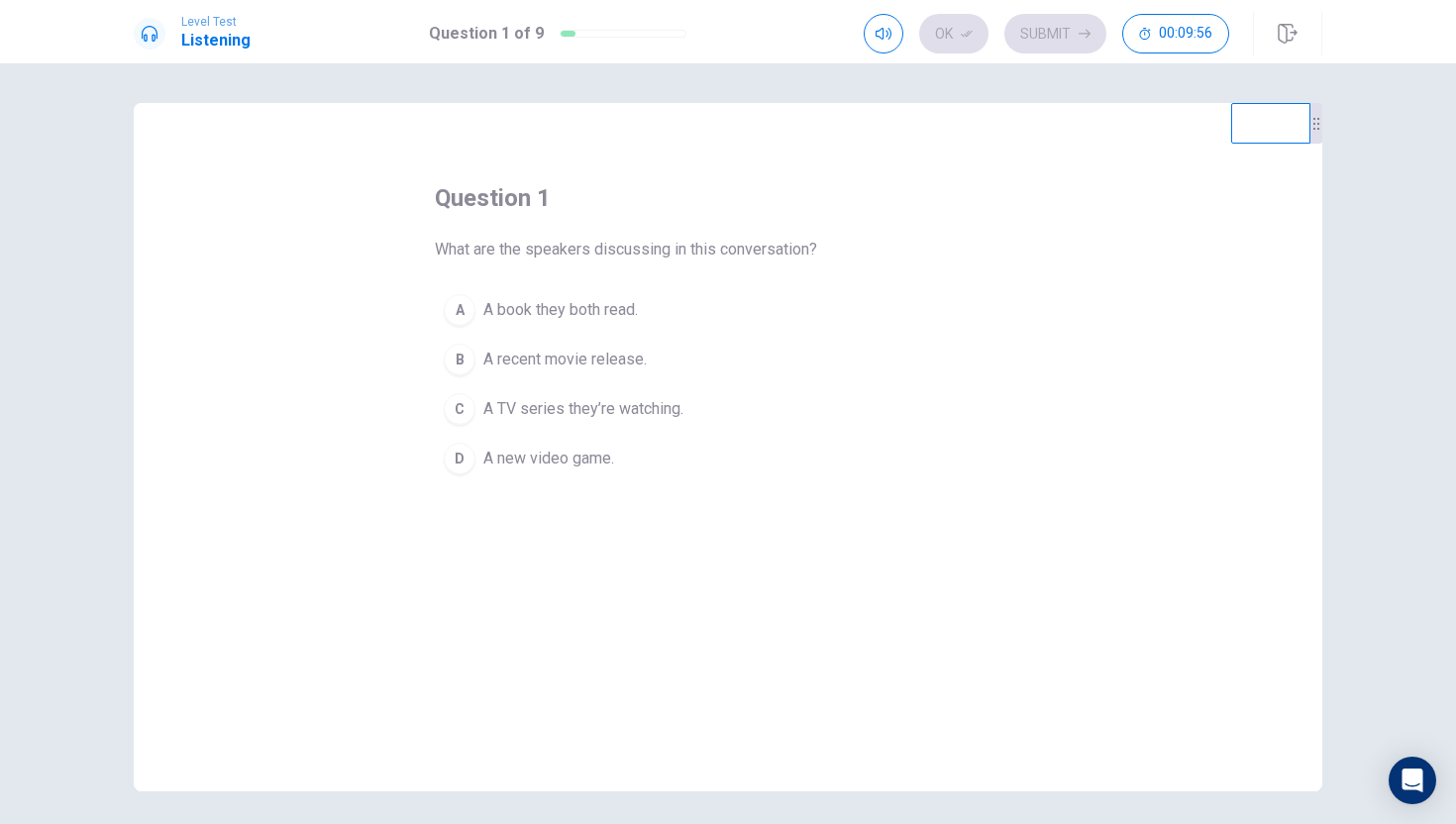click on "B" at bounding box center [460, 310] 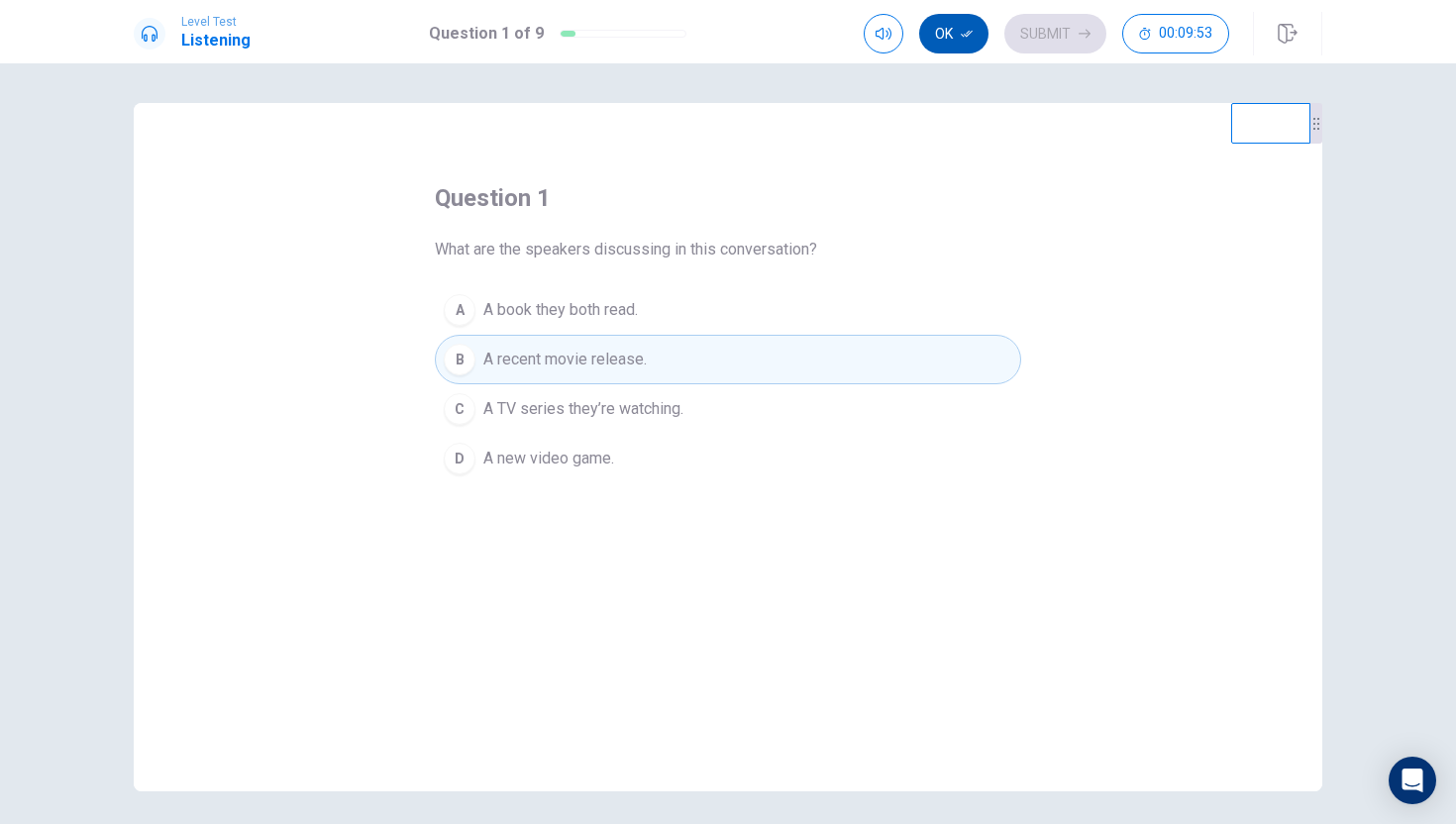 click on "Ok" at bounding box center [954, 34] 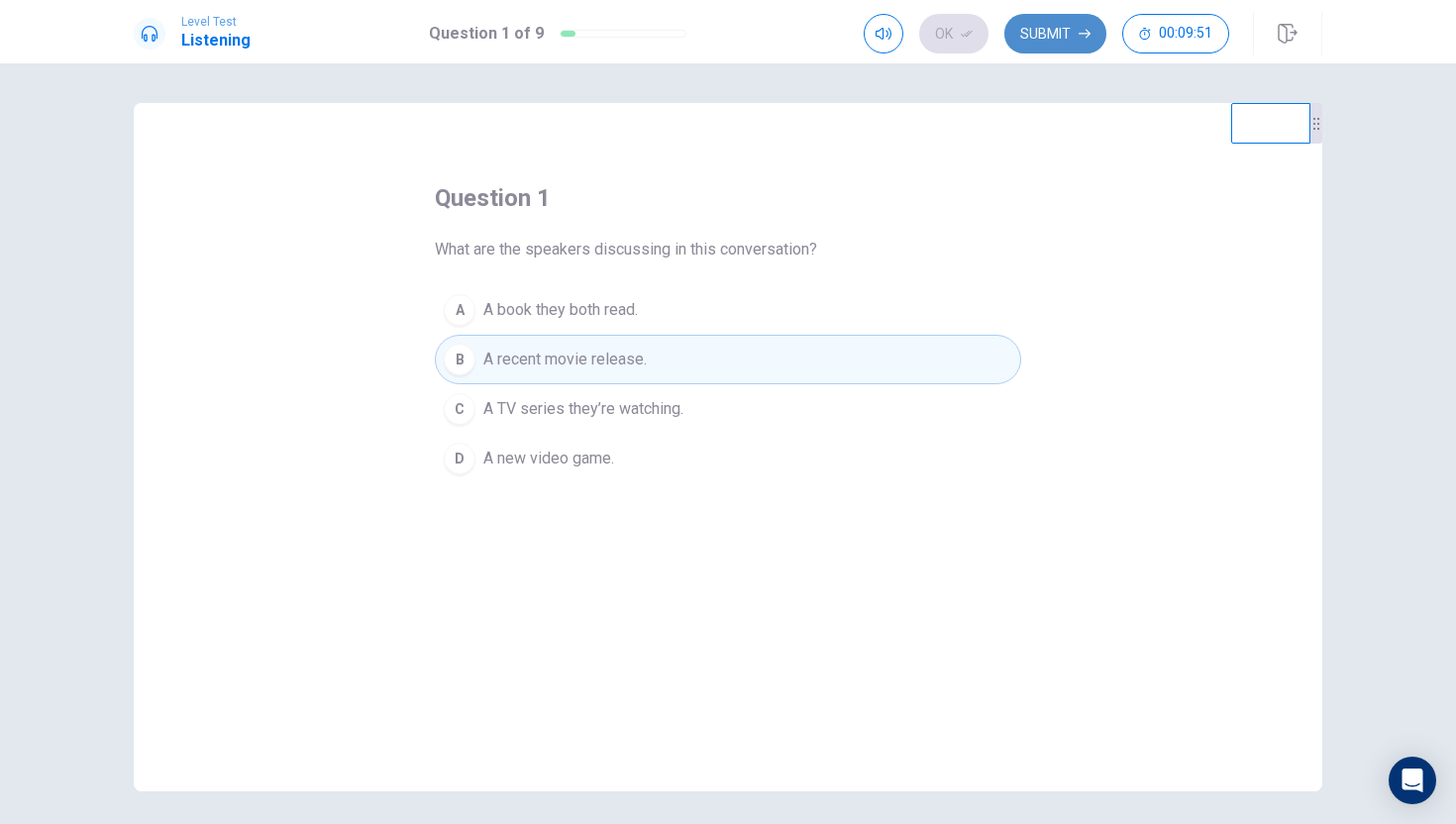 click on "Submit" at bounding box center [1055, 34] 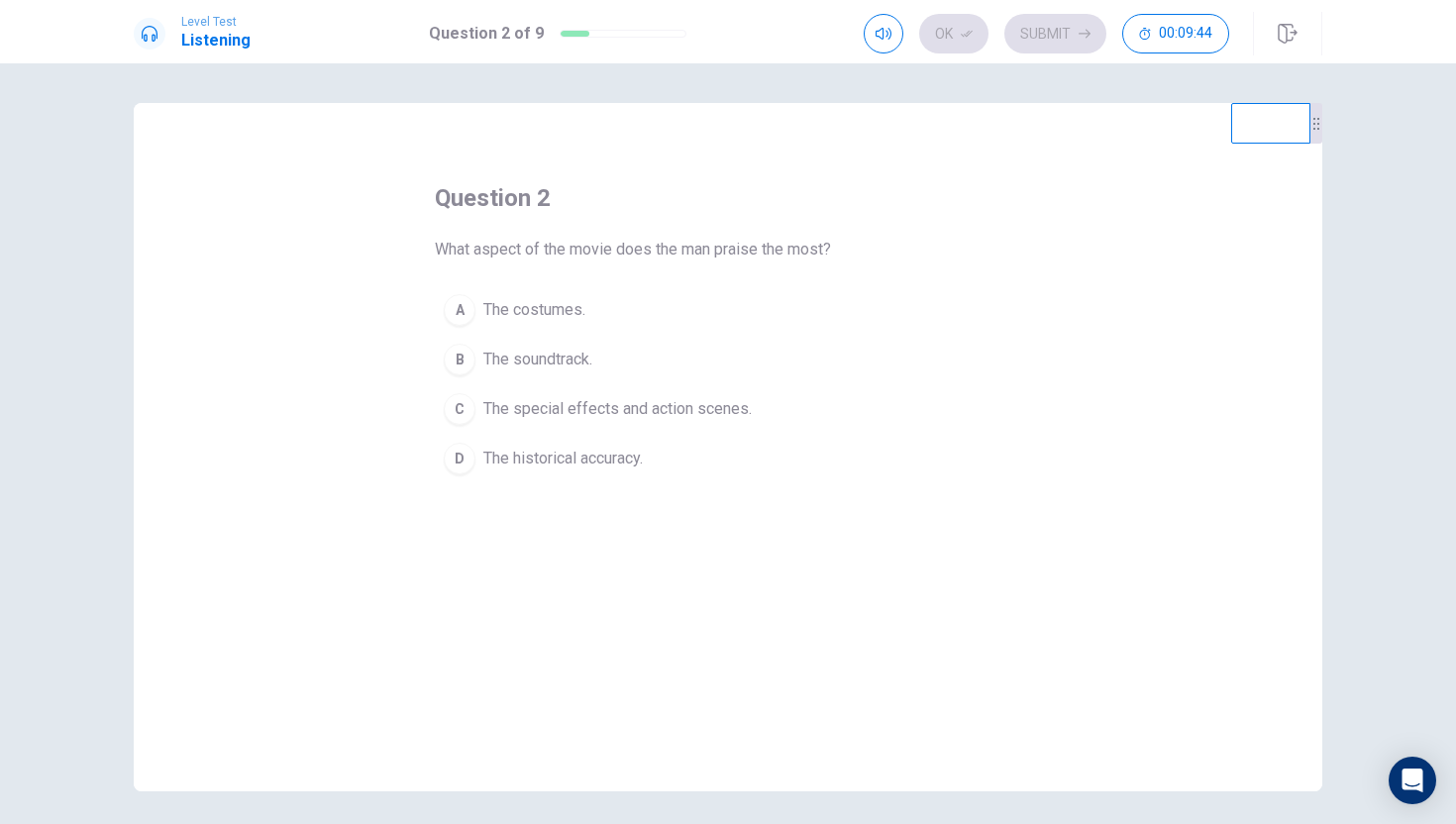 click on "C" at bounding box center (460, 310) 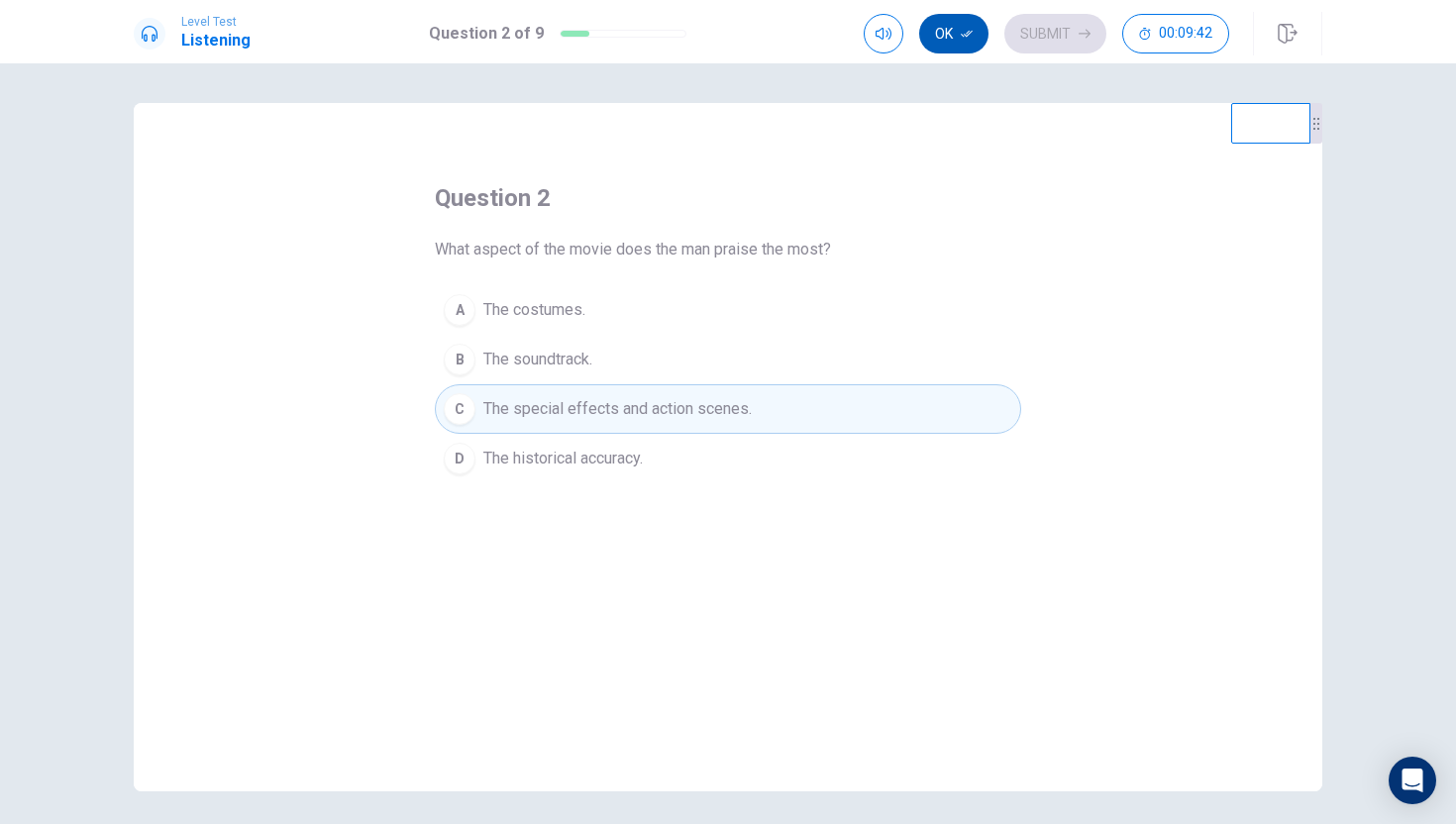 click on "Ok" at bounding box center (954, 34) 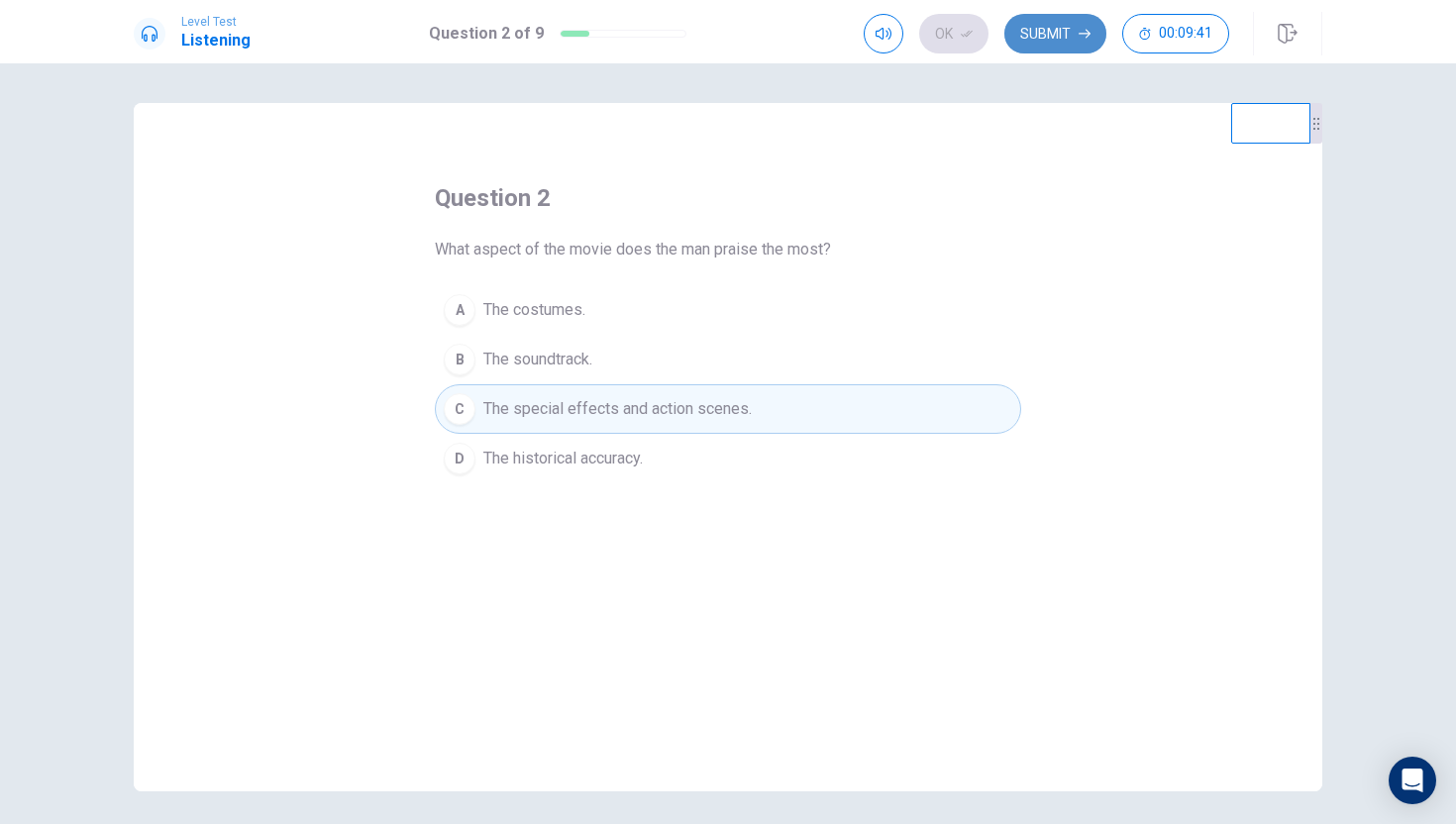 click on "Submit" at bounding box center (1055, 34) 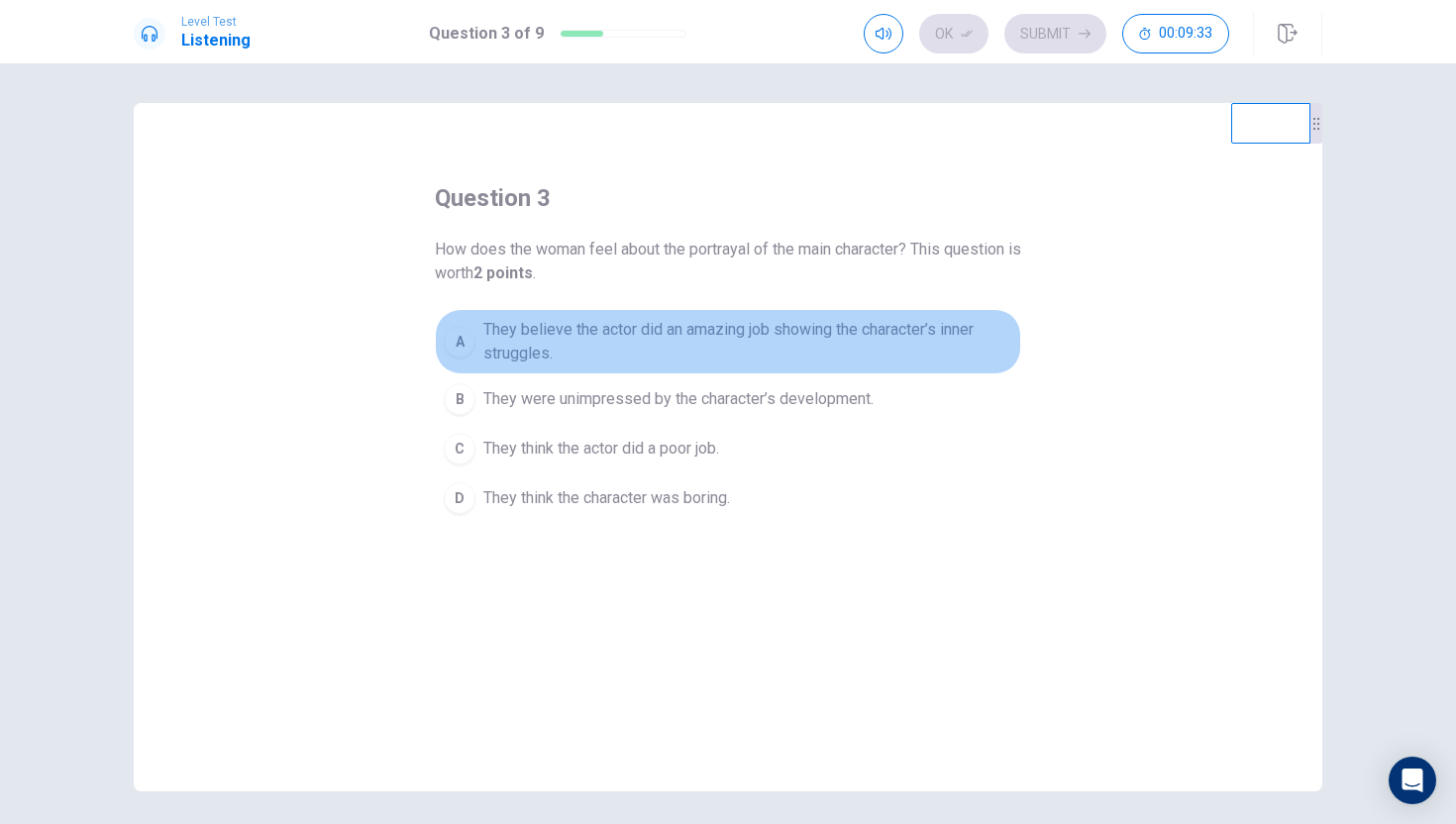 click on "A" at bounding box center (460, 342) 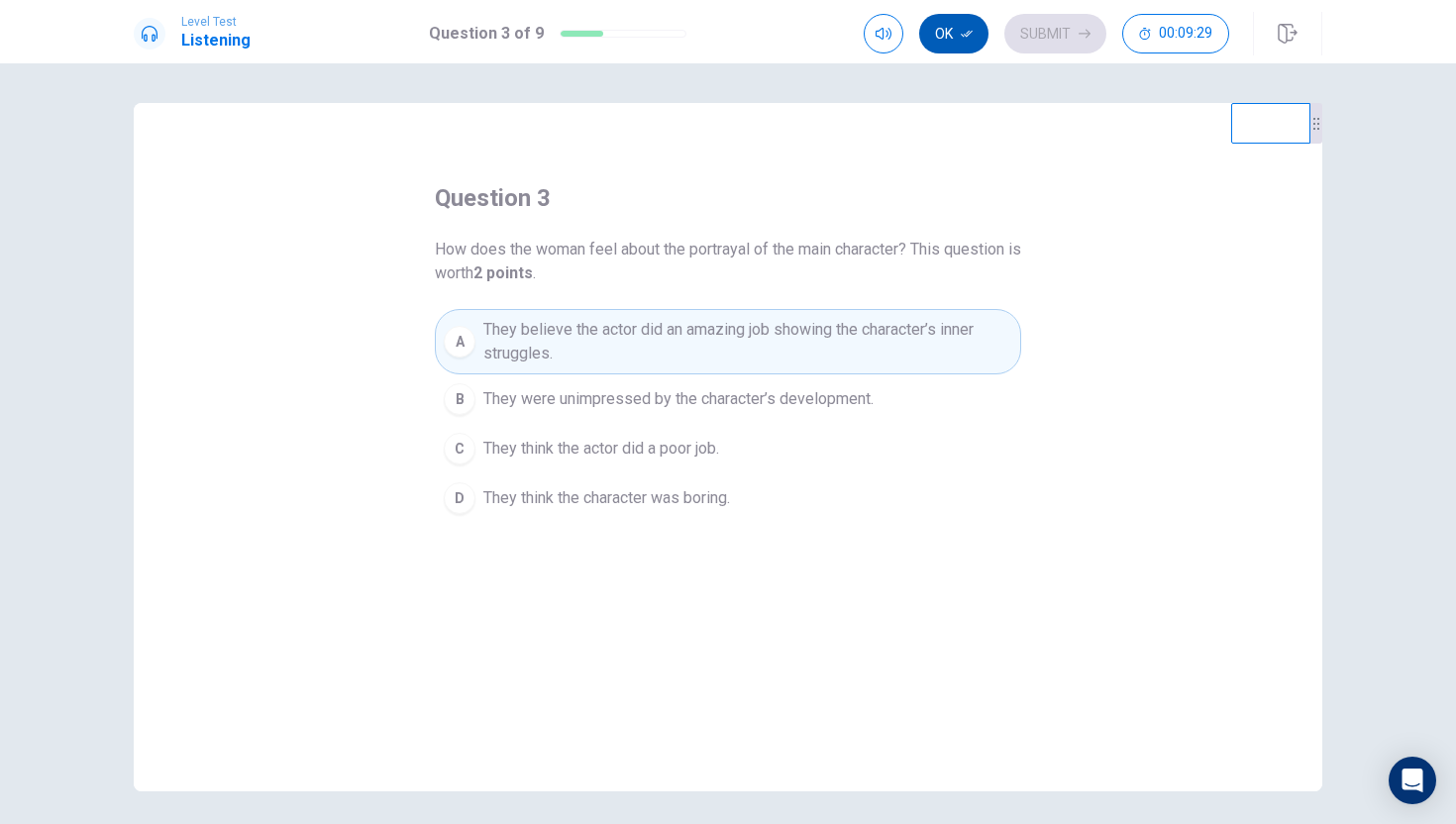 click on "Ok" at bounding box center (954, 34) 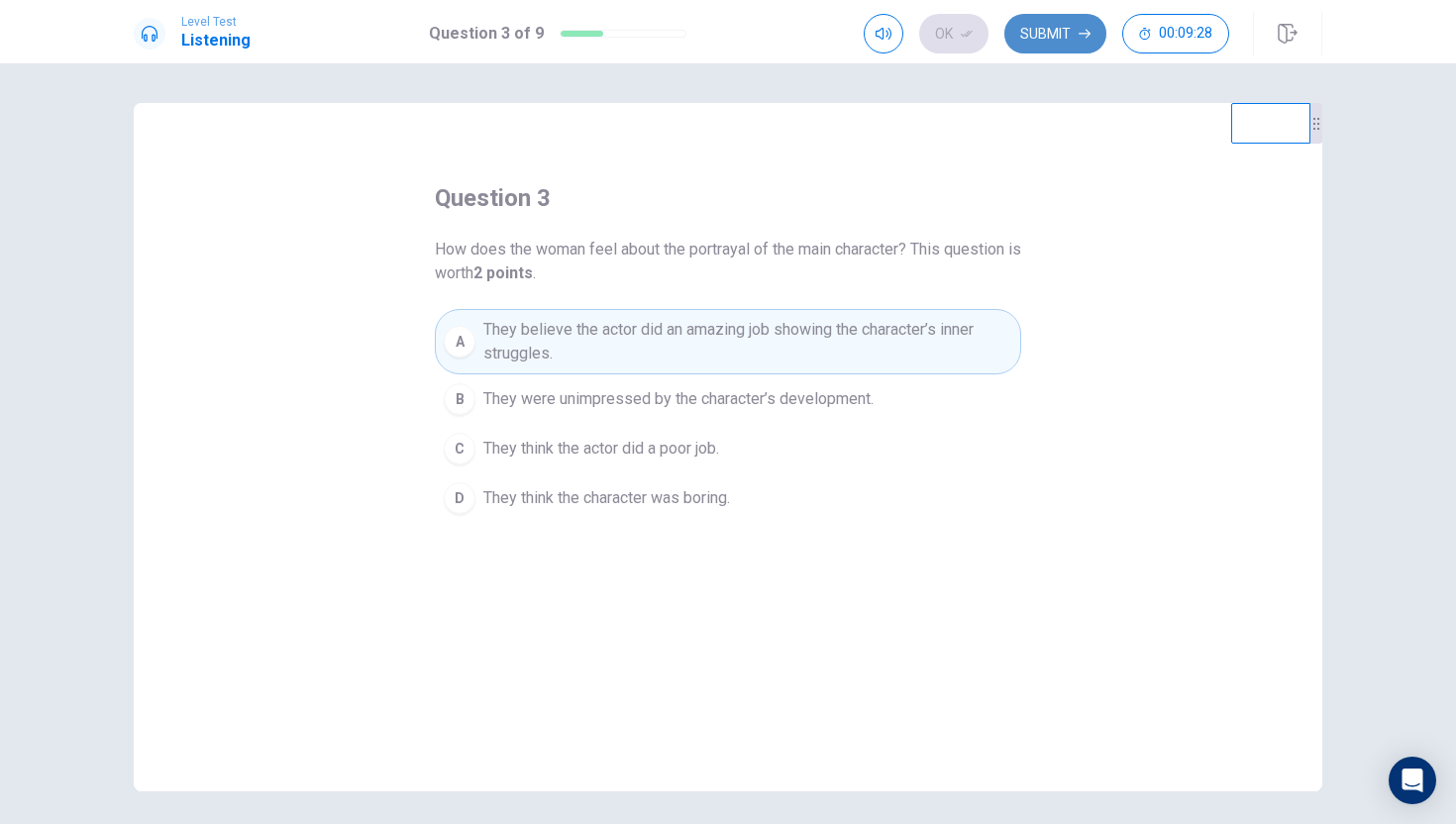 click on "Submit" at bounding box center [1055, 34] 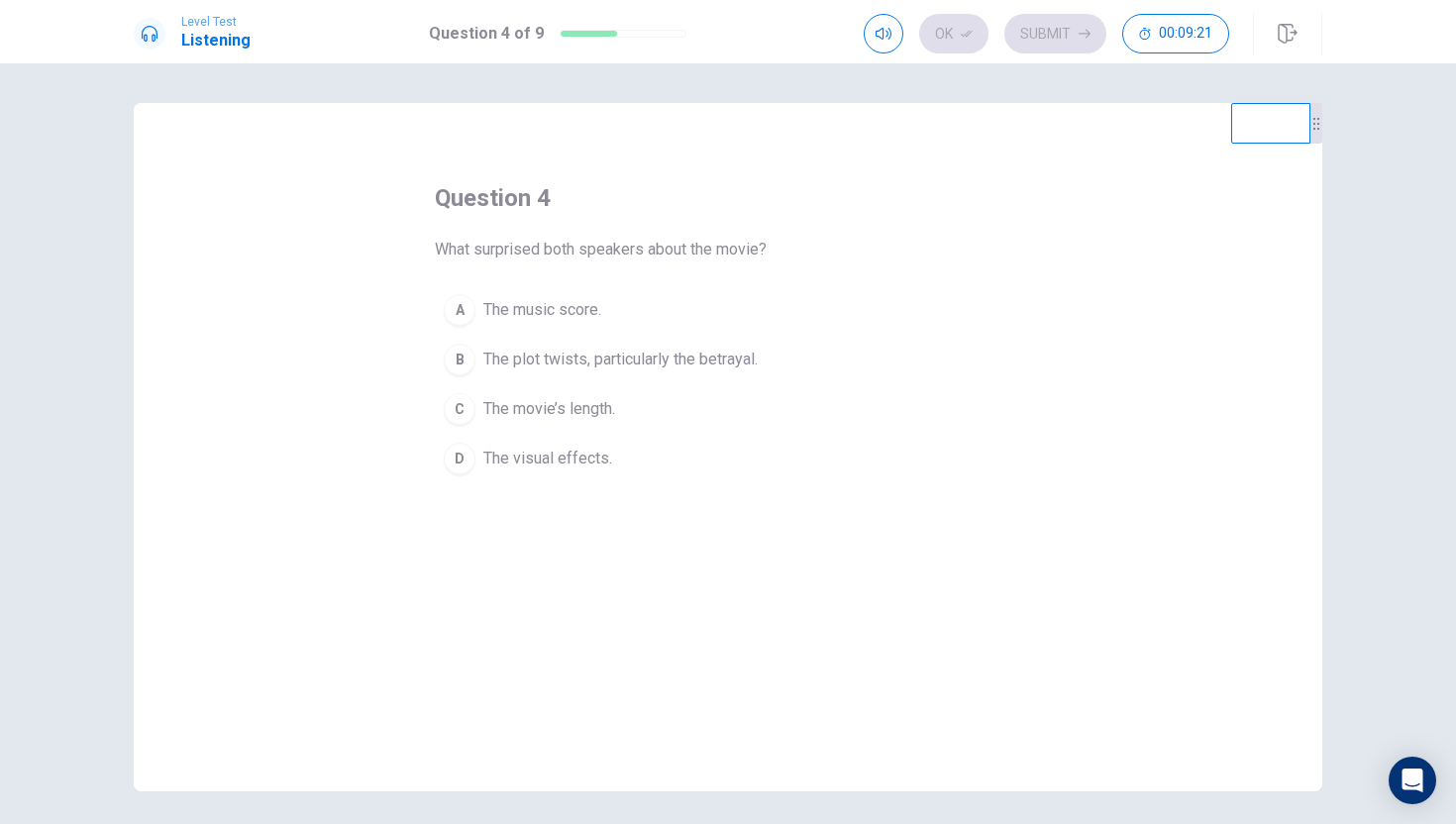 click on "B" at bounding box center [460, 310] 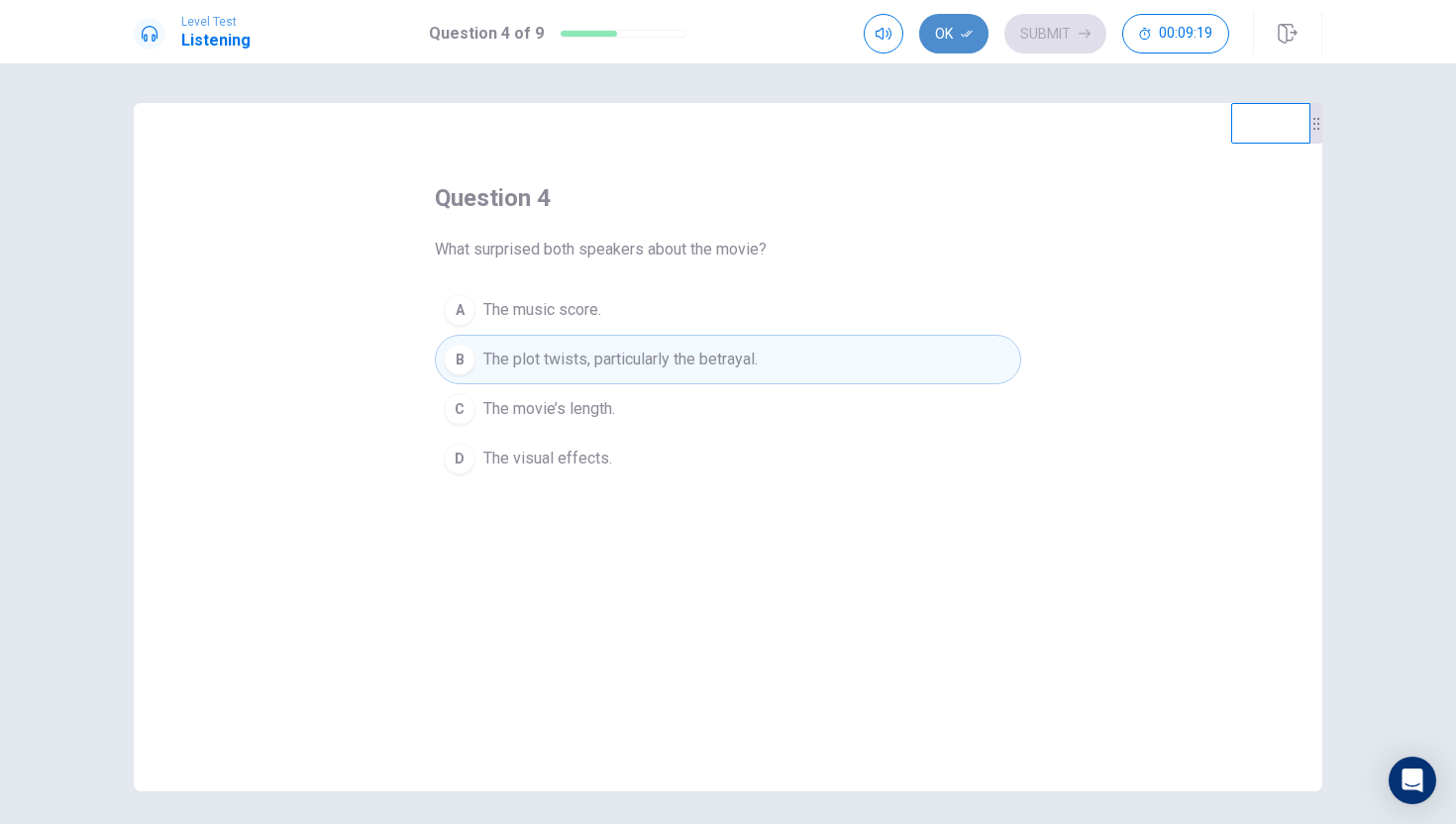 click on "Ok" at bounding box center [954, 34] 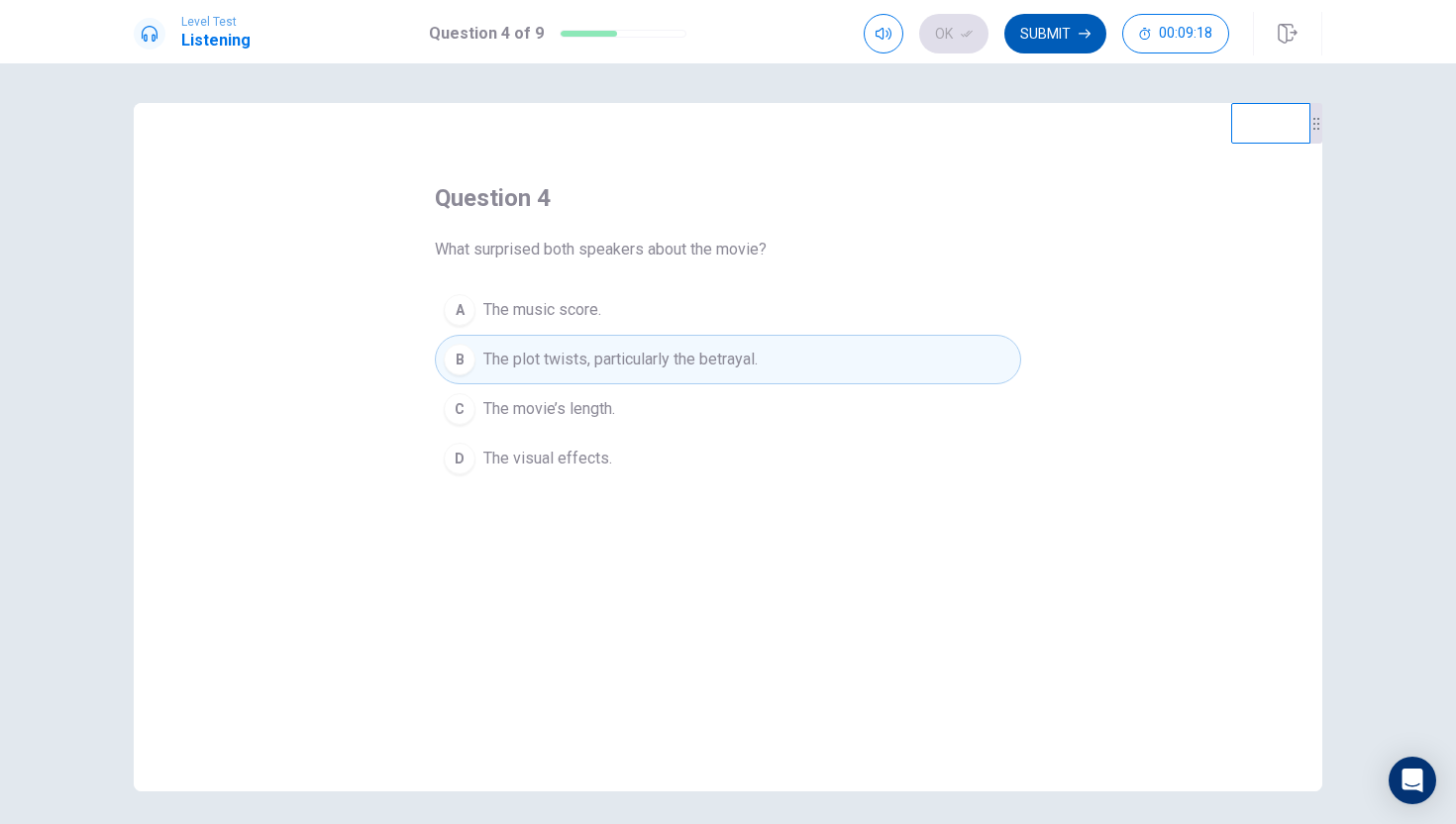 click on "Submit" at bounding box center (1055, 34) 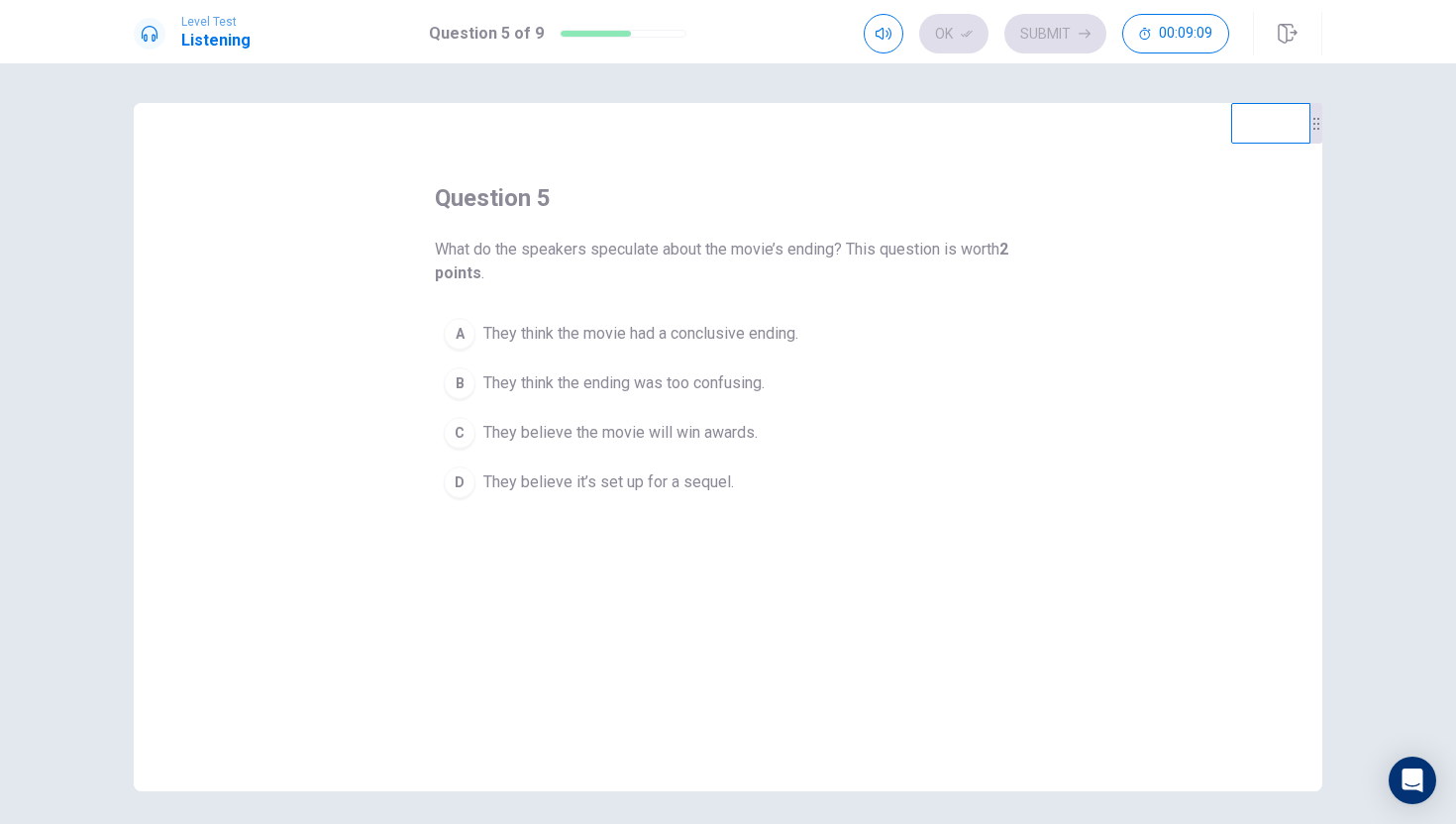 click on "D" at bounding box center [460, 334] 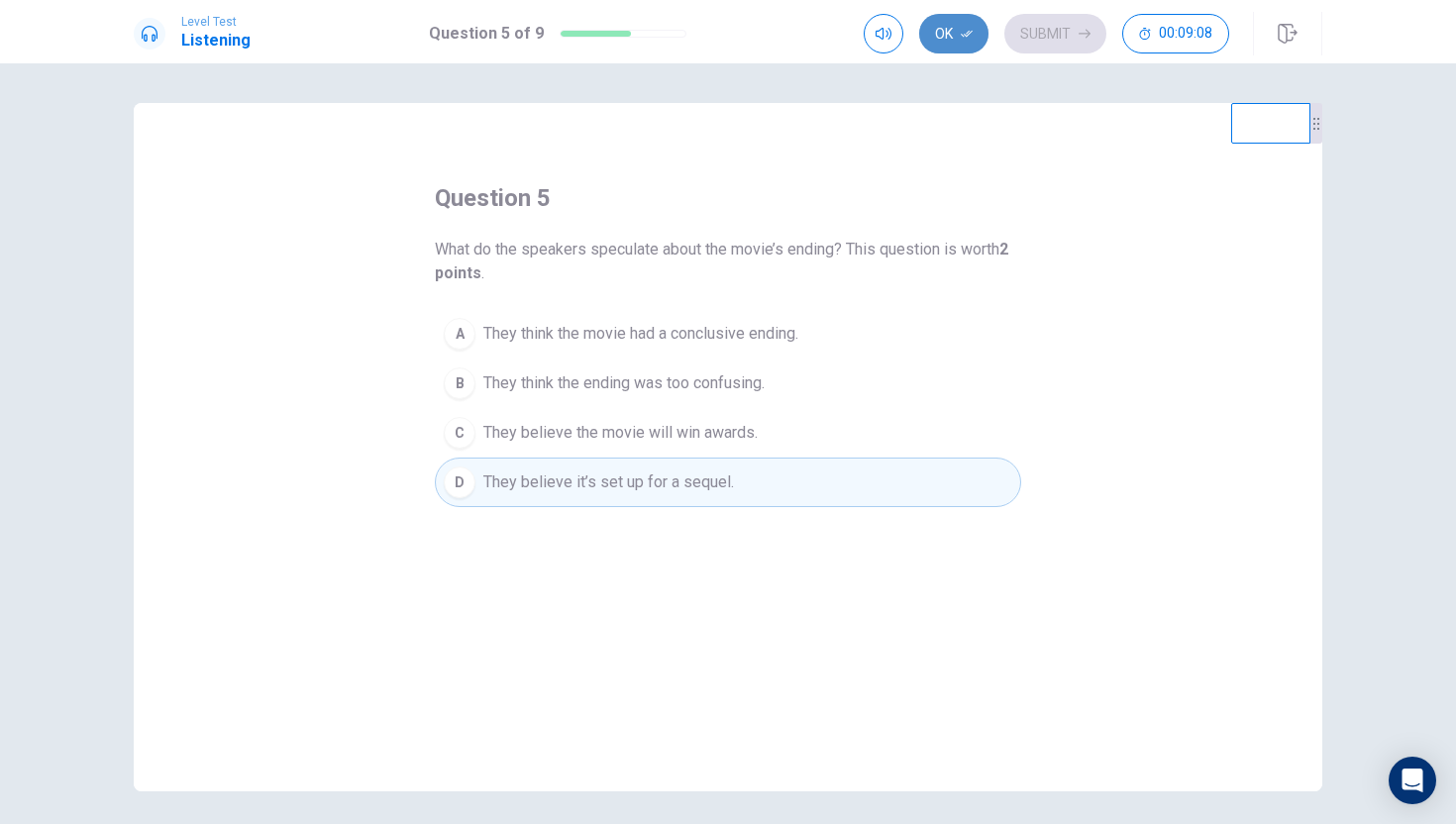 click on "Ok" at bounding box center [954, 34] 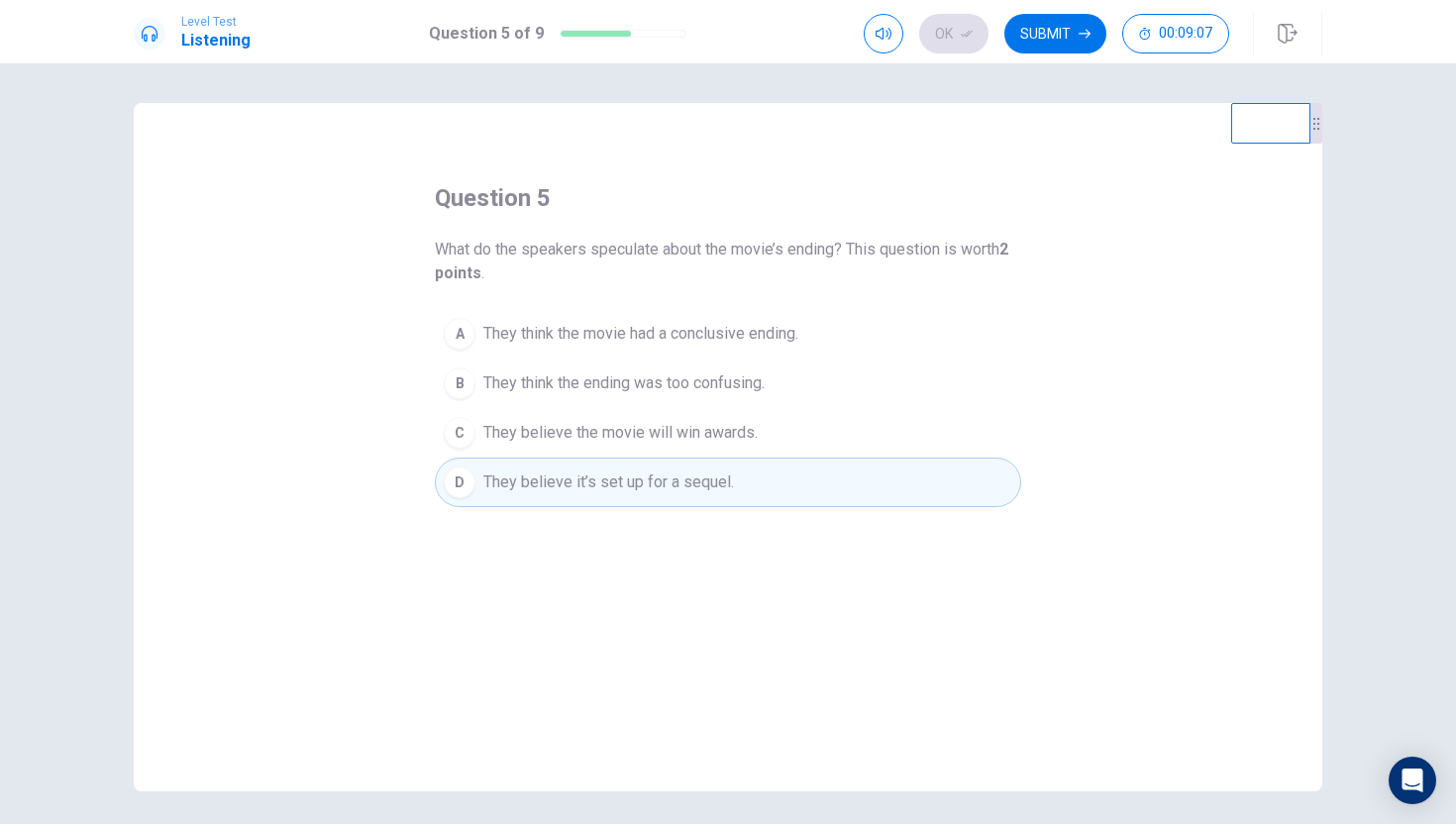 click on "Ok Submit 00:09:07" at bounding box center (1092, 34) 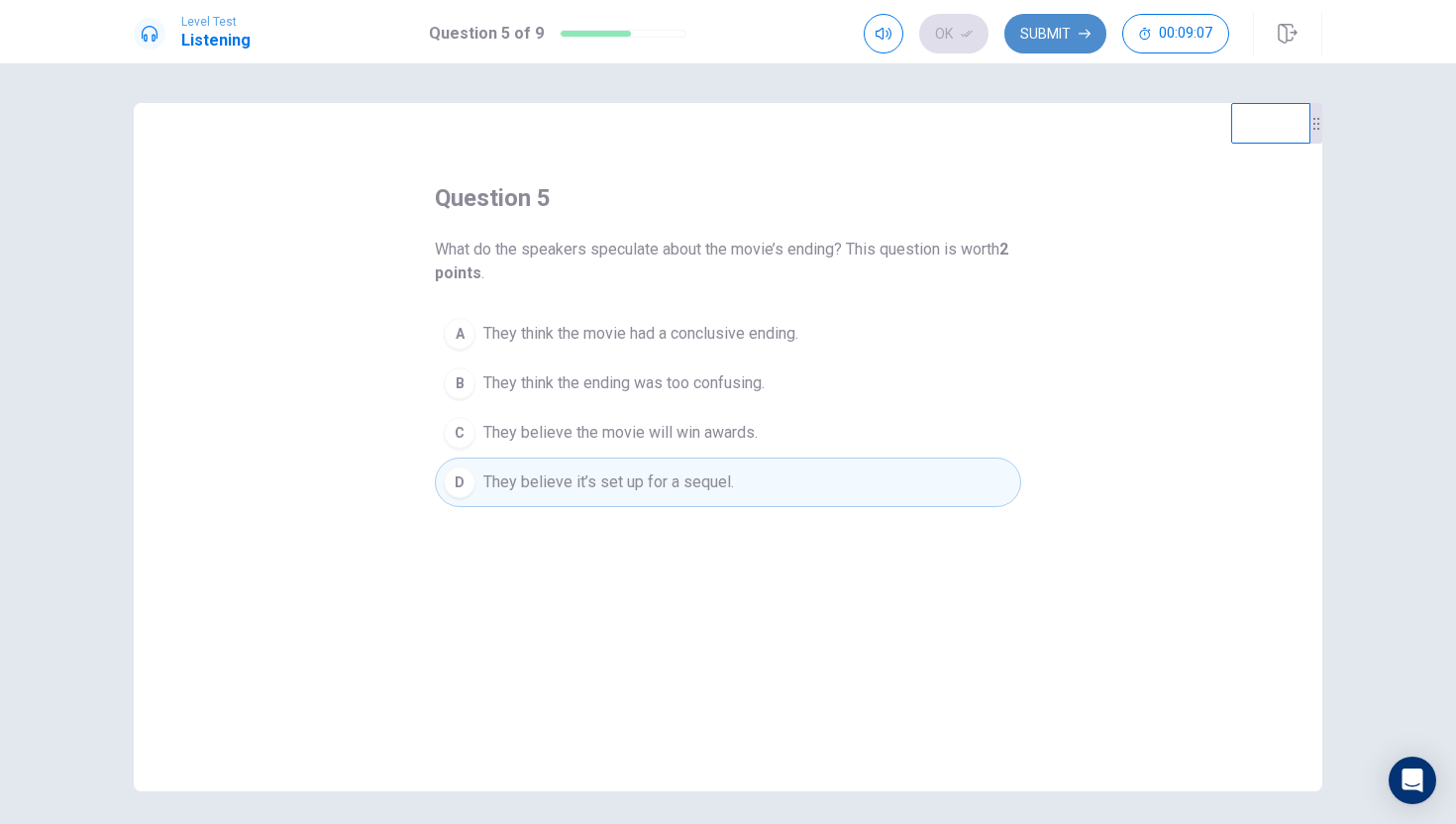 click on "Submit" at bounding box center (1055, 34) 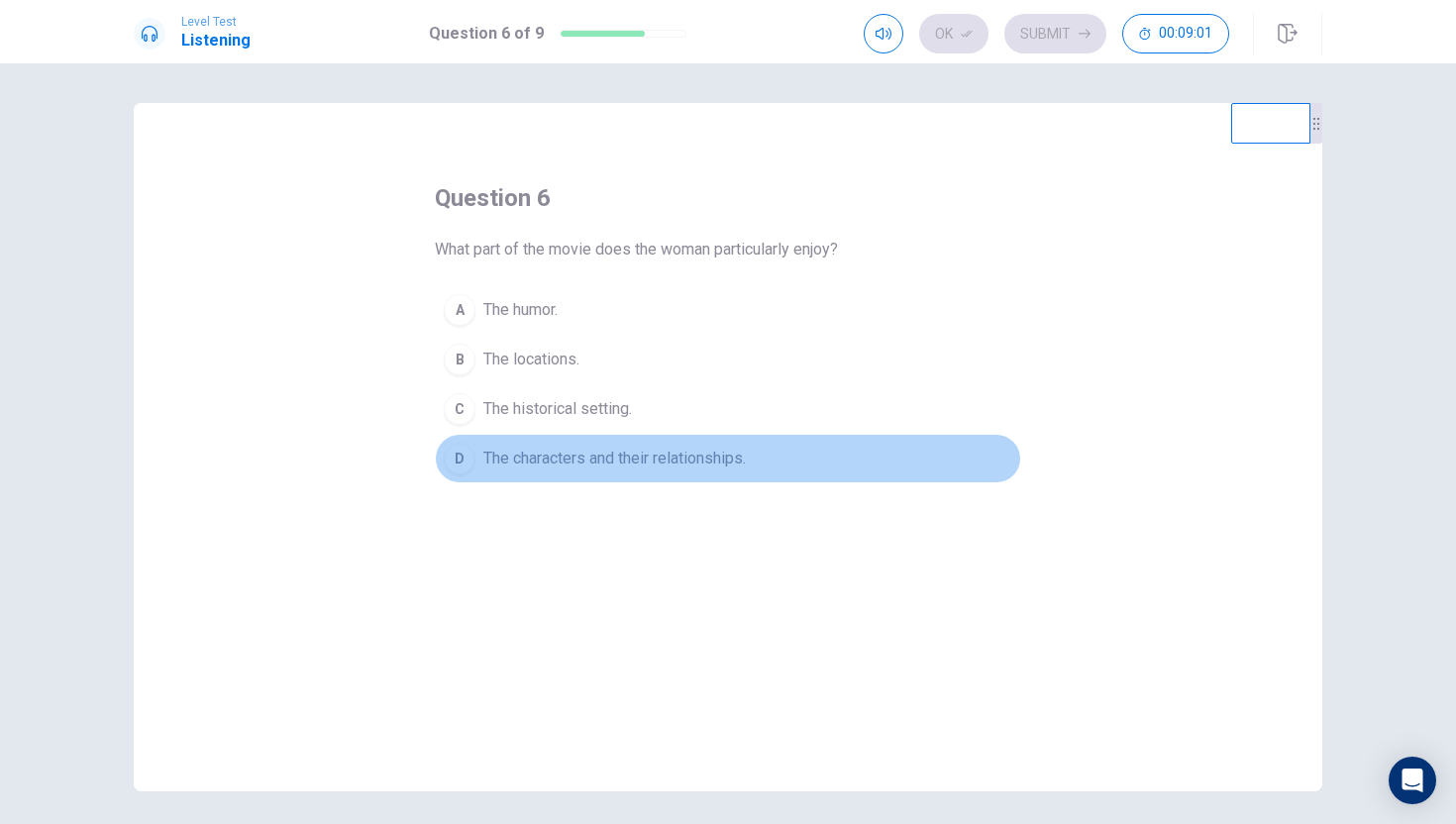 click on "D" at bounding box center (460, 310) 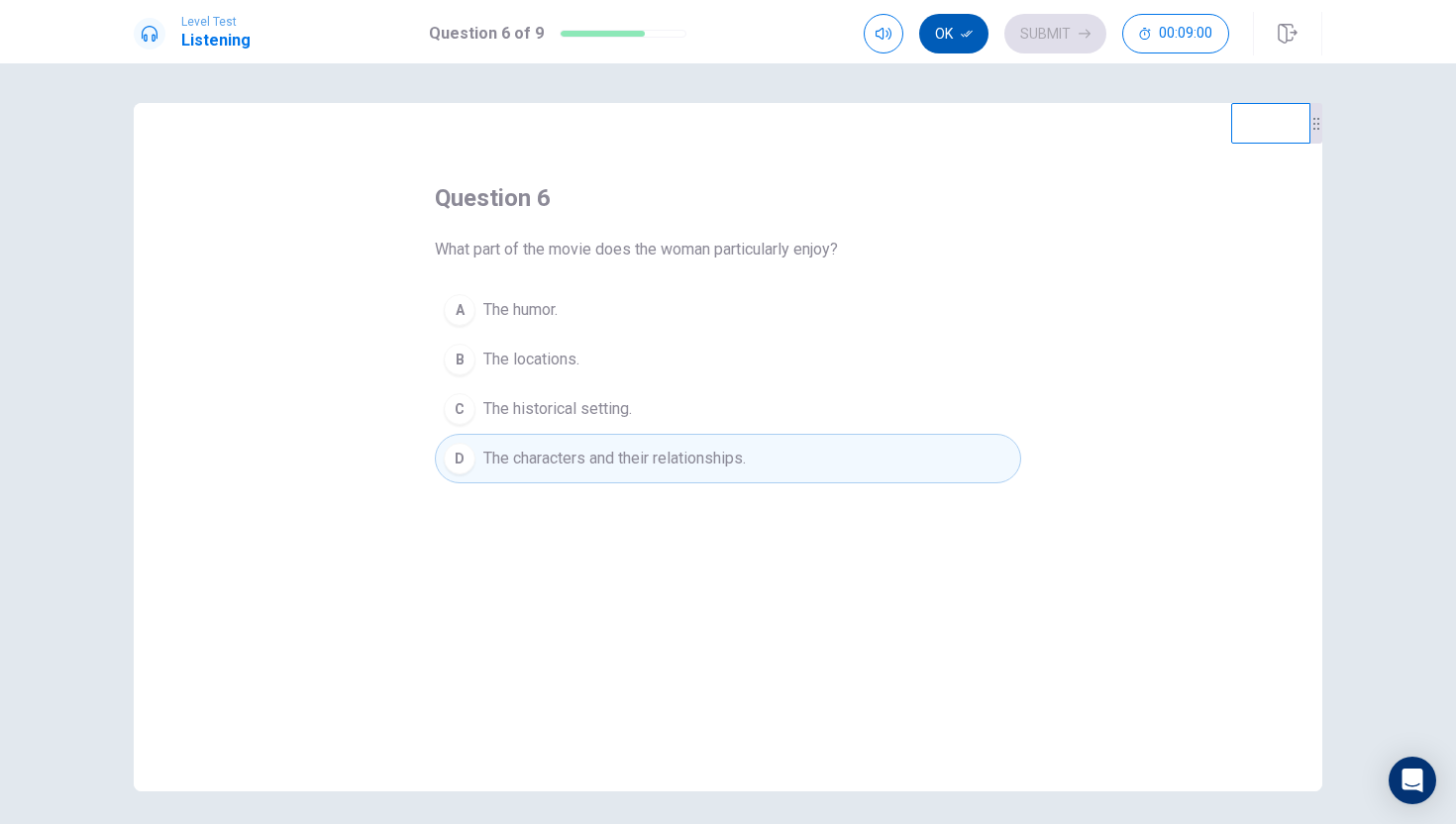 click on "Ok" at bounding box center [954, 34] 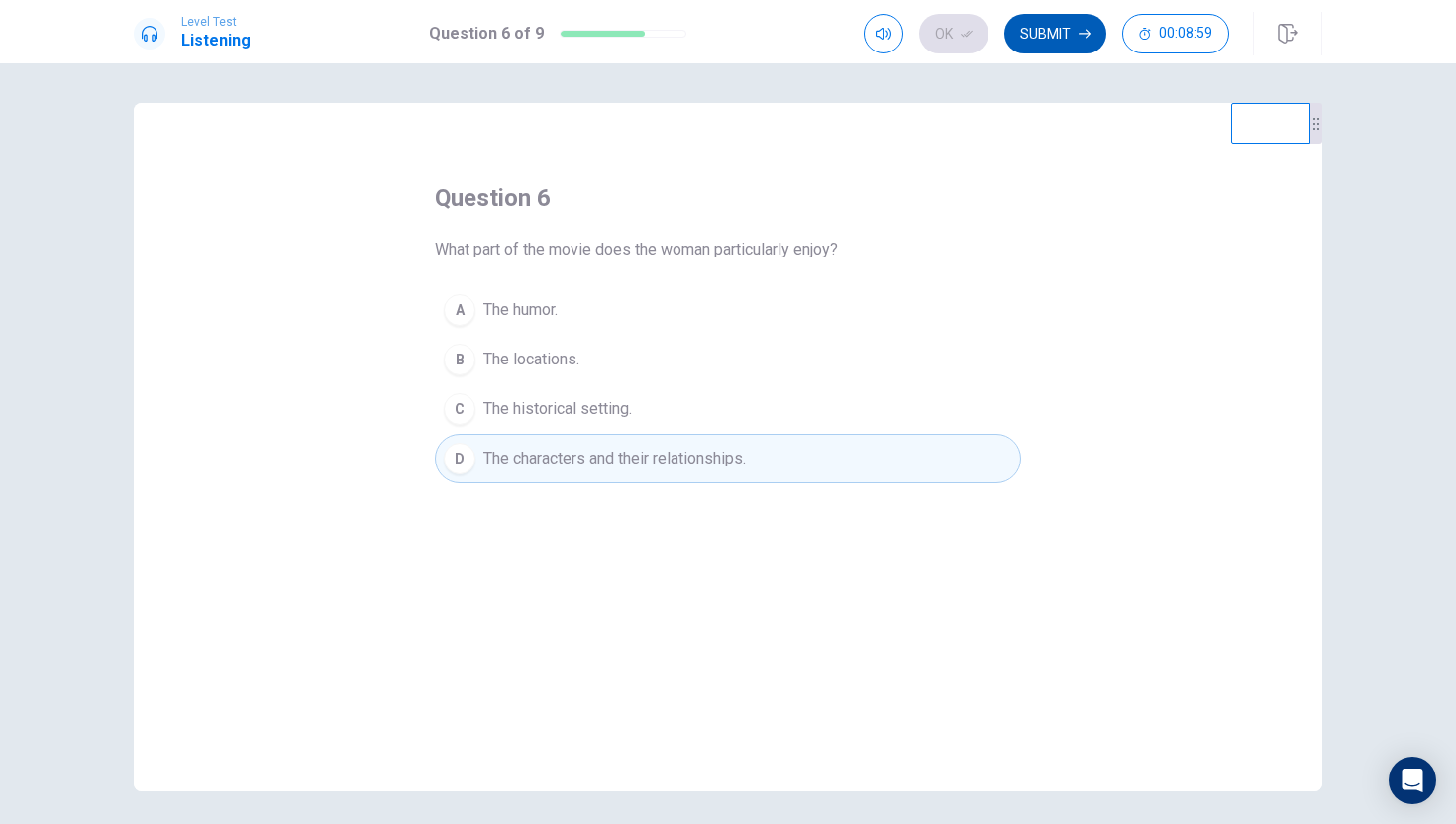 click on "Submit" at bounding box center (1055, 34) 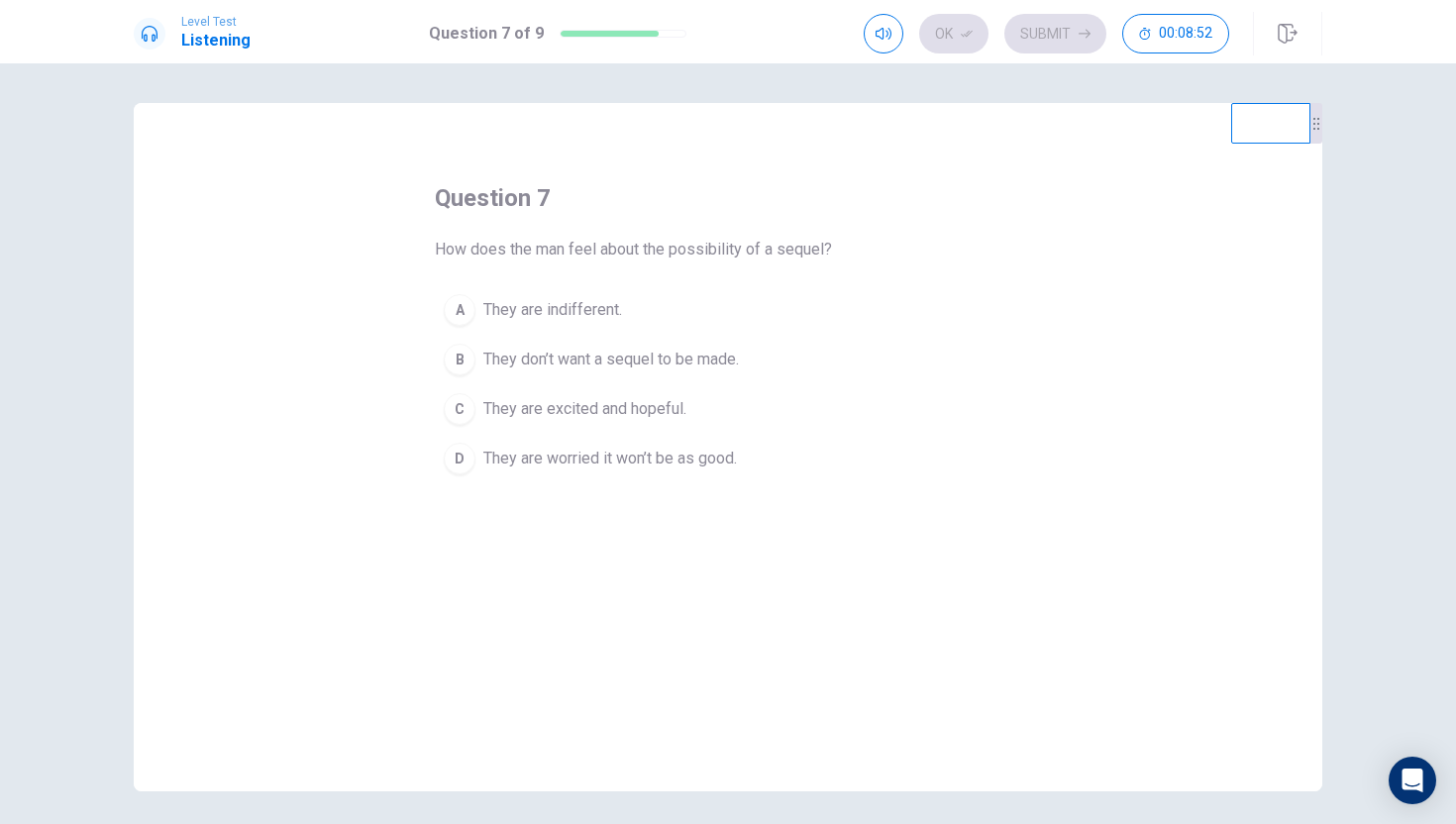 click on "C" at bounding box center [460, 310] 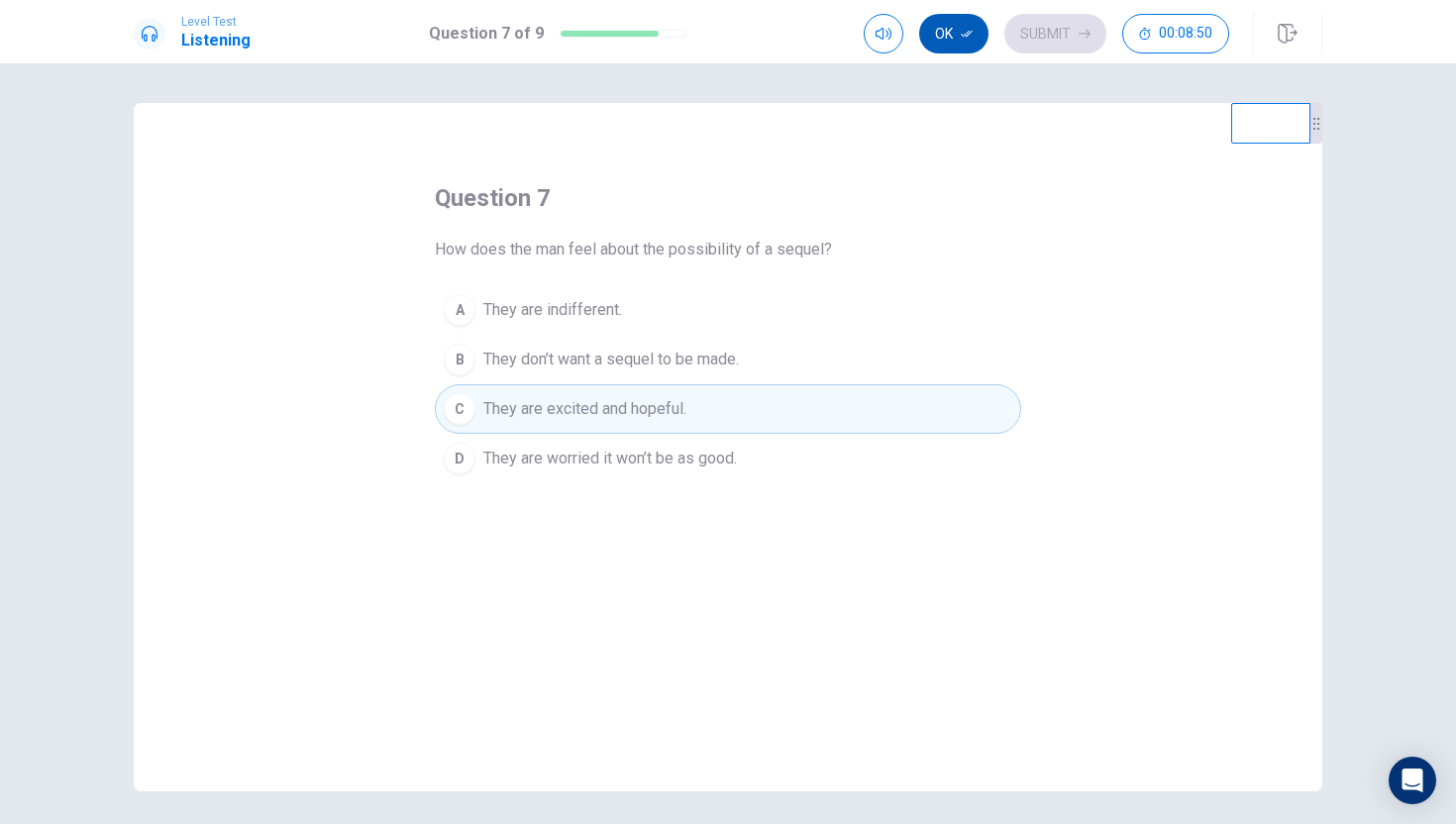 click on "Ok" at bounding box center [954, 34] 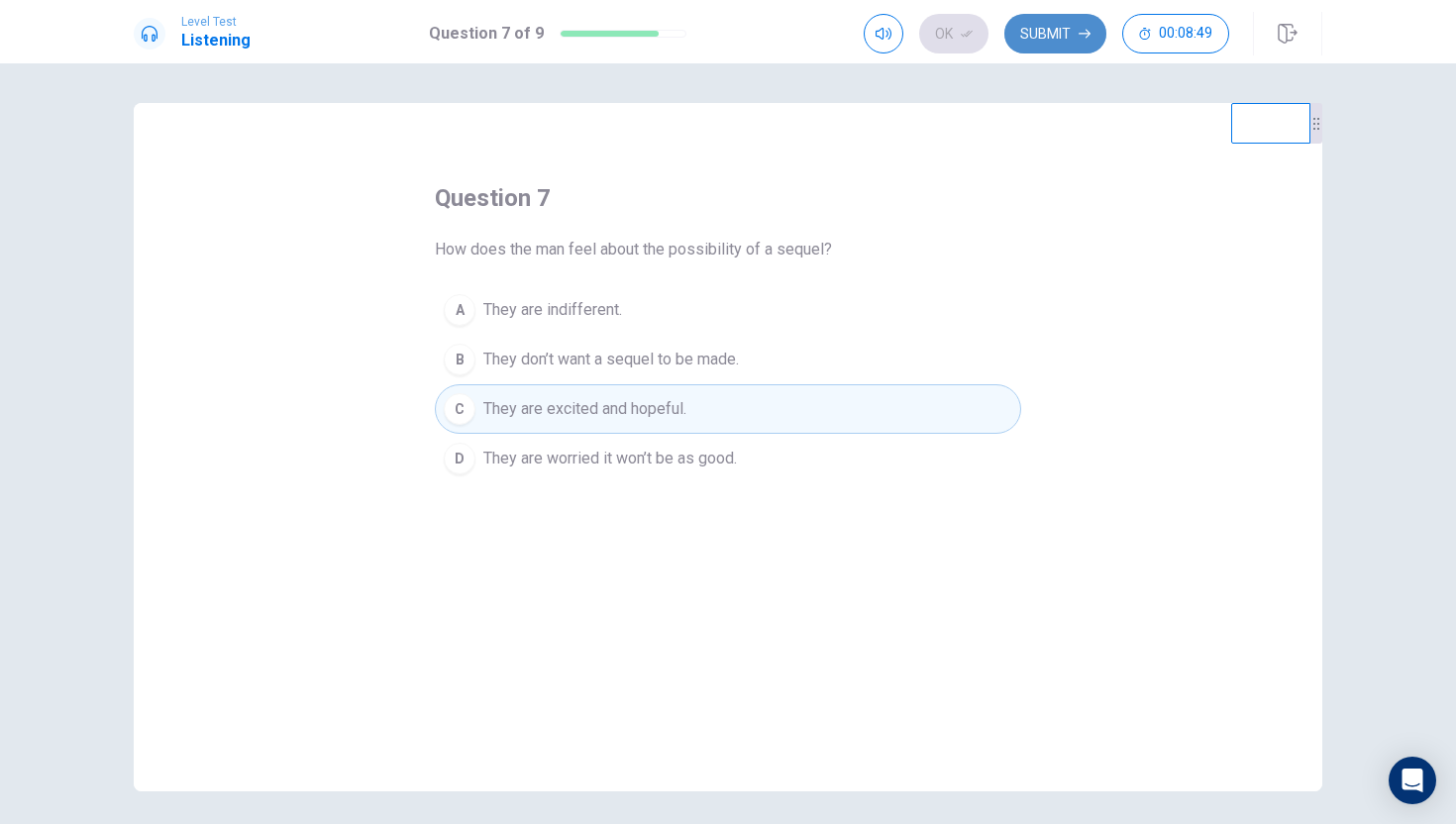 click on "Submit" at bounding box center [1055, 34] 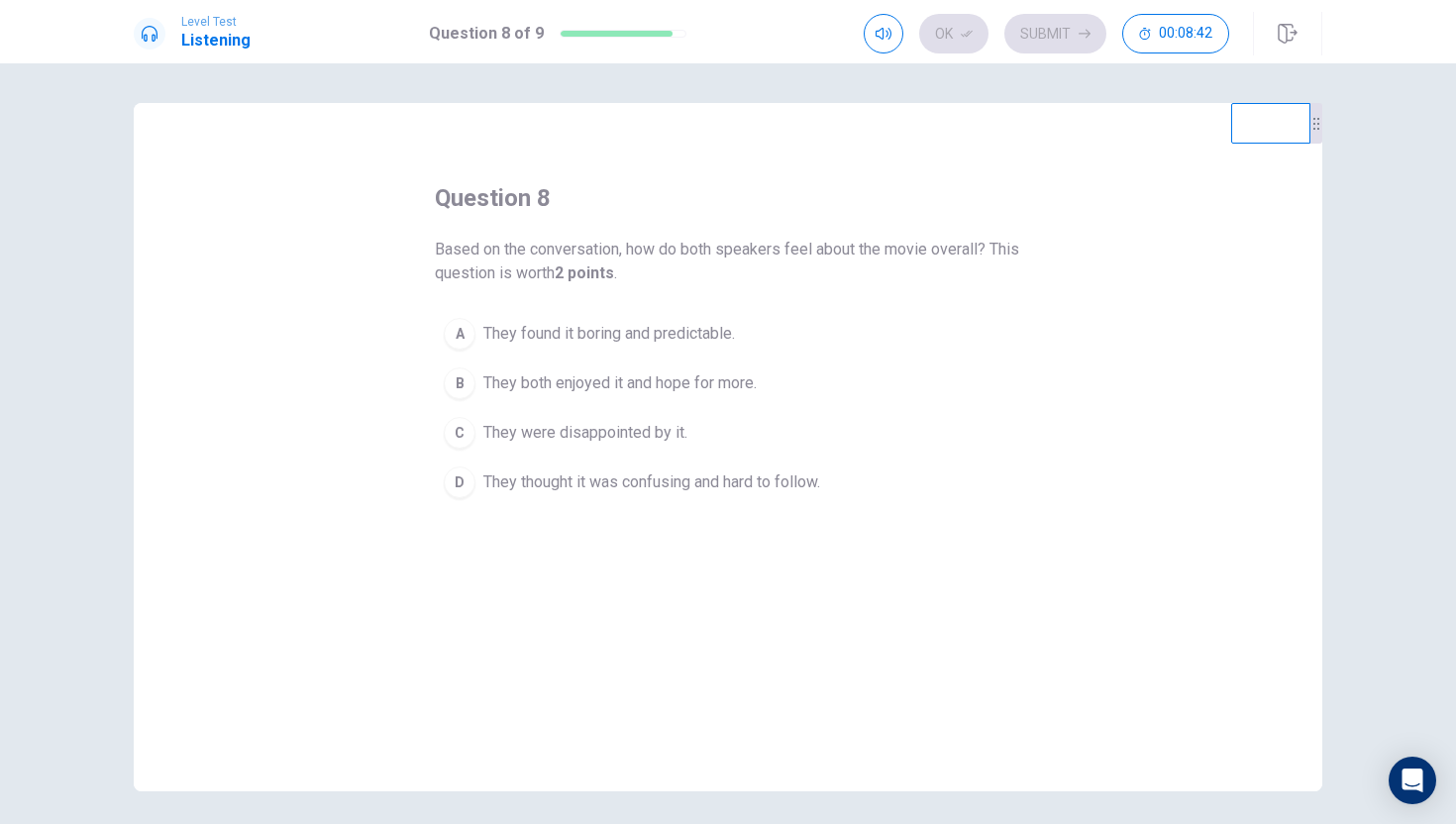 click on "B" at bounding box center [460, 334] 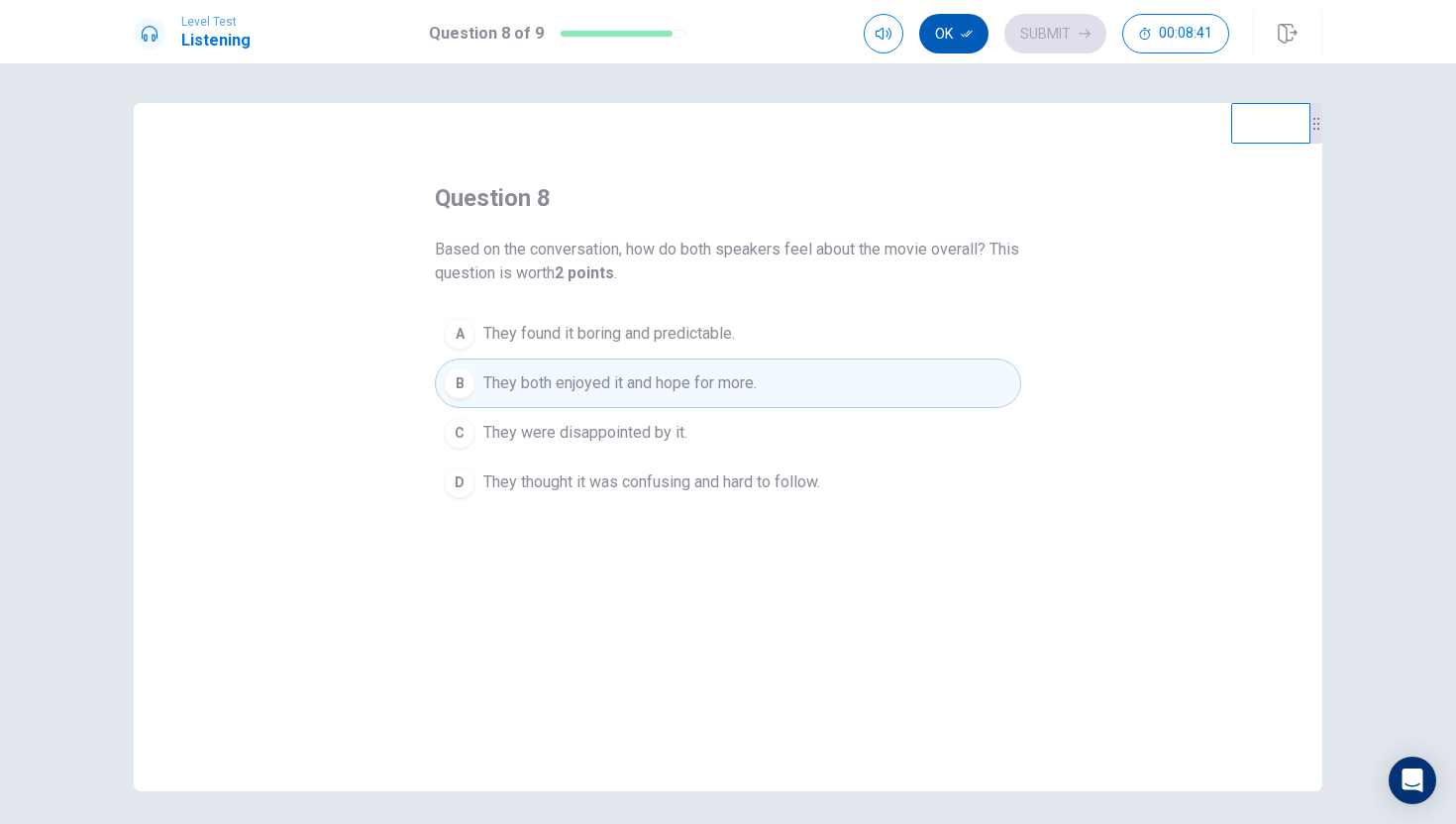 click on "Ok" at bounding box center [954, 34] 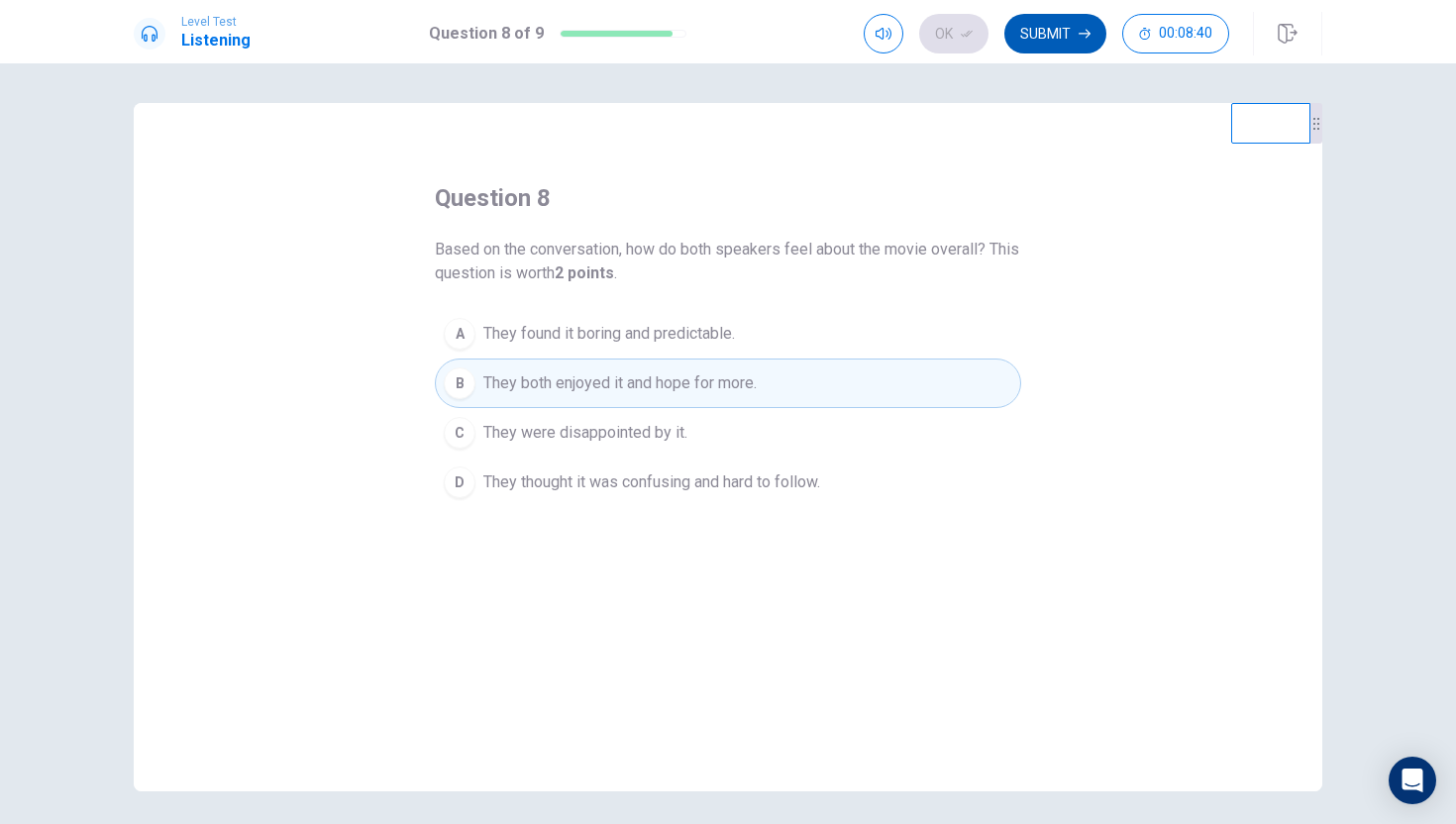 click on "Submit" at bounding box center (1055, 34) 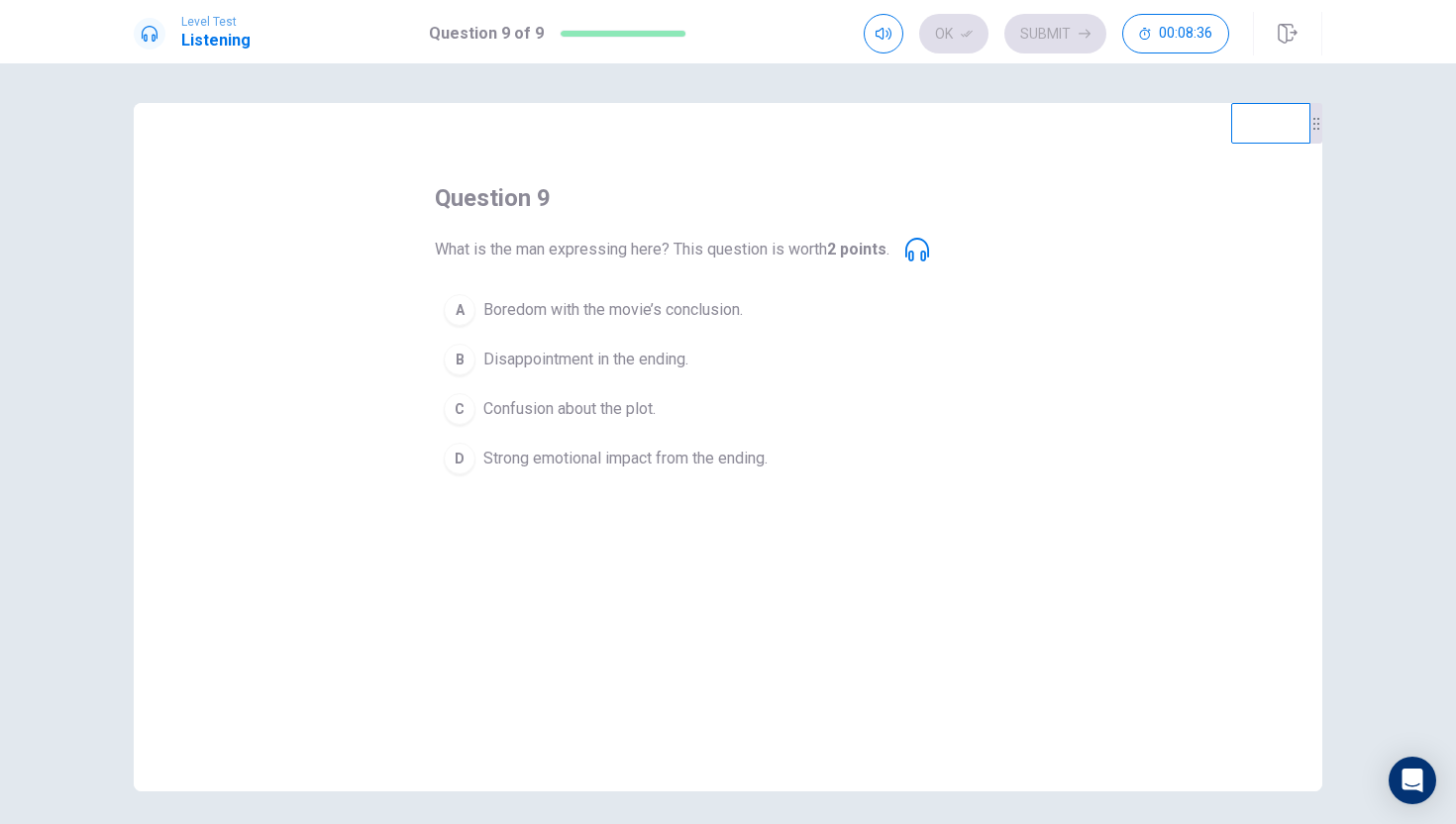 click on "D" at bounding box center [460, 310] 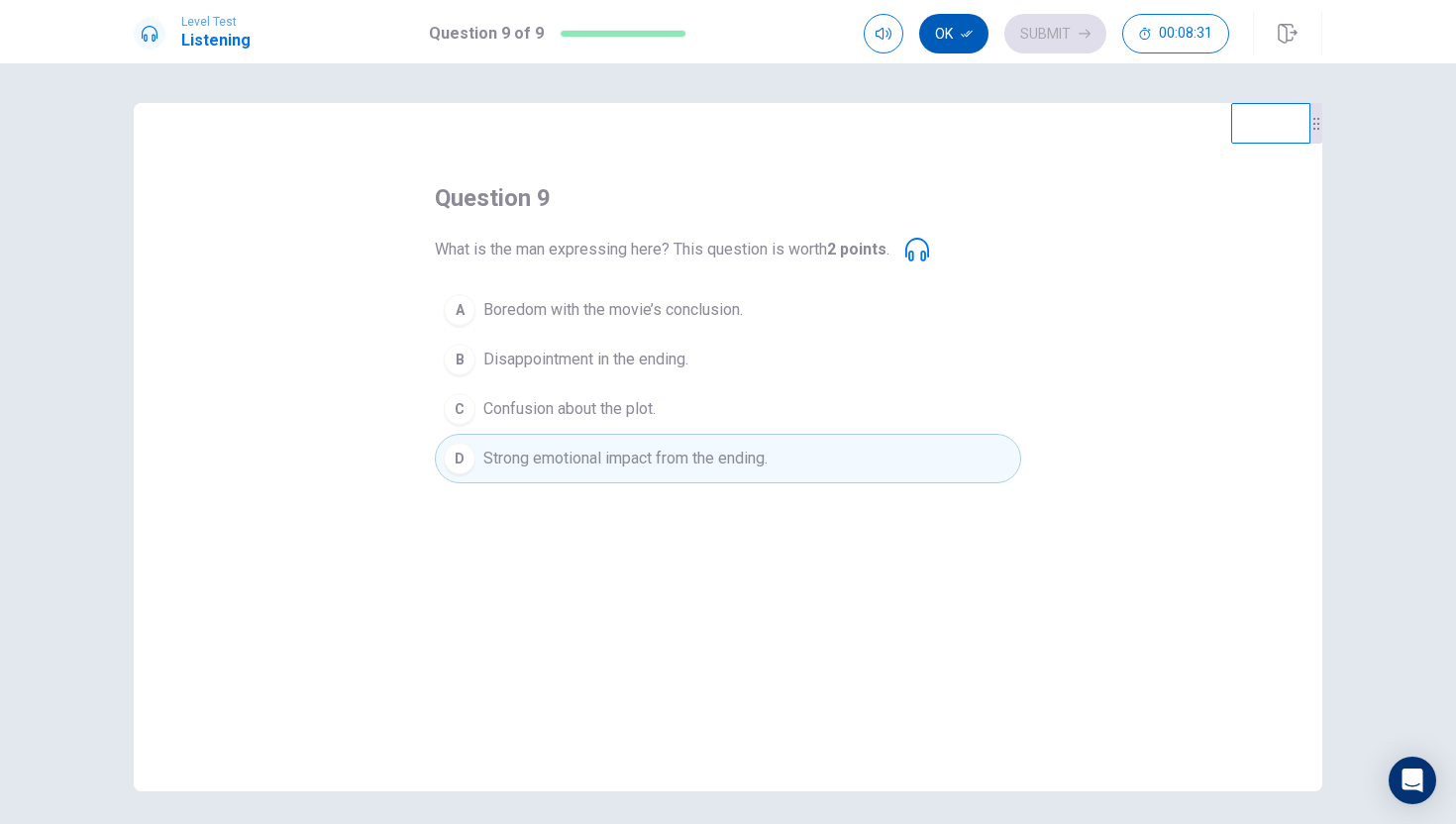 click on "Ok" at bounding box center (954, 34) 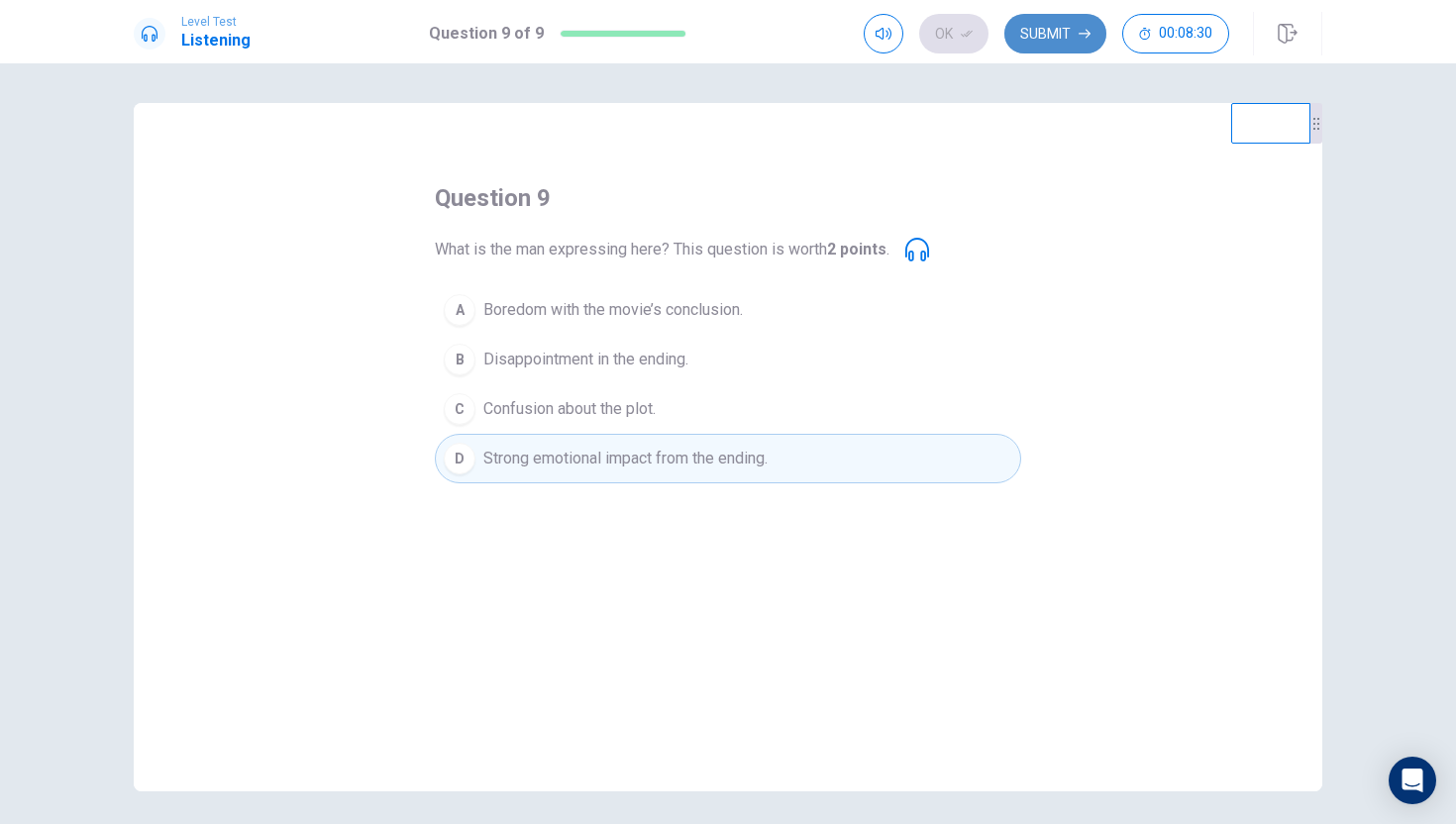 click on "Submit" at bounding box center [1055, 34] 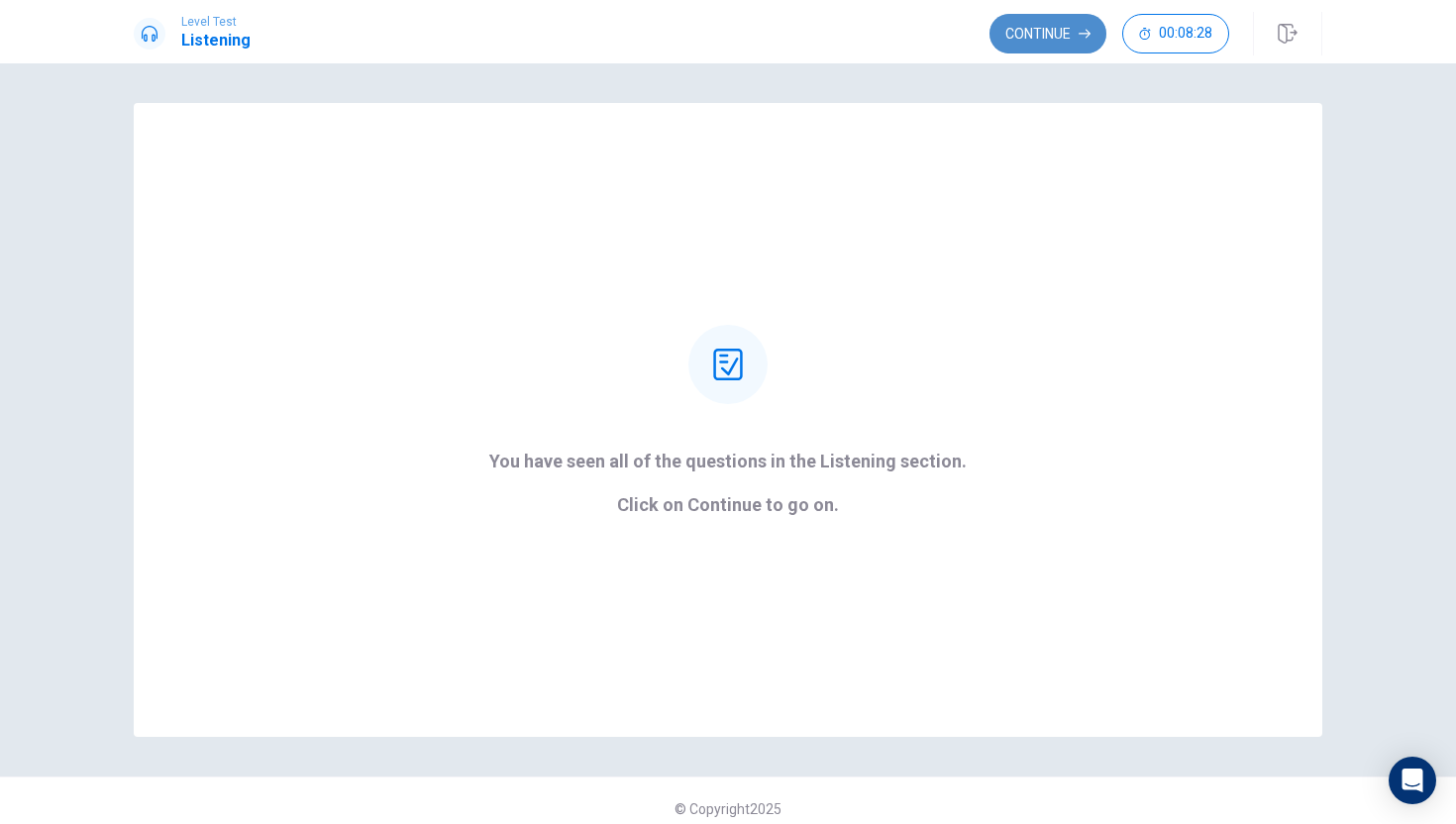 click on "Continue" at bounding box center [1048, 34] 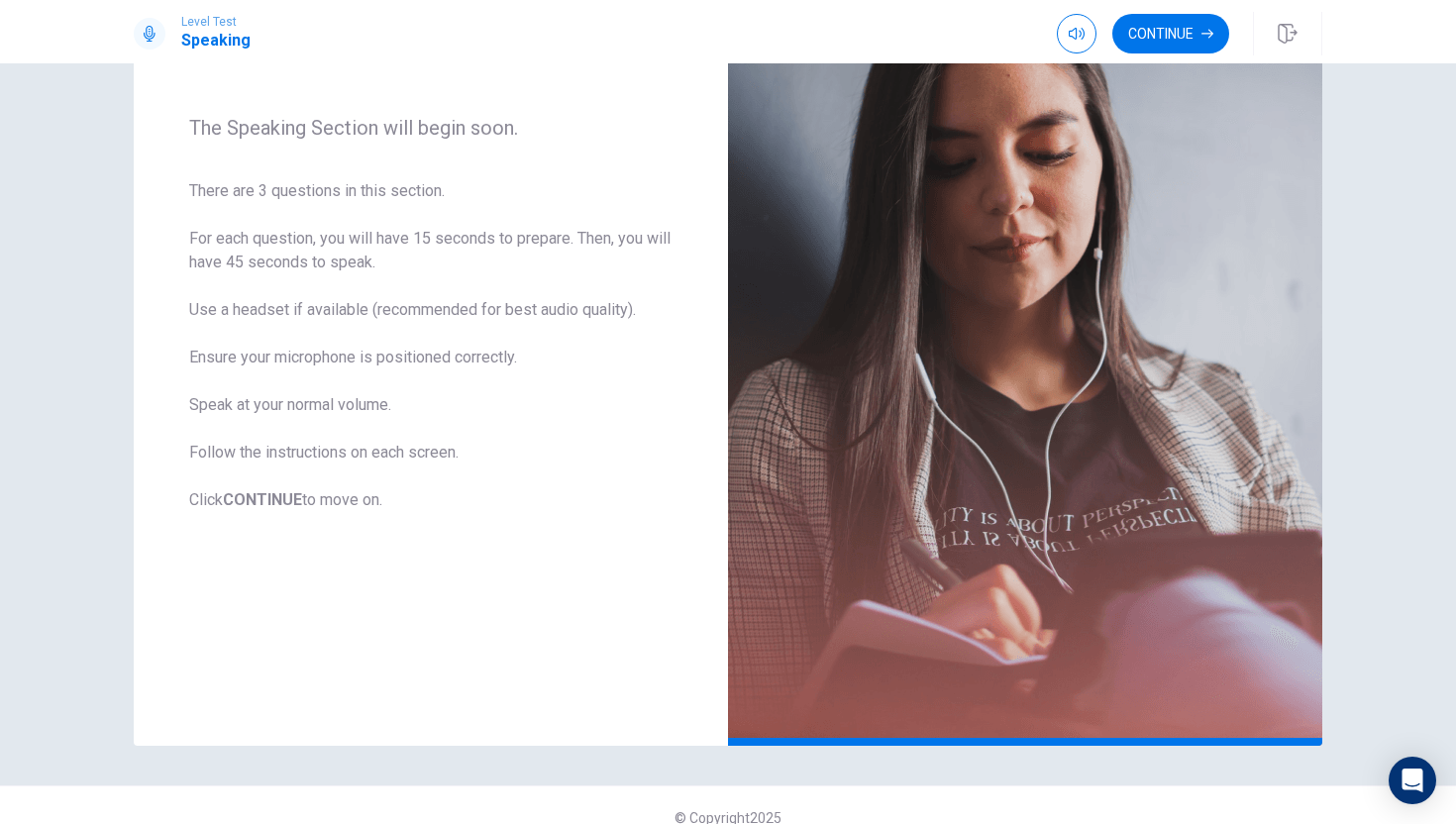 scroll, scrollTop: 224, scrollLeft: 0, axis: vertical 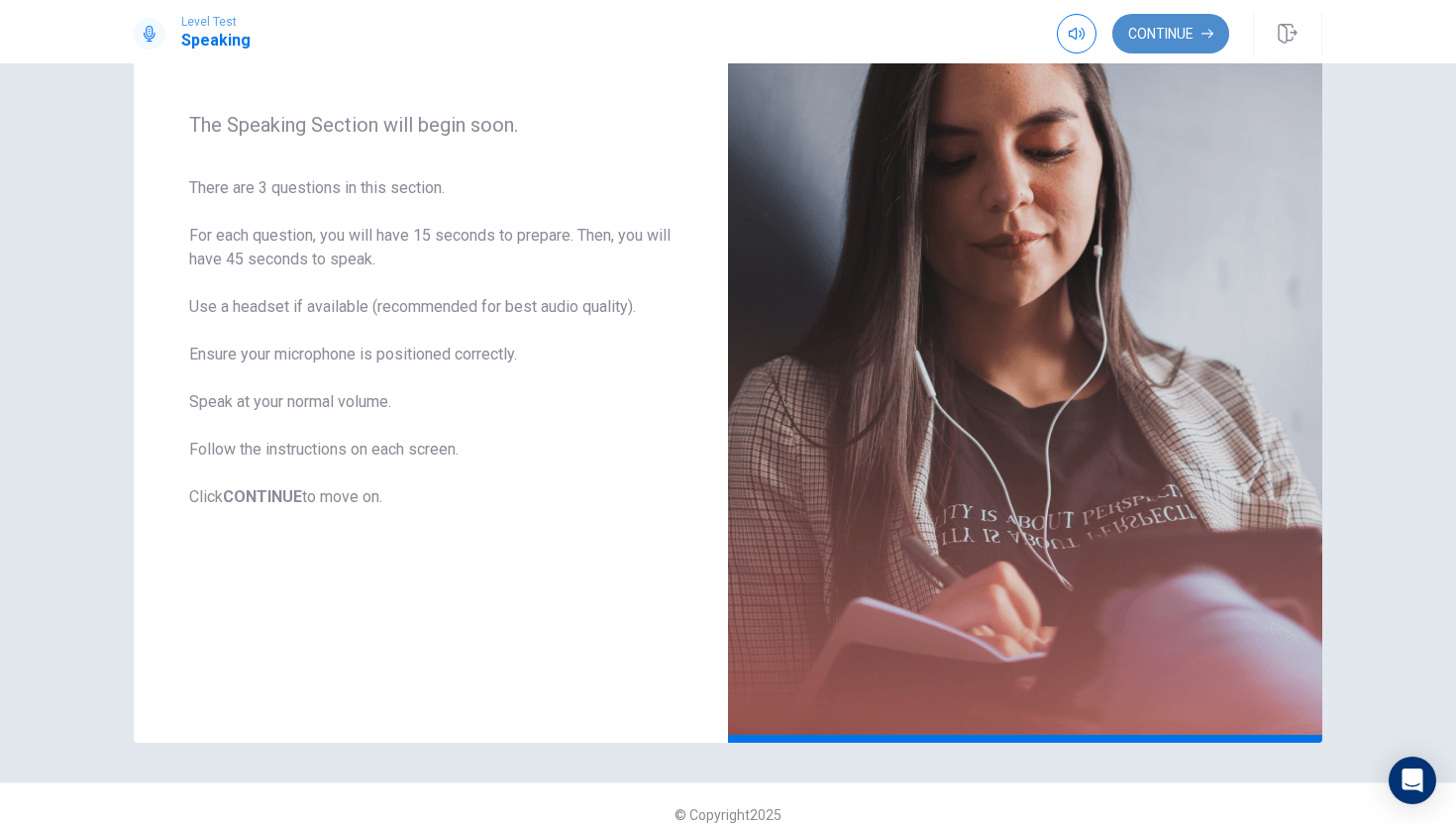 click on "Continue" at bounding box center (1171, 34) 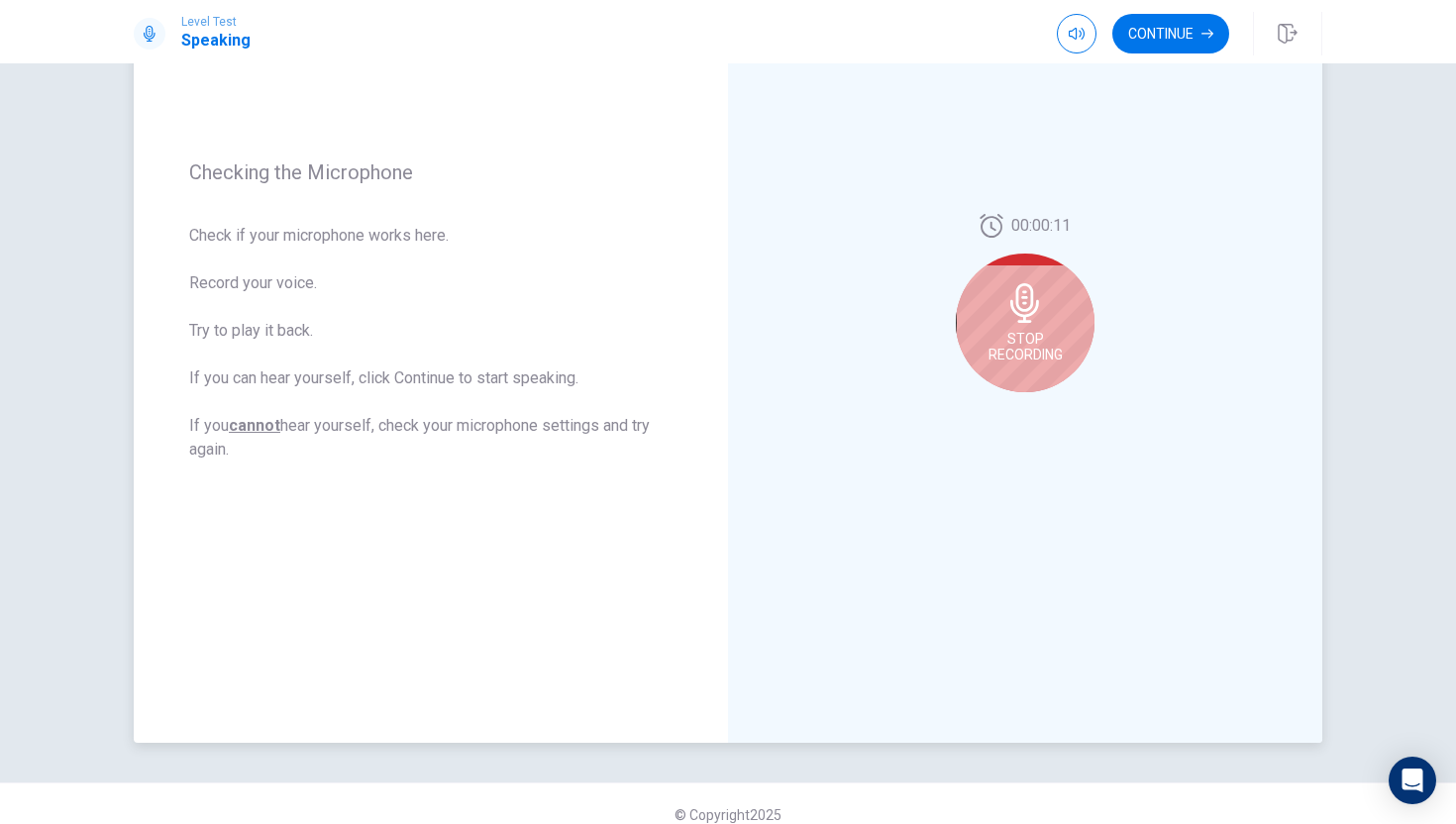 click at bounding box center [1024, 303] 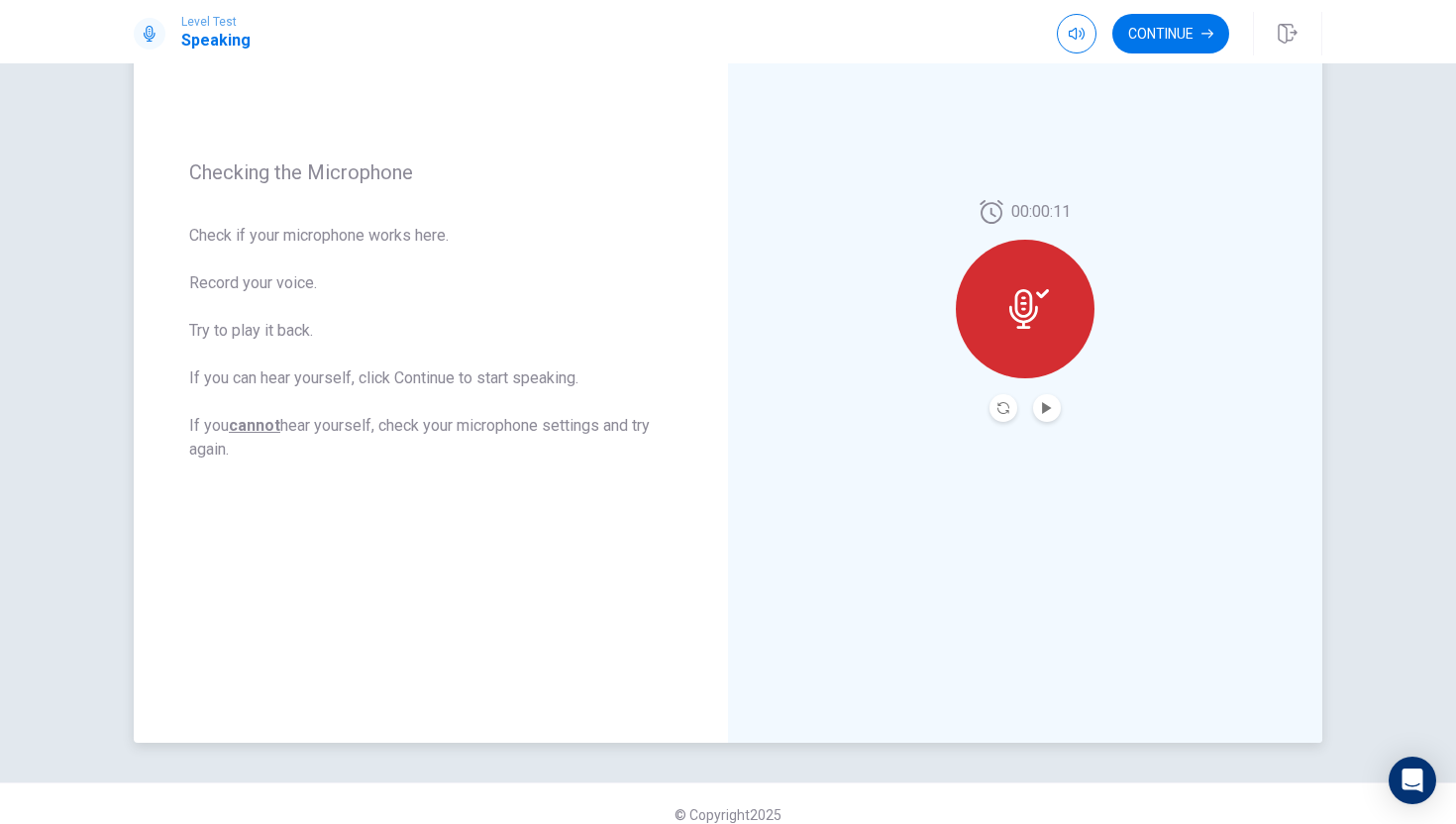 click at bounding box center [1047, 408] 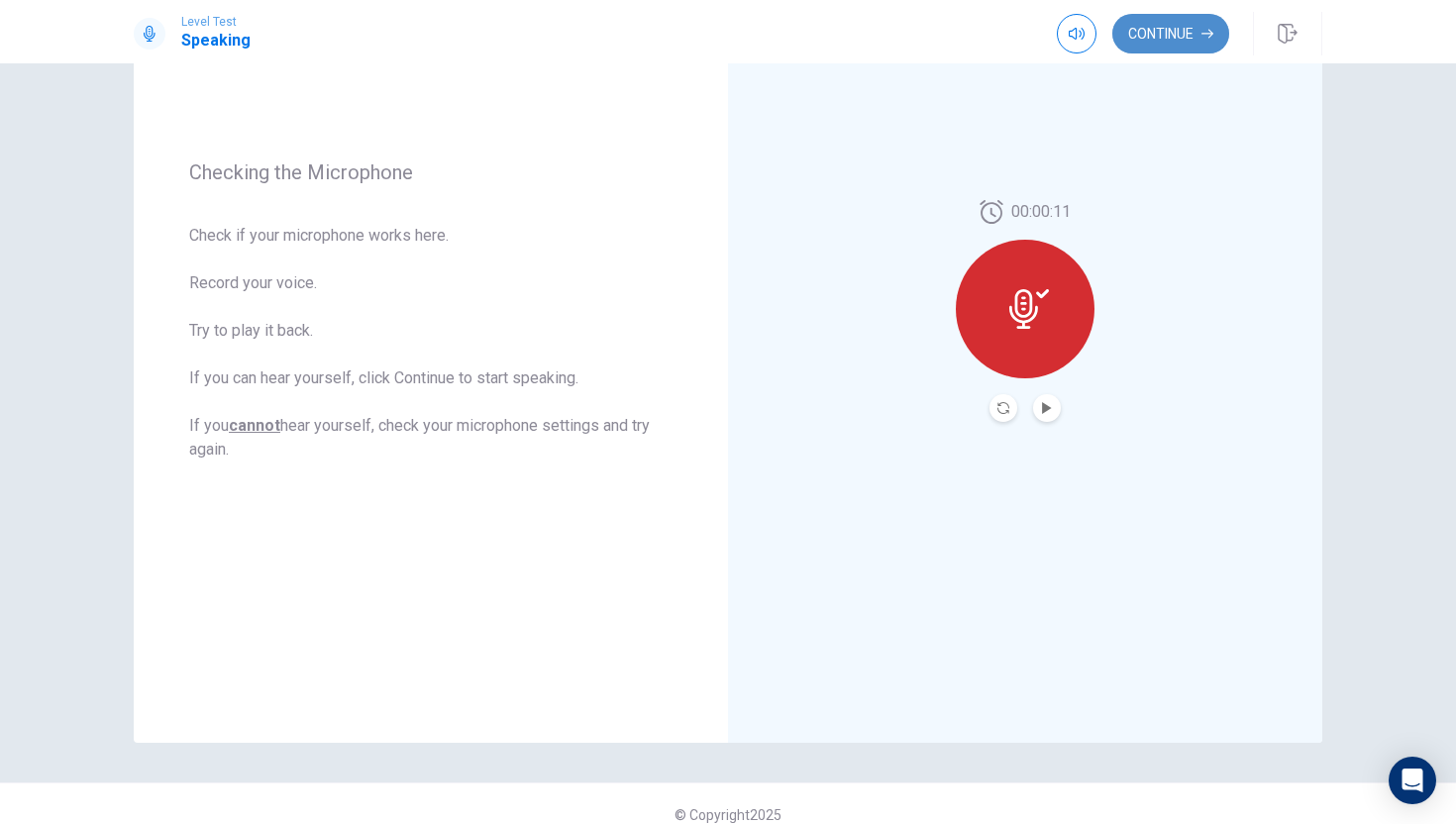 click on "Continue" at bounding box center (1171, 34) 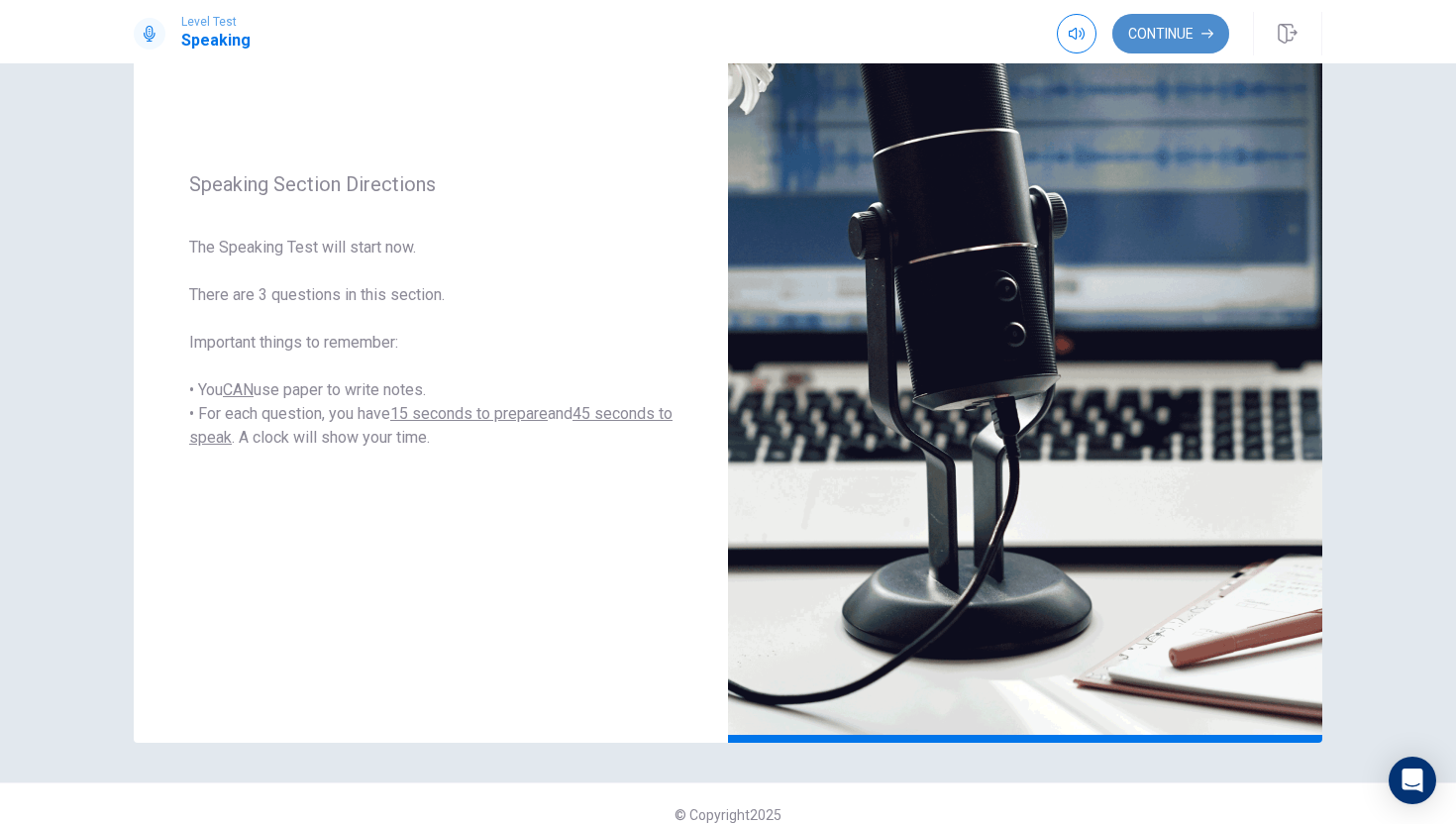 click on "Continue" at bounding box center (1171, 34) 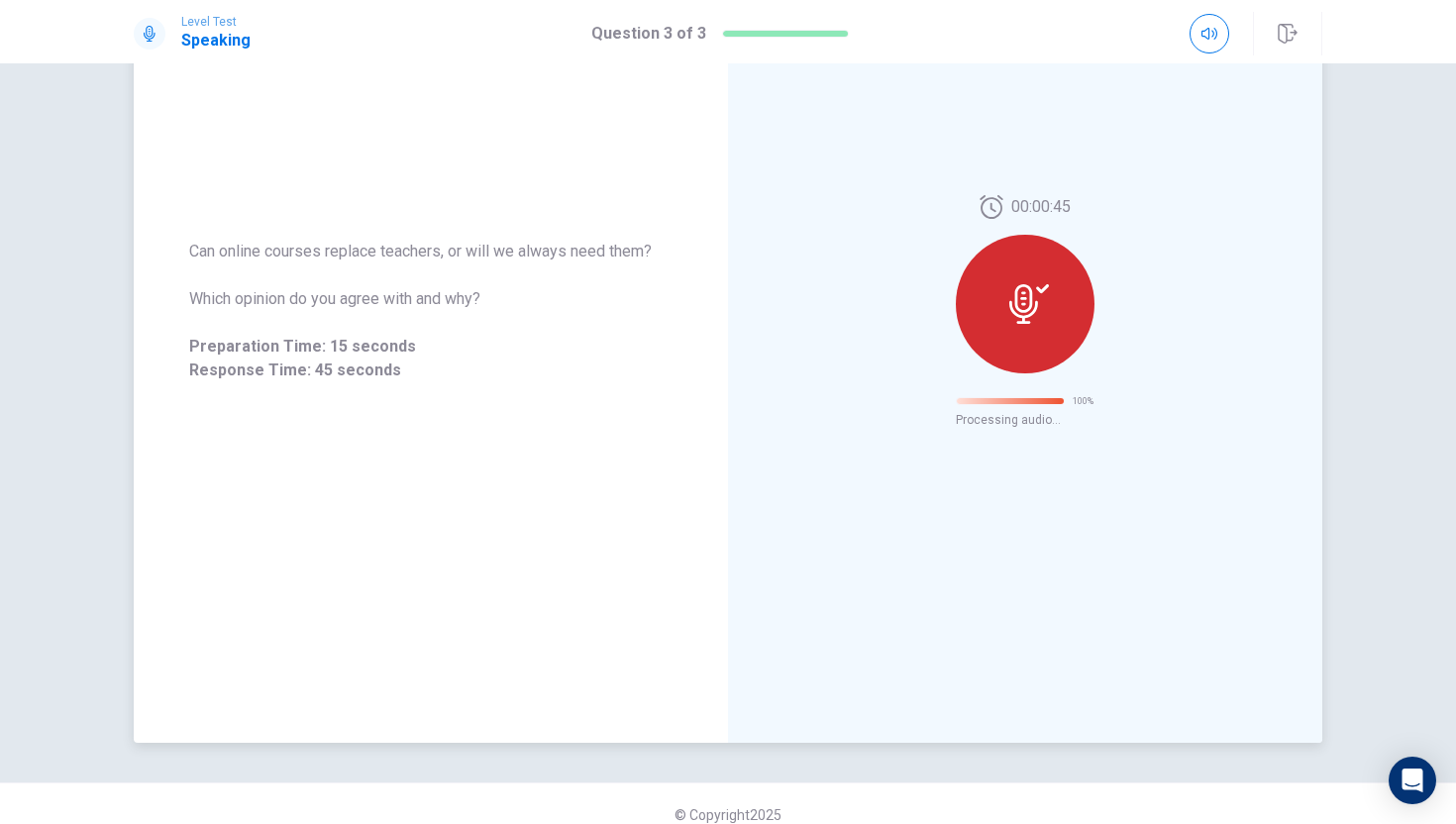 scroll, scrollTop: 0, scrollLeft: 0, axis: both 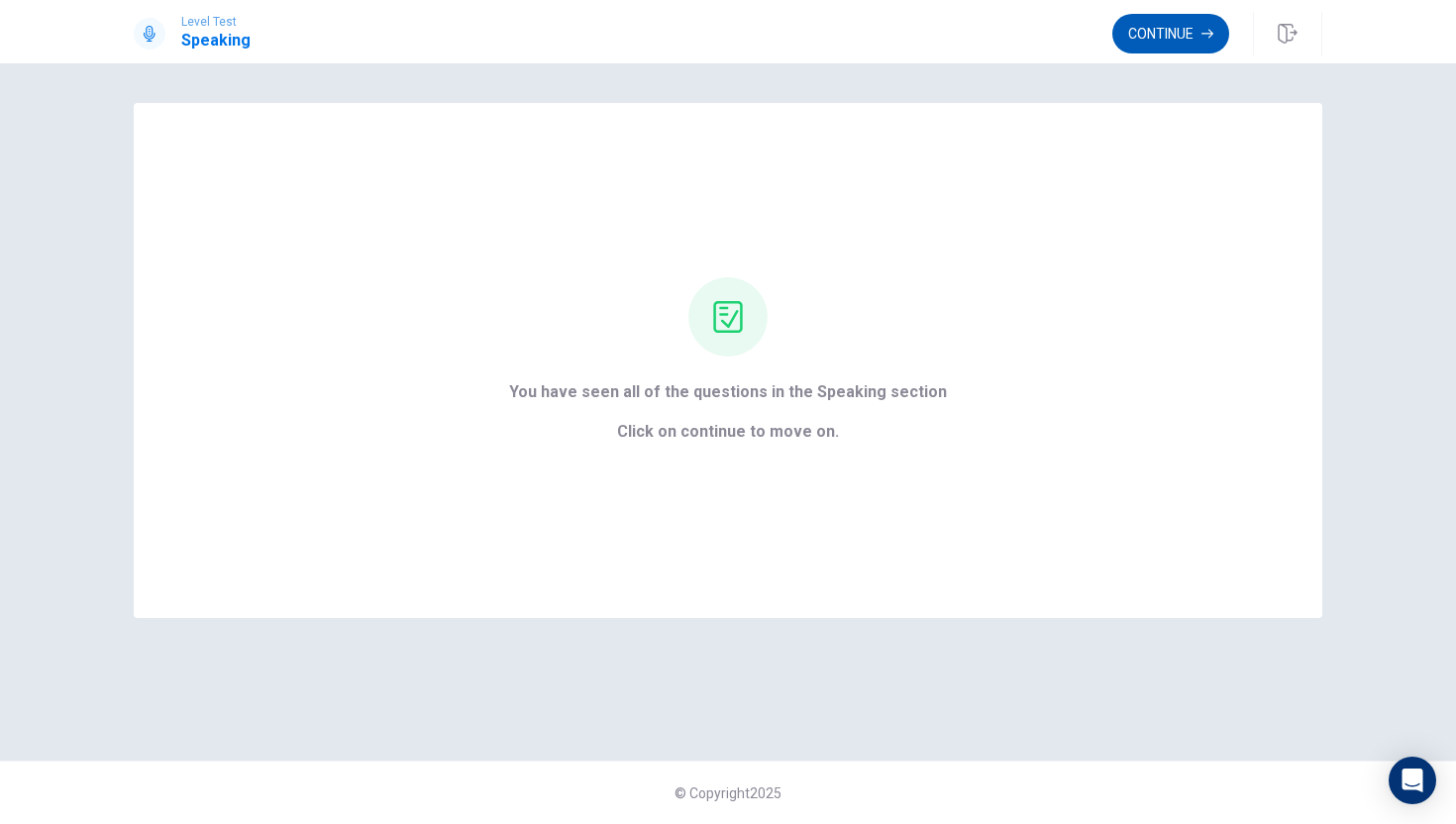 click on "Continue" at bounding box center [1171, 34] 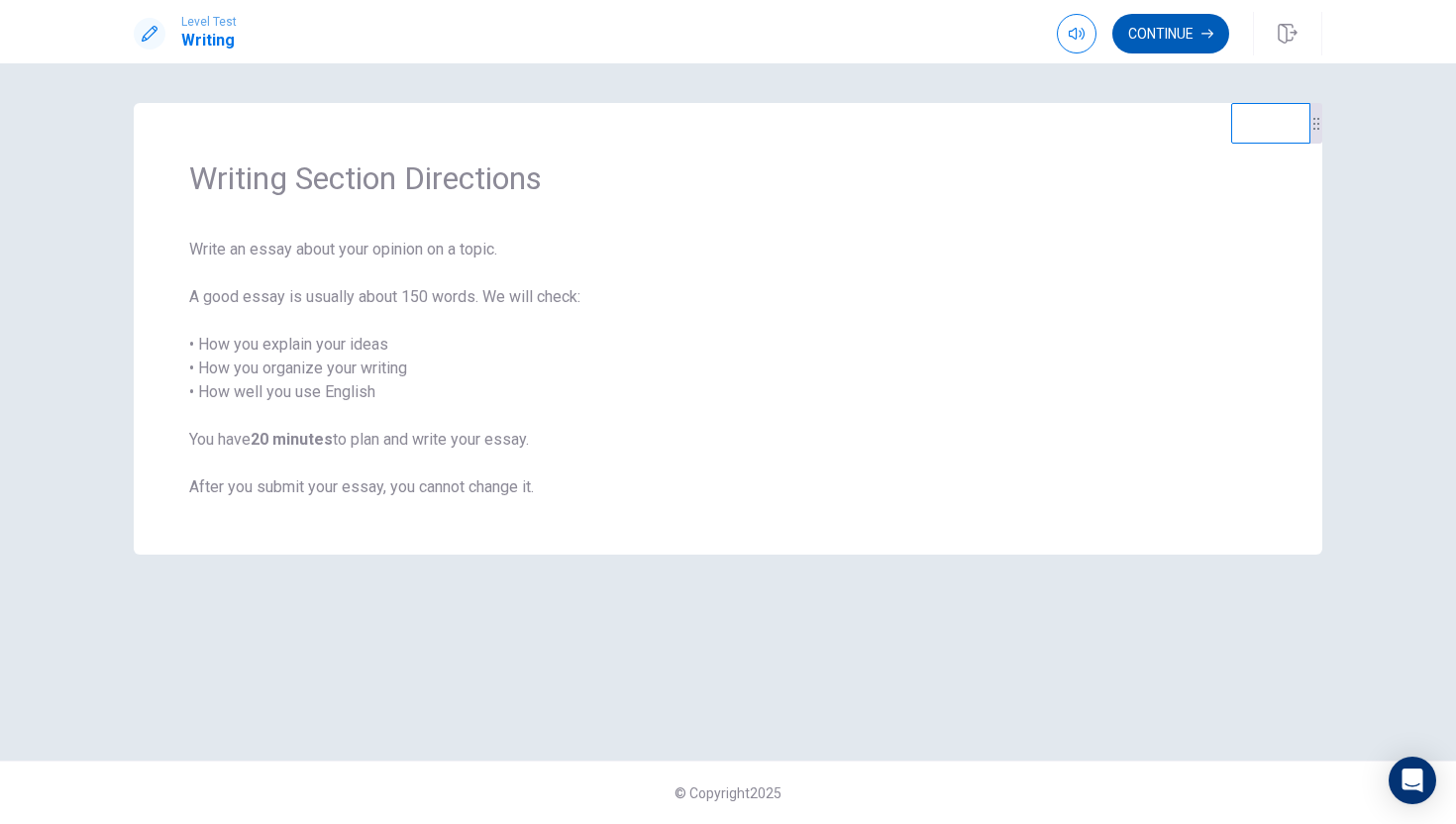 click on "Continue" at bounding box center [1171, 34] 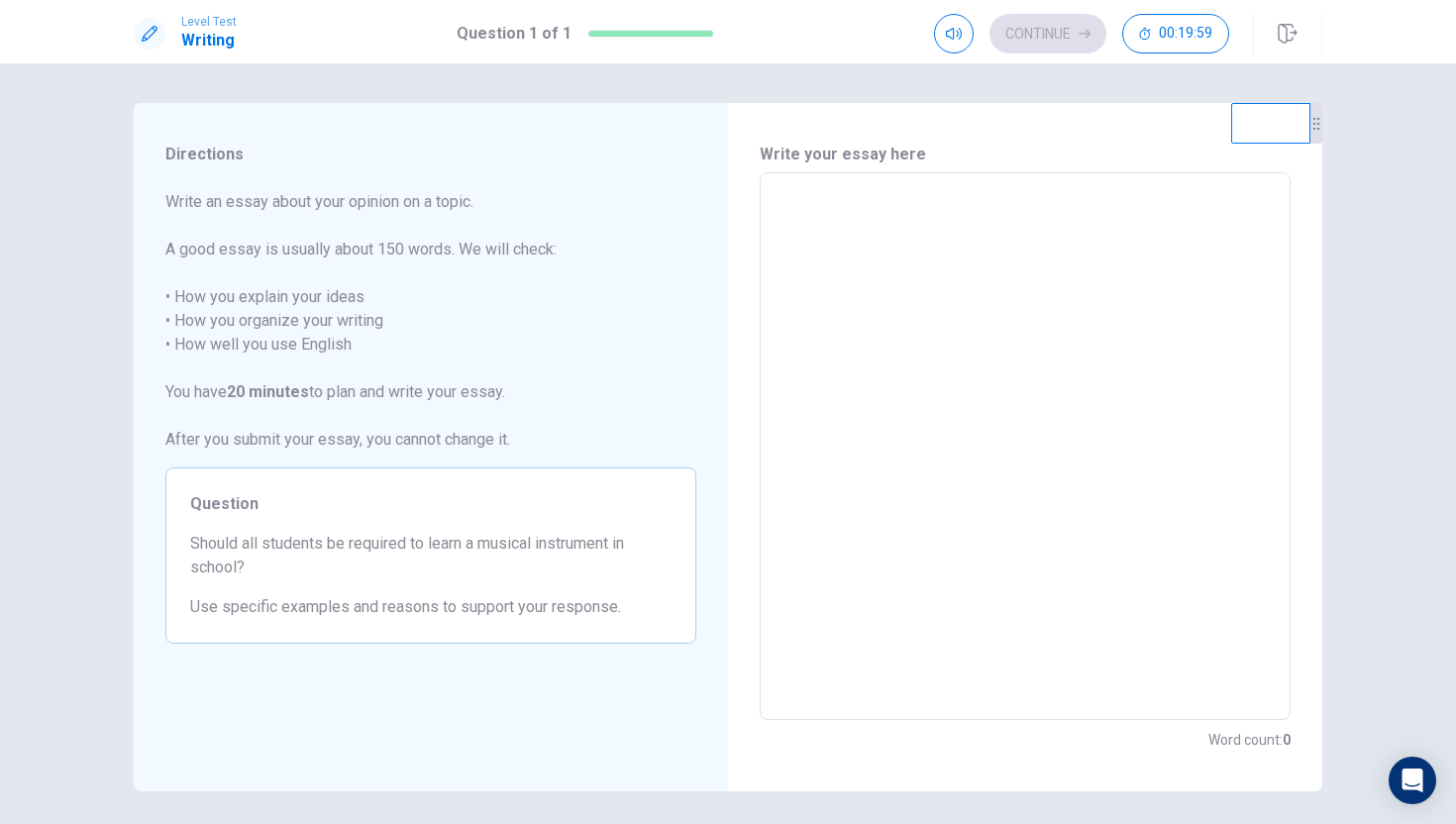 click at bounding box center [1025, 447] 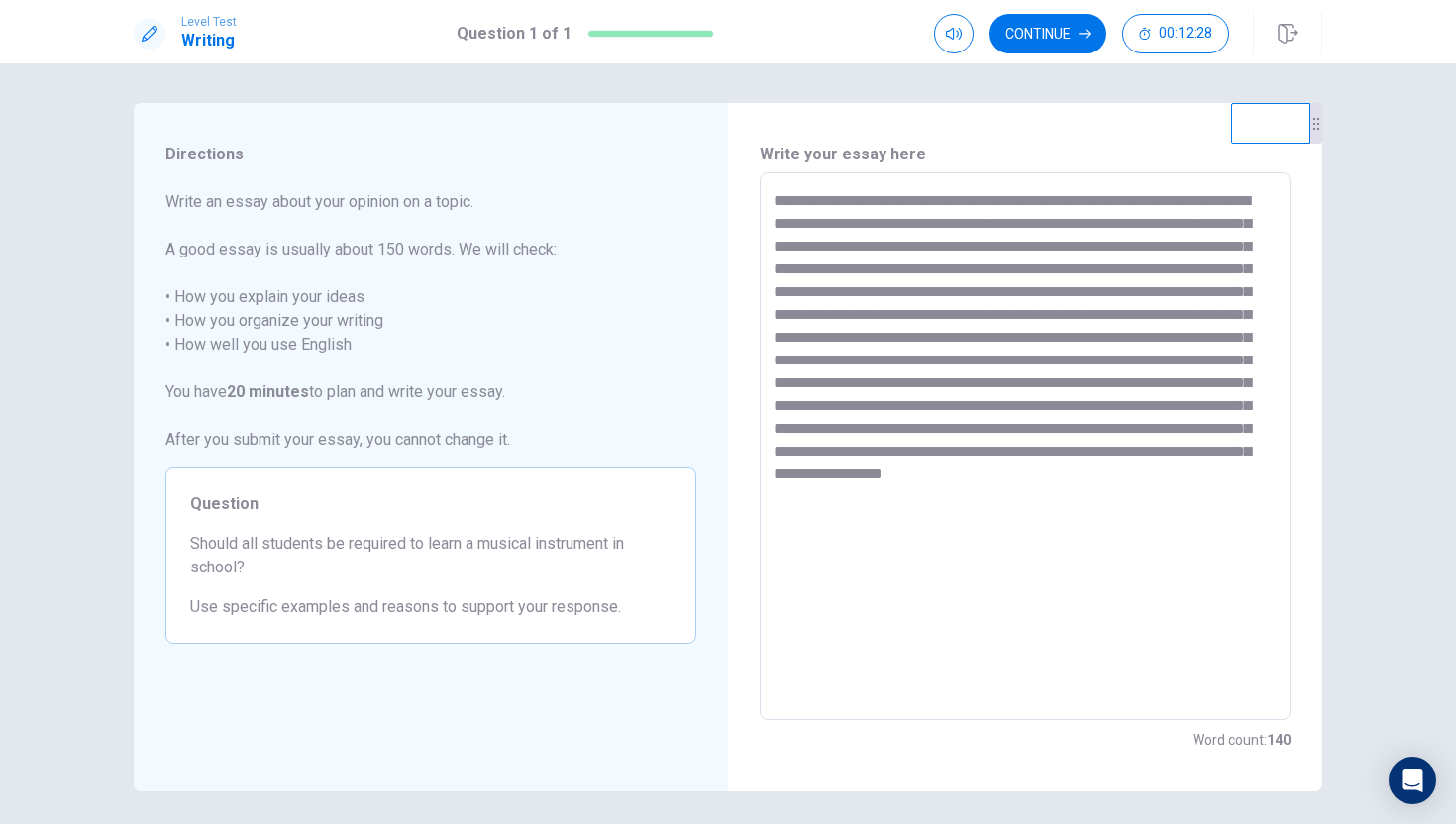 click on "**********" at bounding box center [1025, 447] 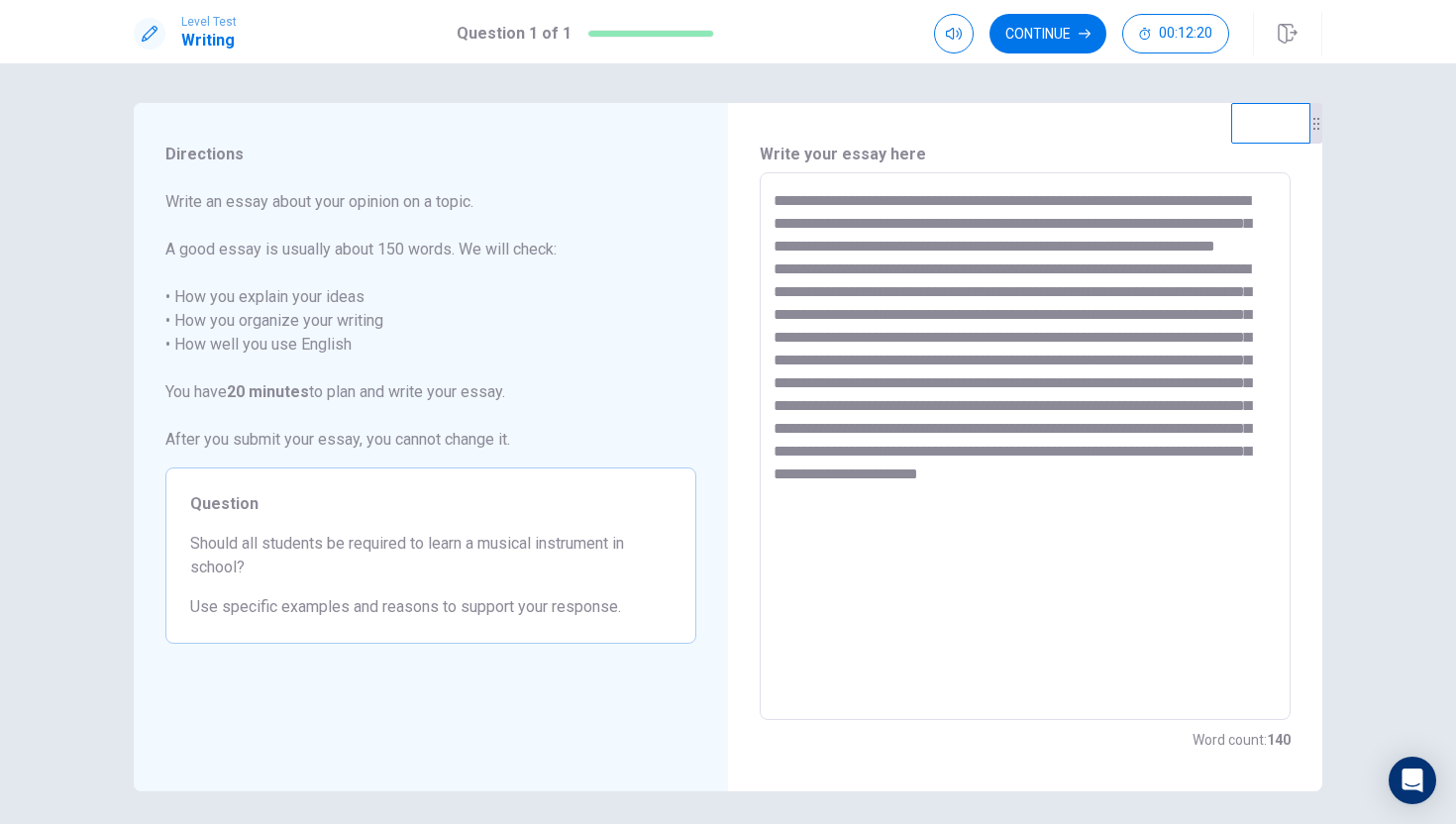 click on "**********" at bounding box center [1025, 447] 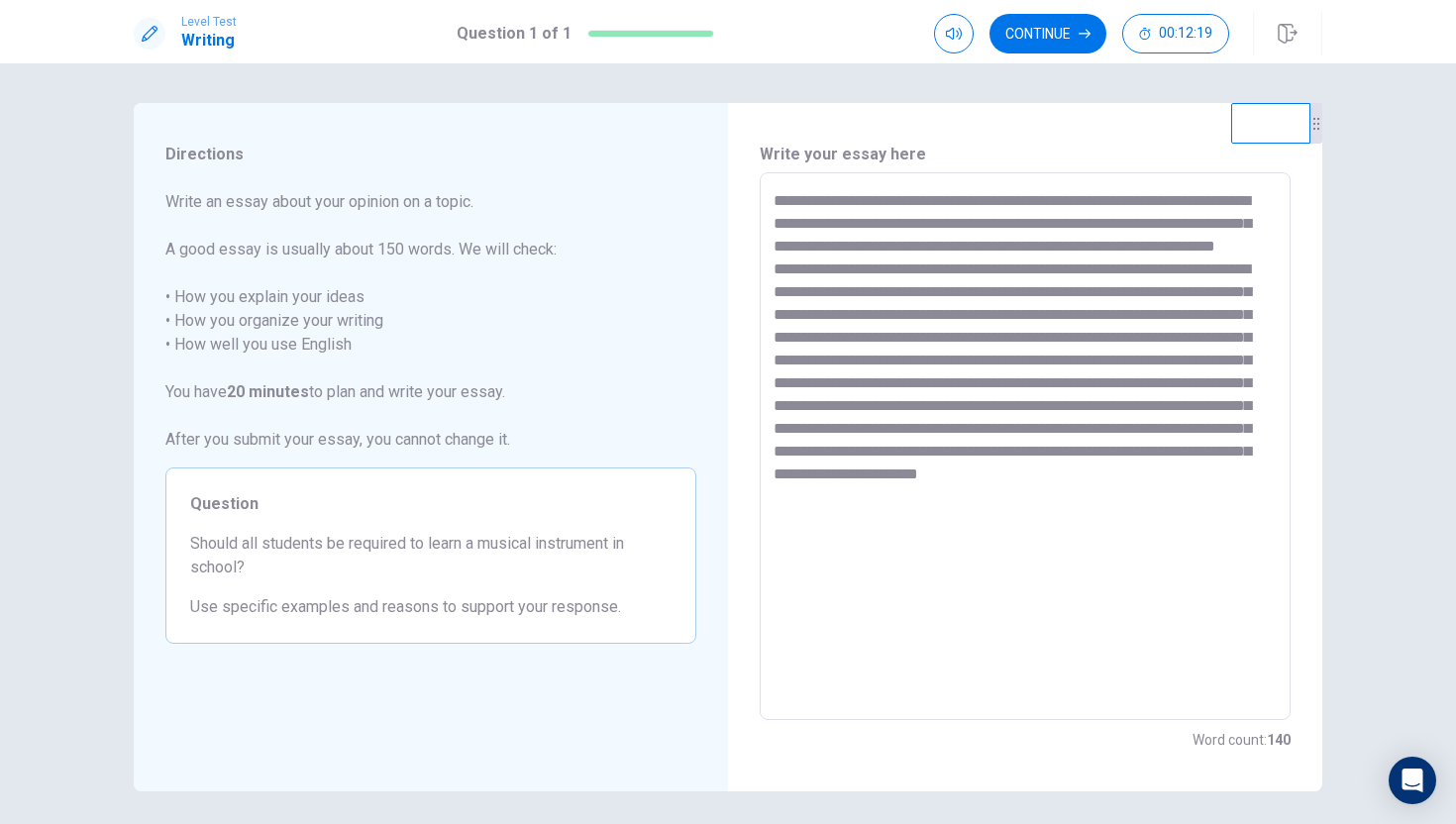 click on "**********" at bounding box center [1025, 447] 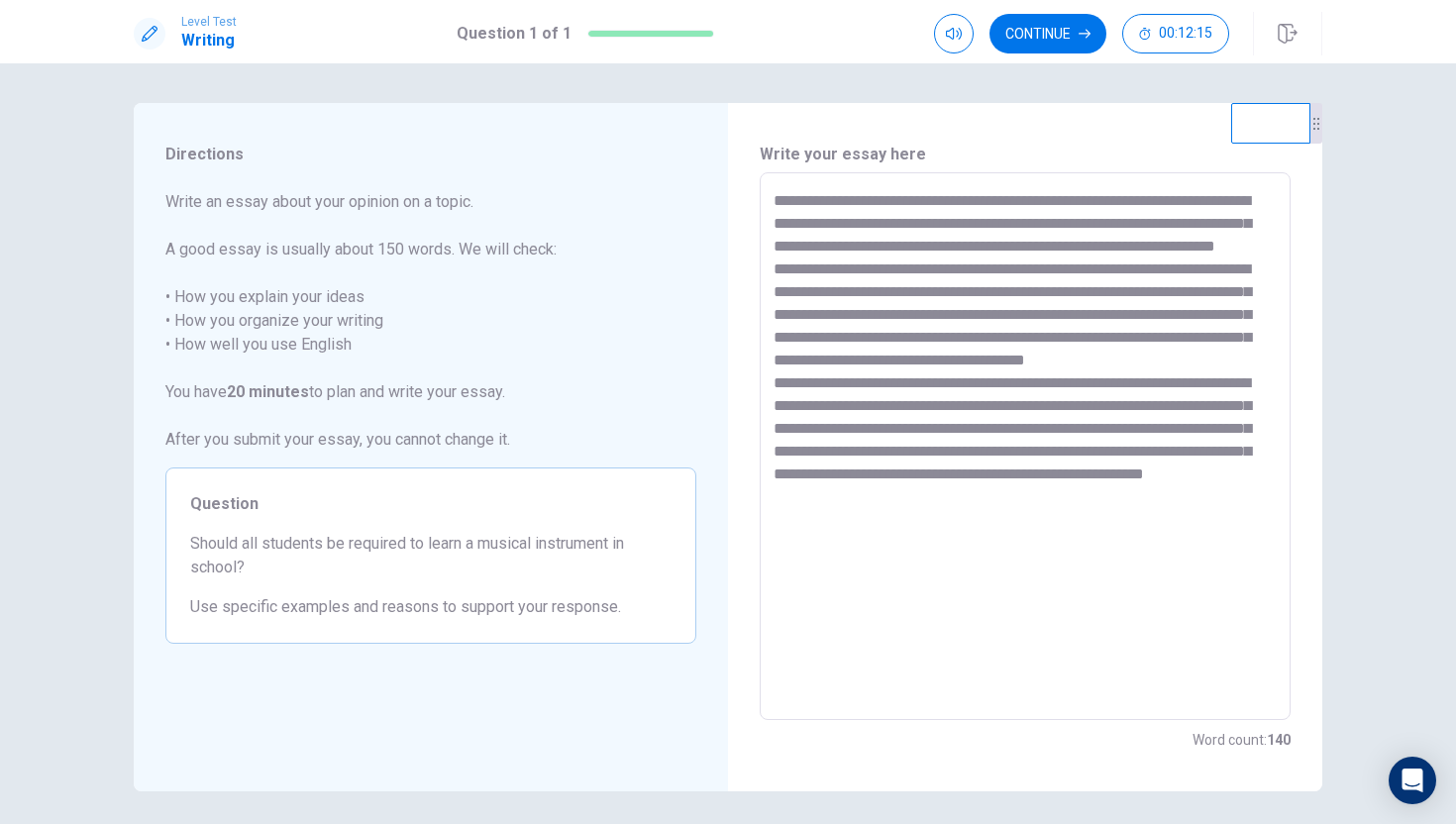 click on "**********" at bounding box center (1025, 447) 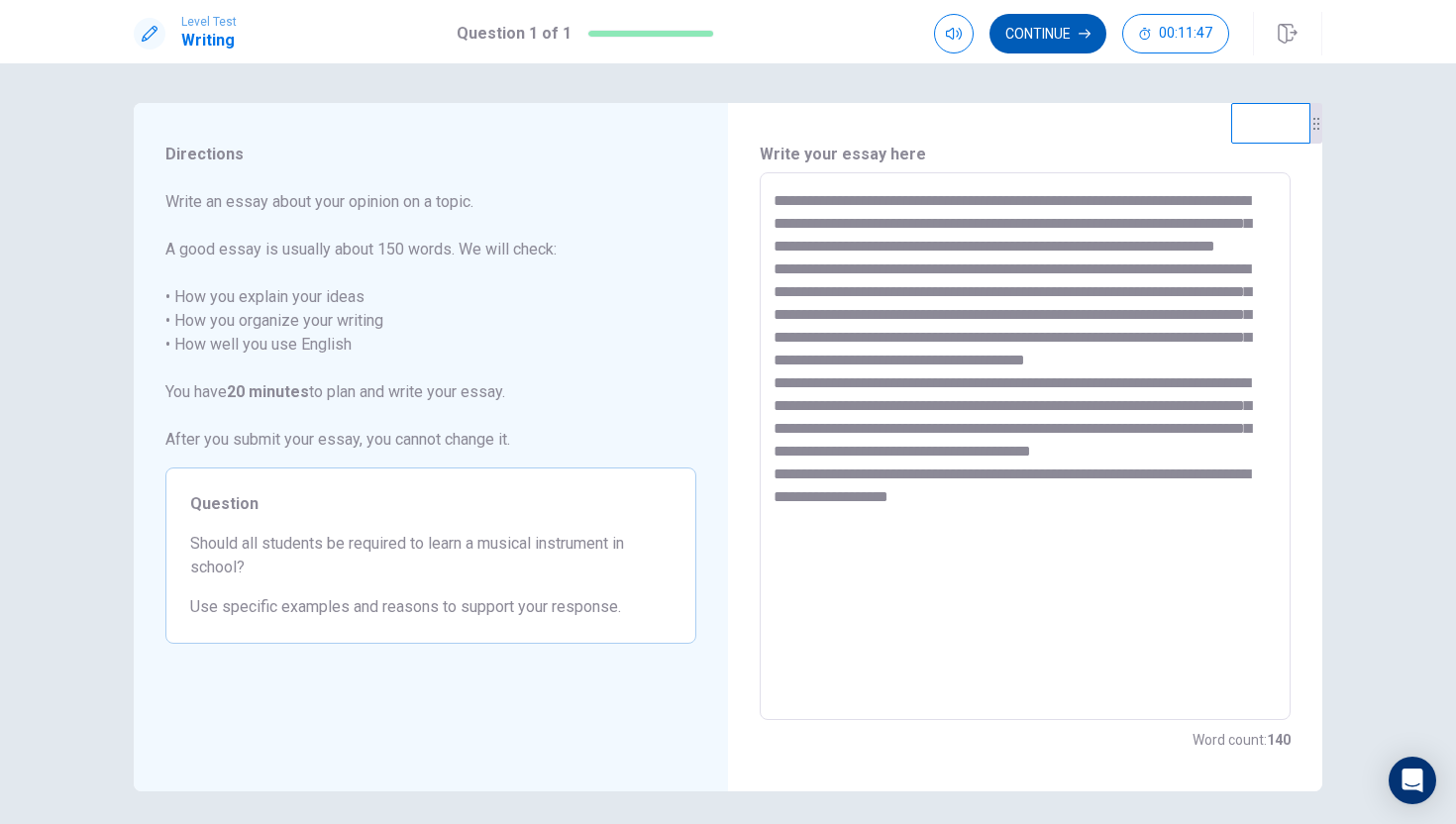 type on "**********" 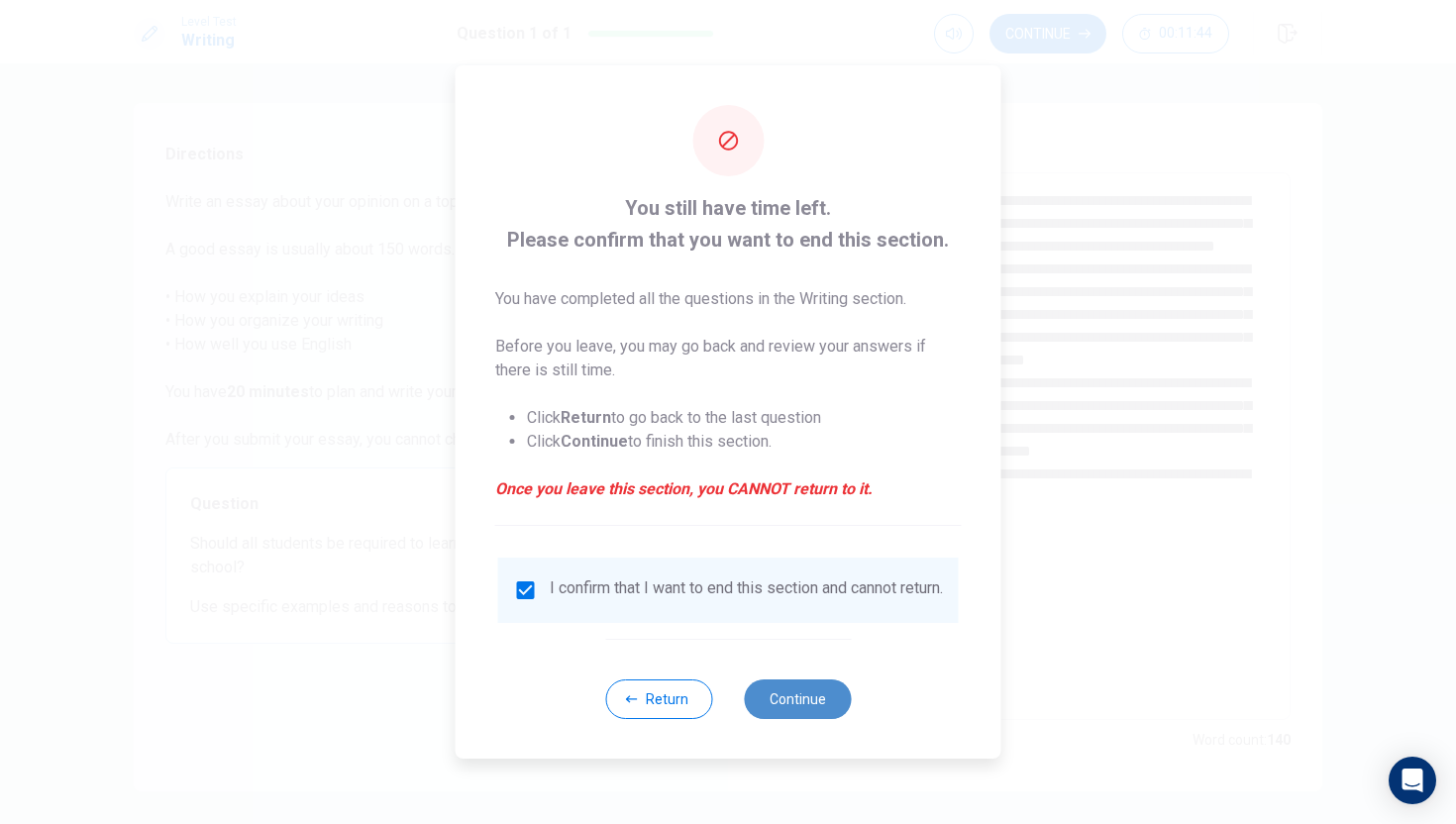 click on "Continue" at bounding box center (797, 699) 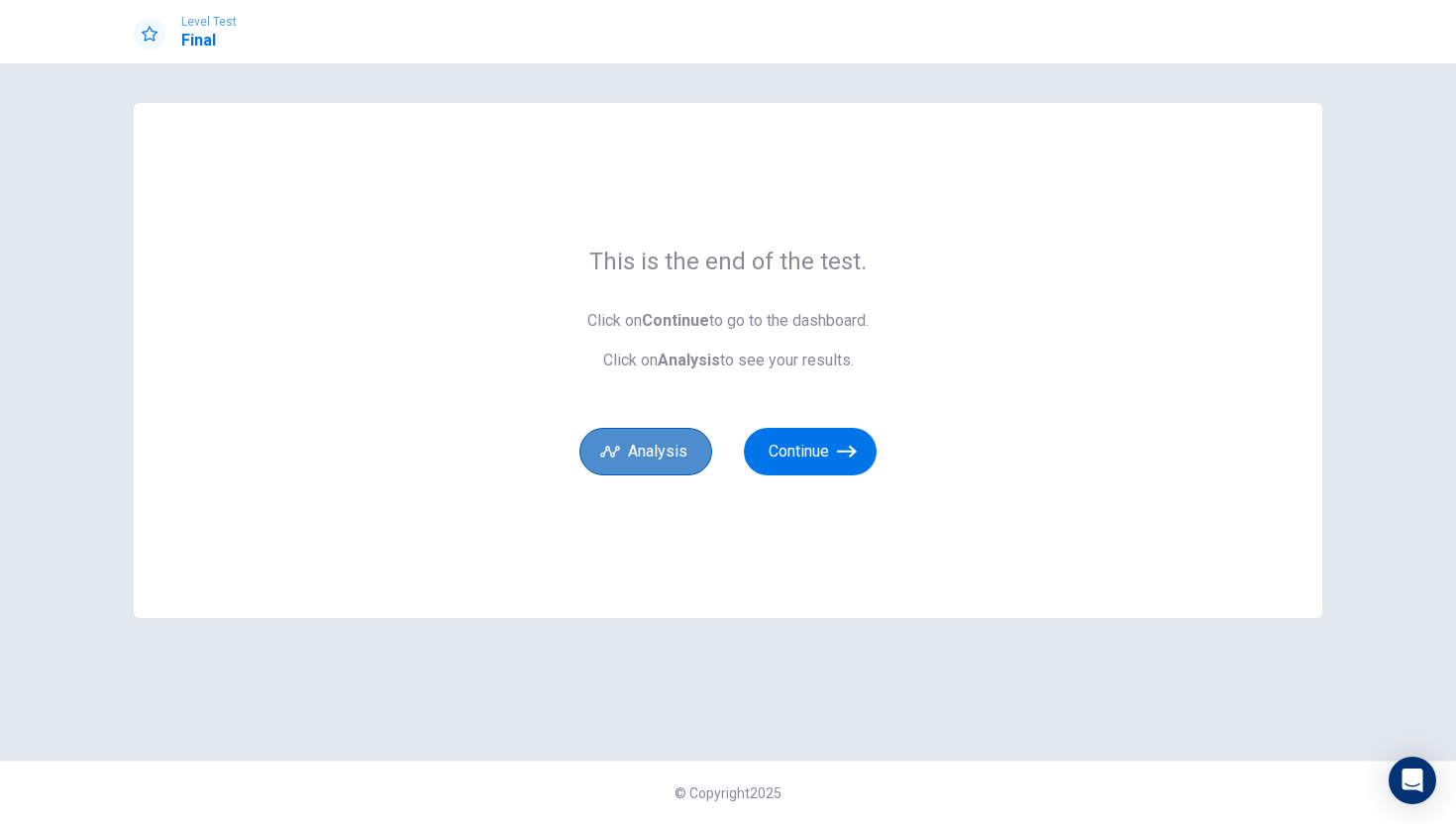 click on "Analysis" at bounding box center (646, 452) 